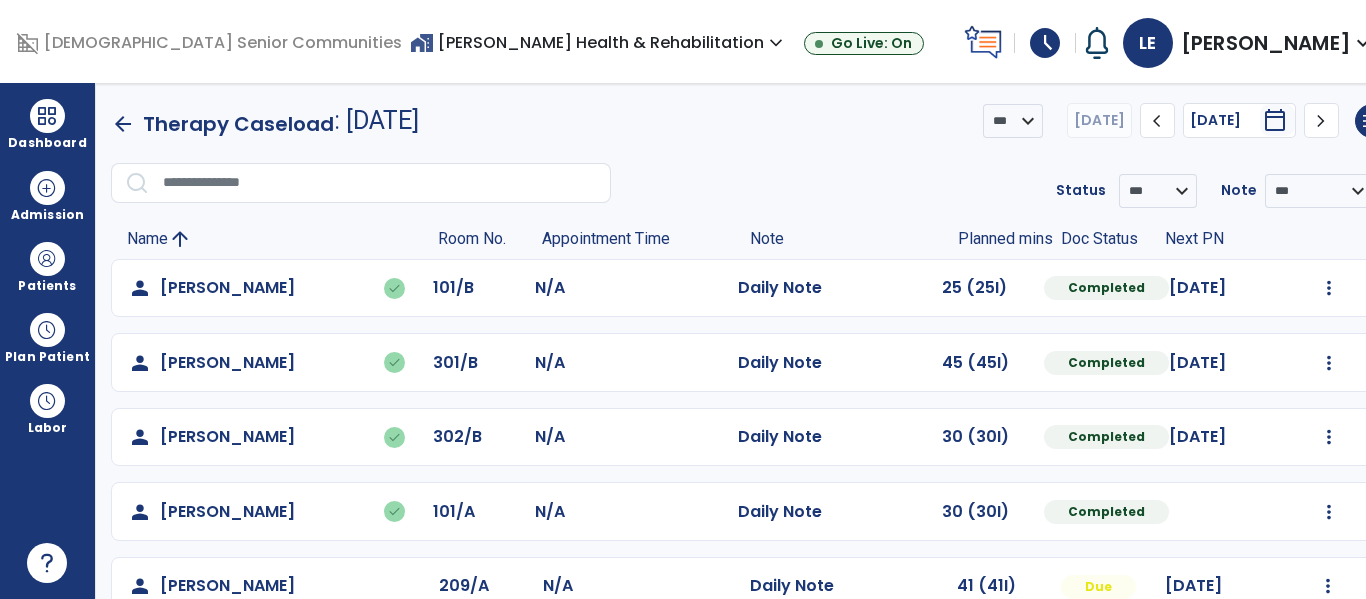 scroll, scrollTop: 0, scrollLeft: 0, axis: both 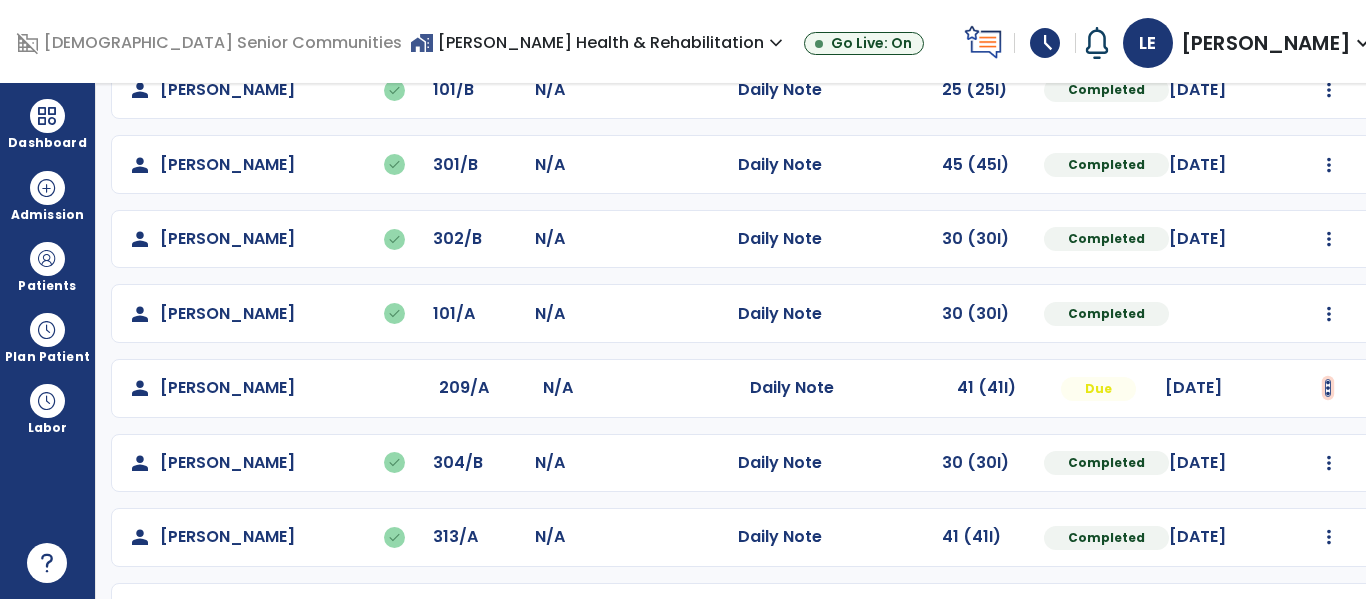 click at bounding box center [1329, 90] 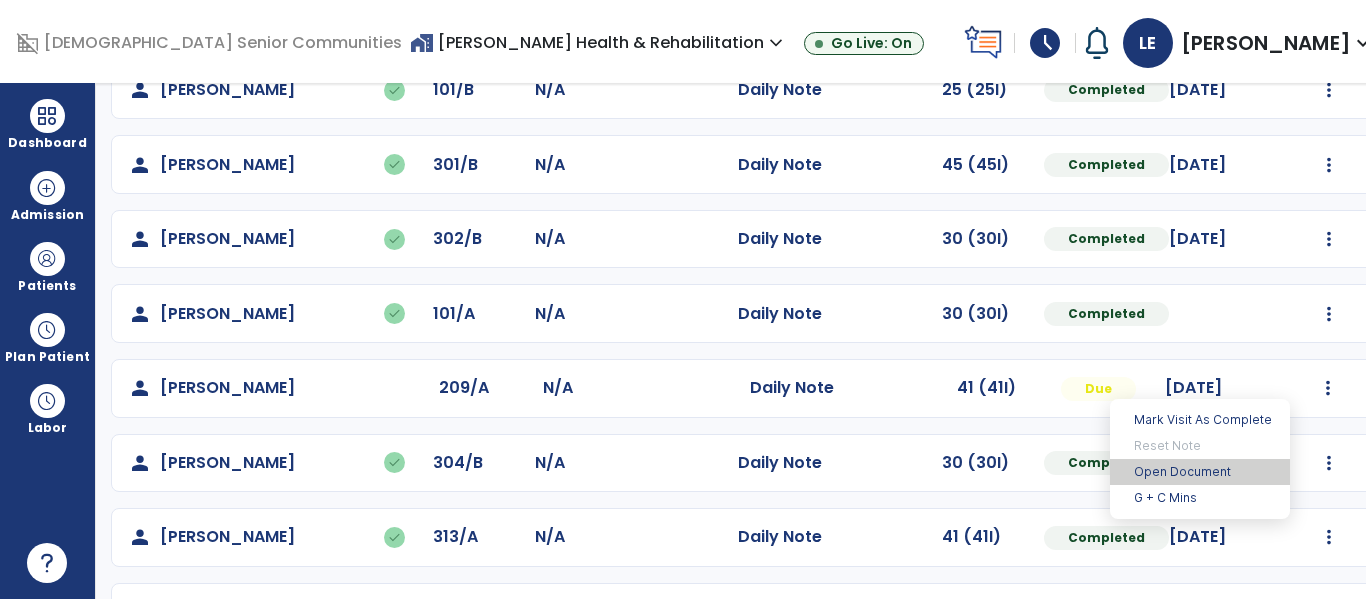 click on "Open Document" at bounding box center [1200, 472] 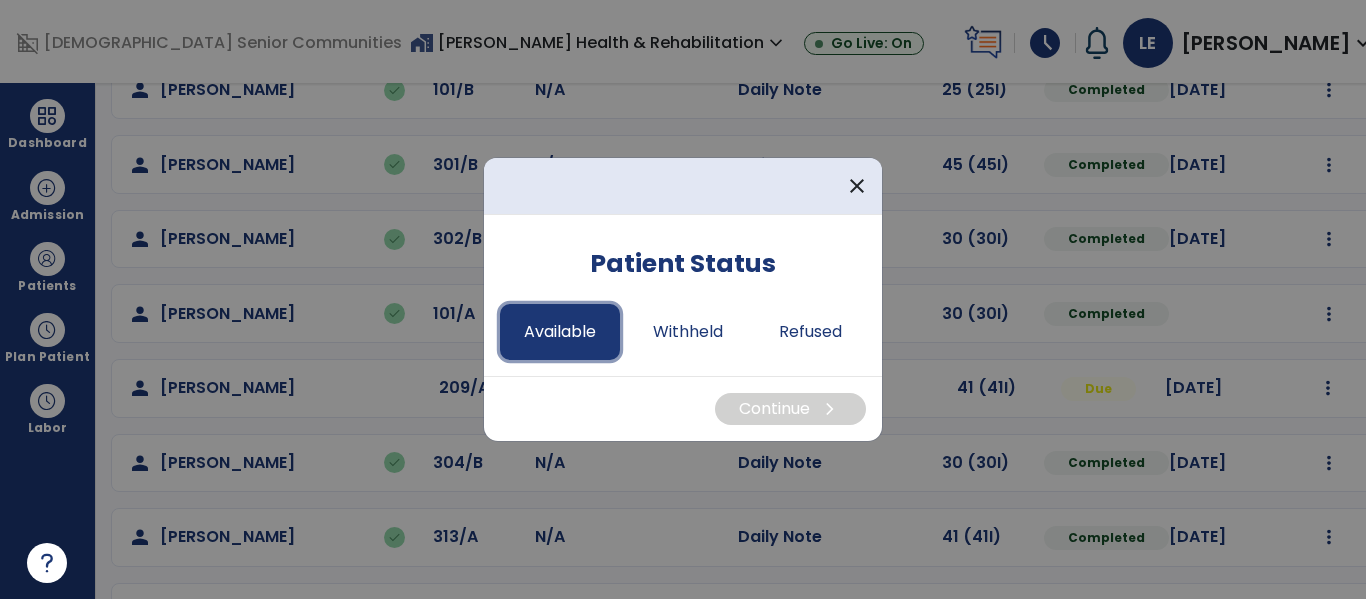click on "Available" at bounding box center [560, 332] 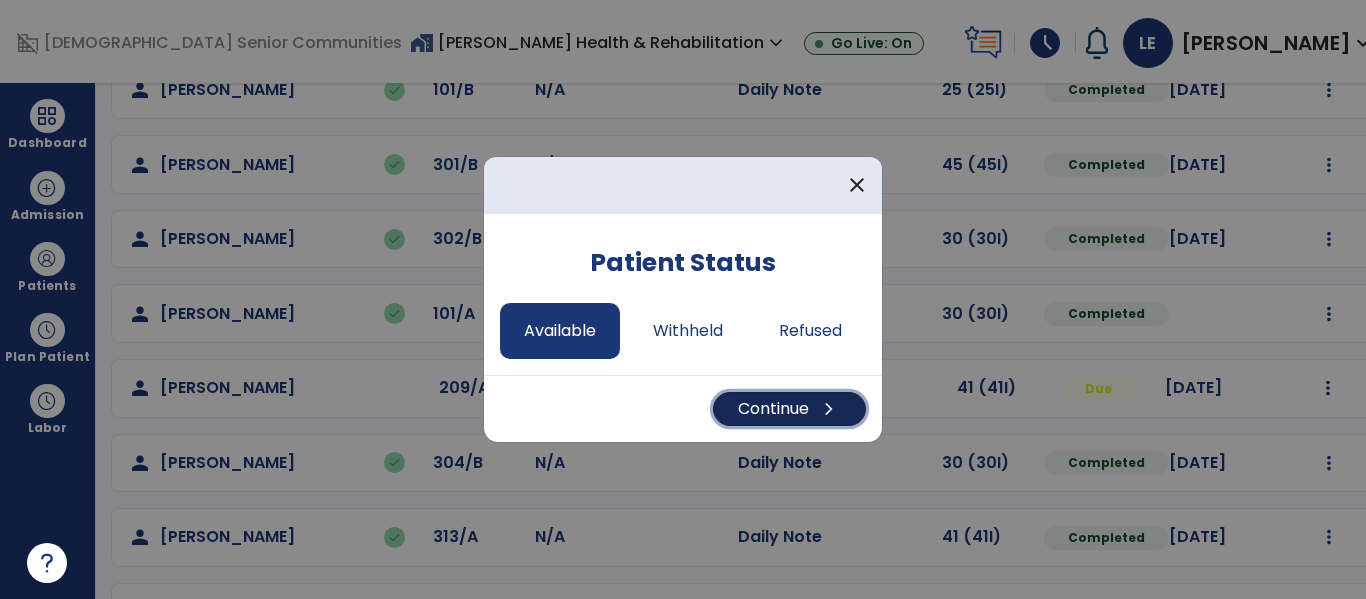 click on "Continue   chevron_right" at bounding box center (789, 409) 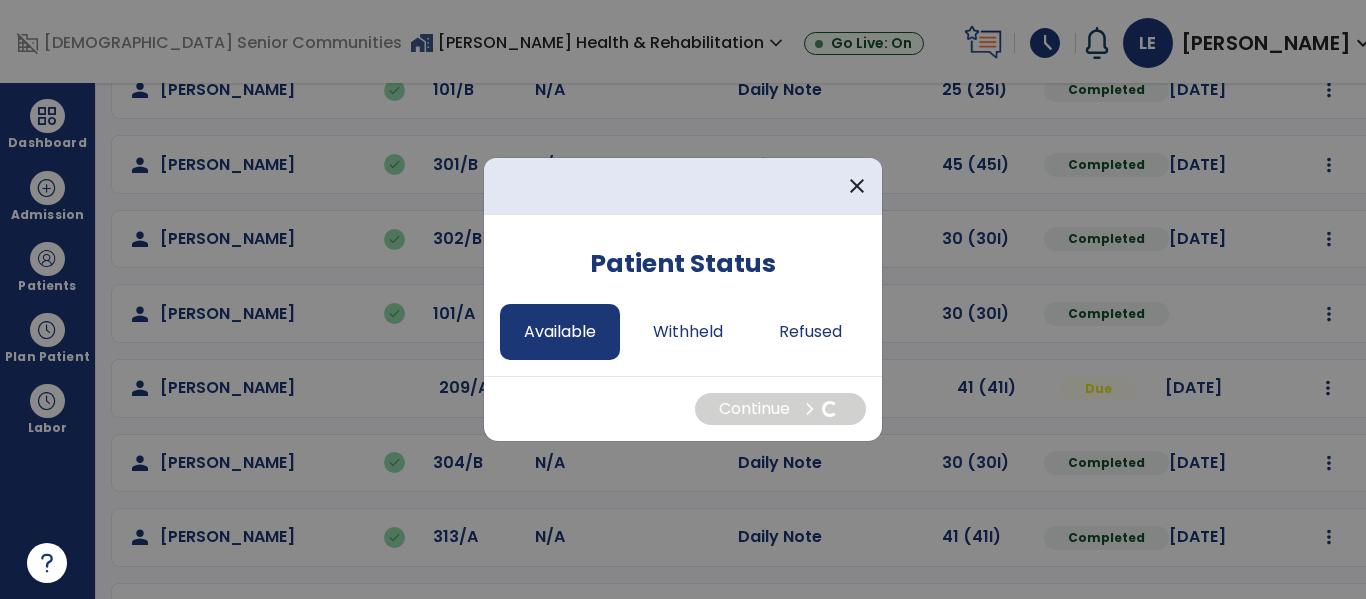 select on "*" 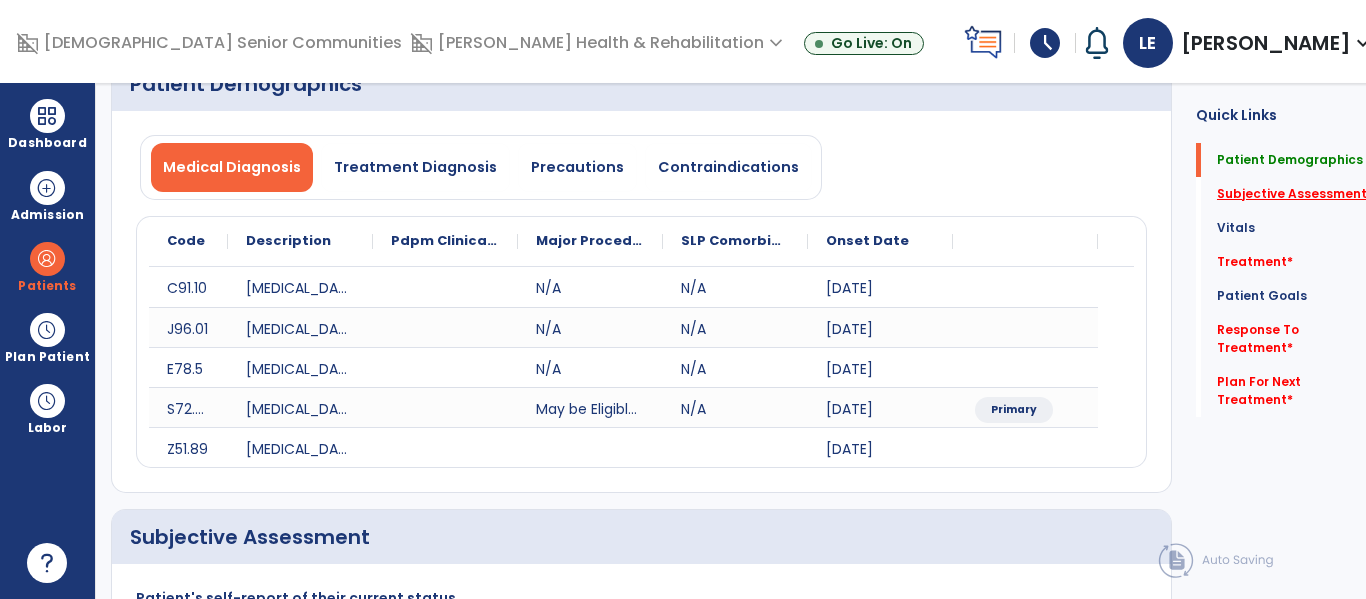 click on "Subjective Assessment   *" 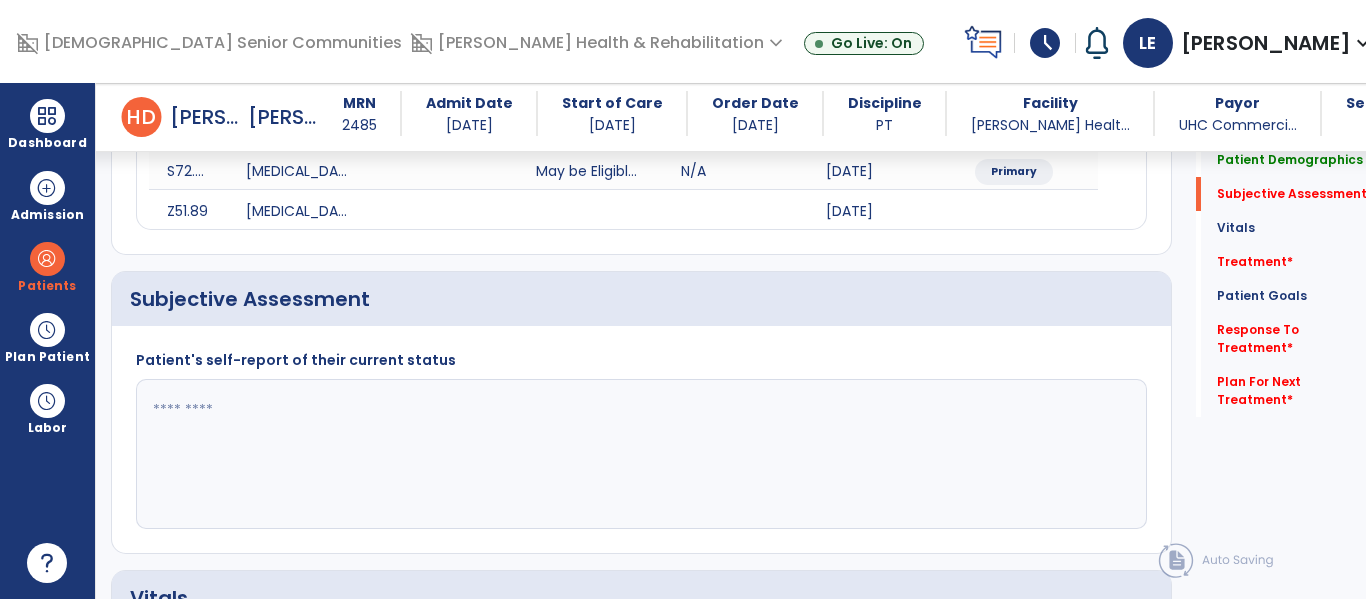 scroll, scrollTop: 507, scrollLeft: 0, axis: vertical 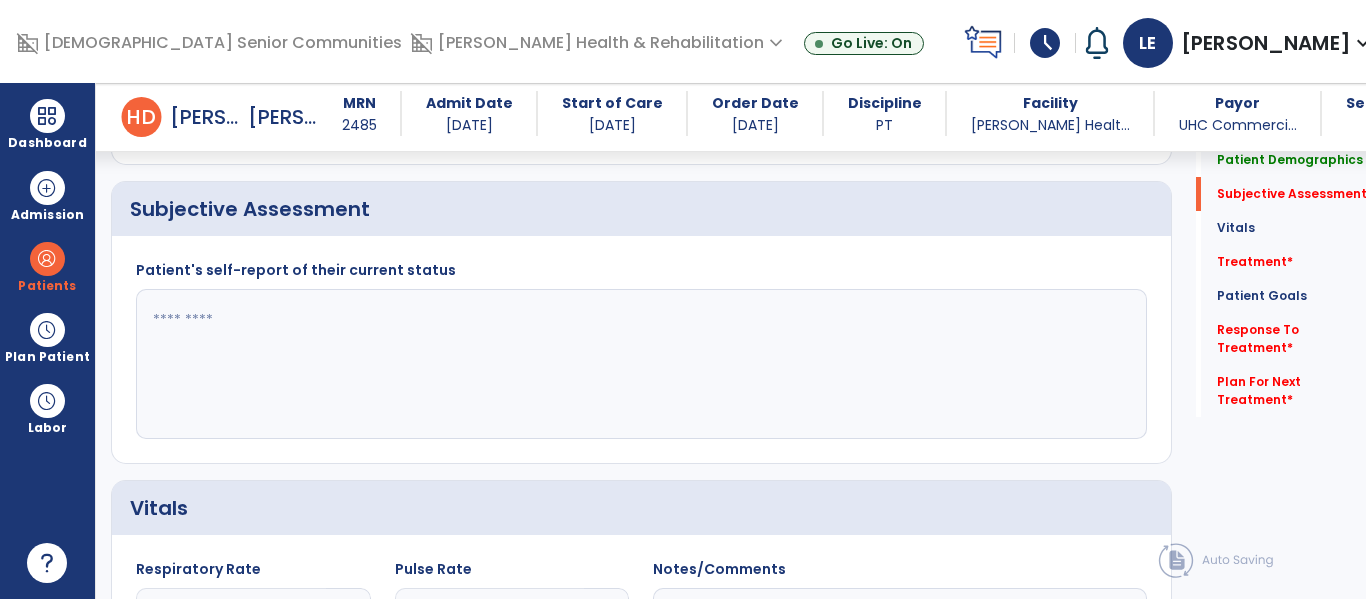 click 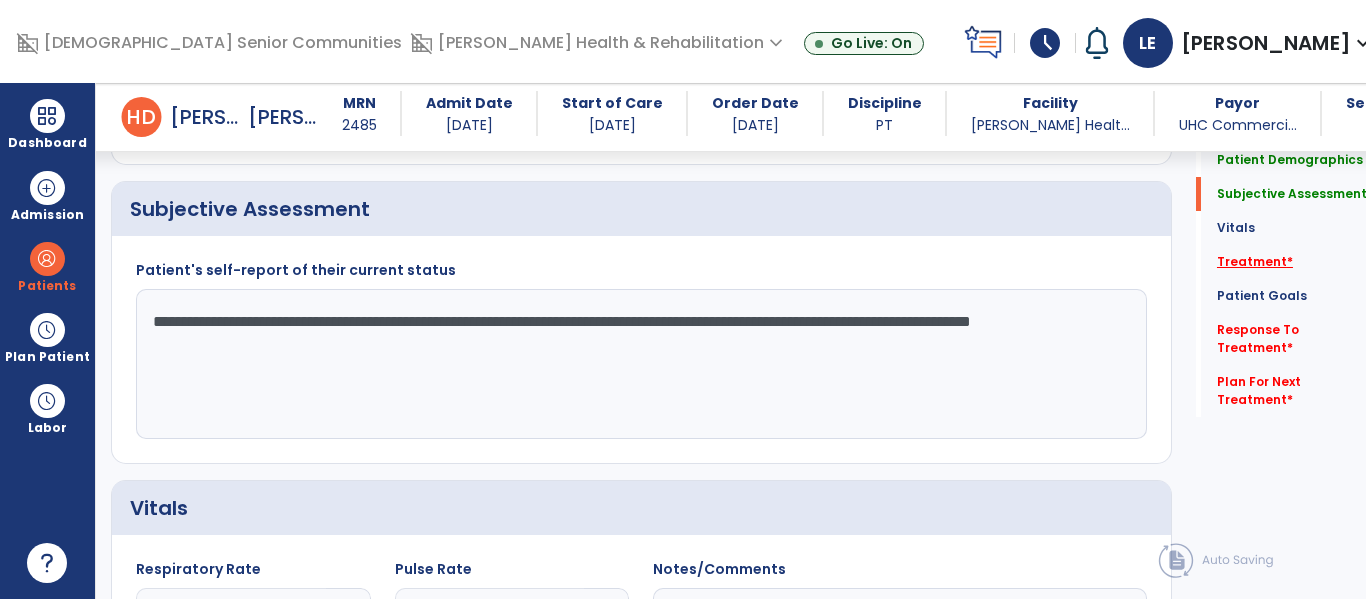 type on "**********" 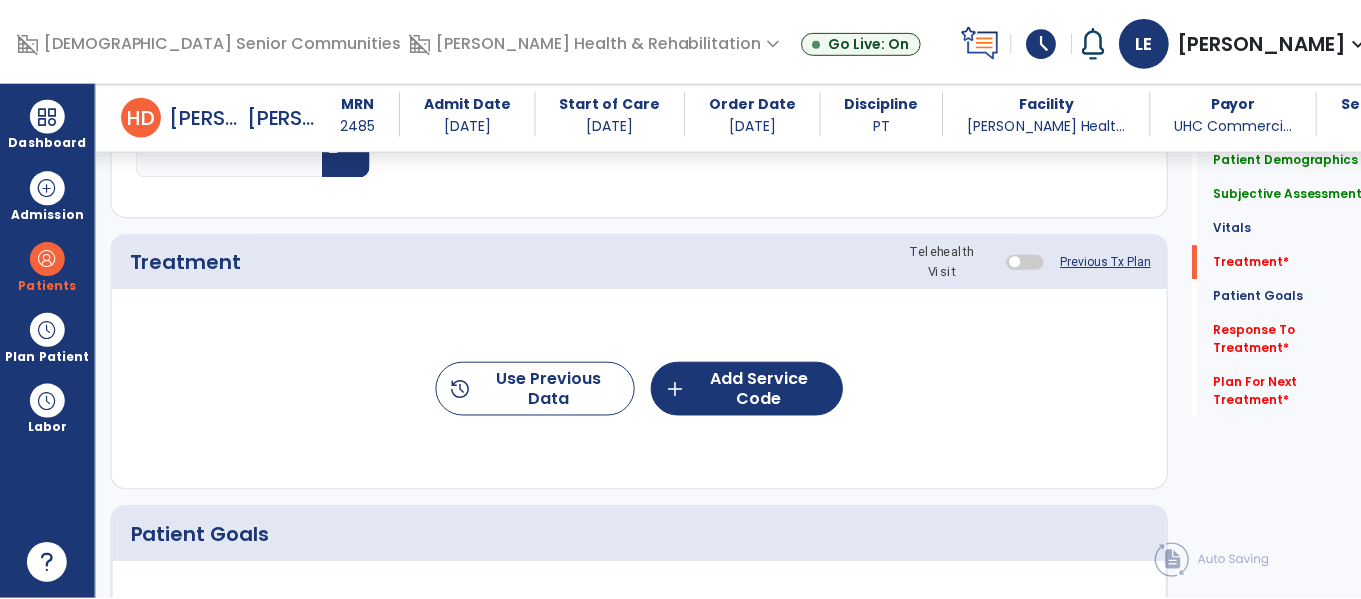 scroll, scrollTop: 1196, scrollLeft: 0, axis: vertical 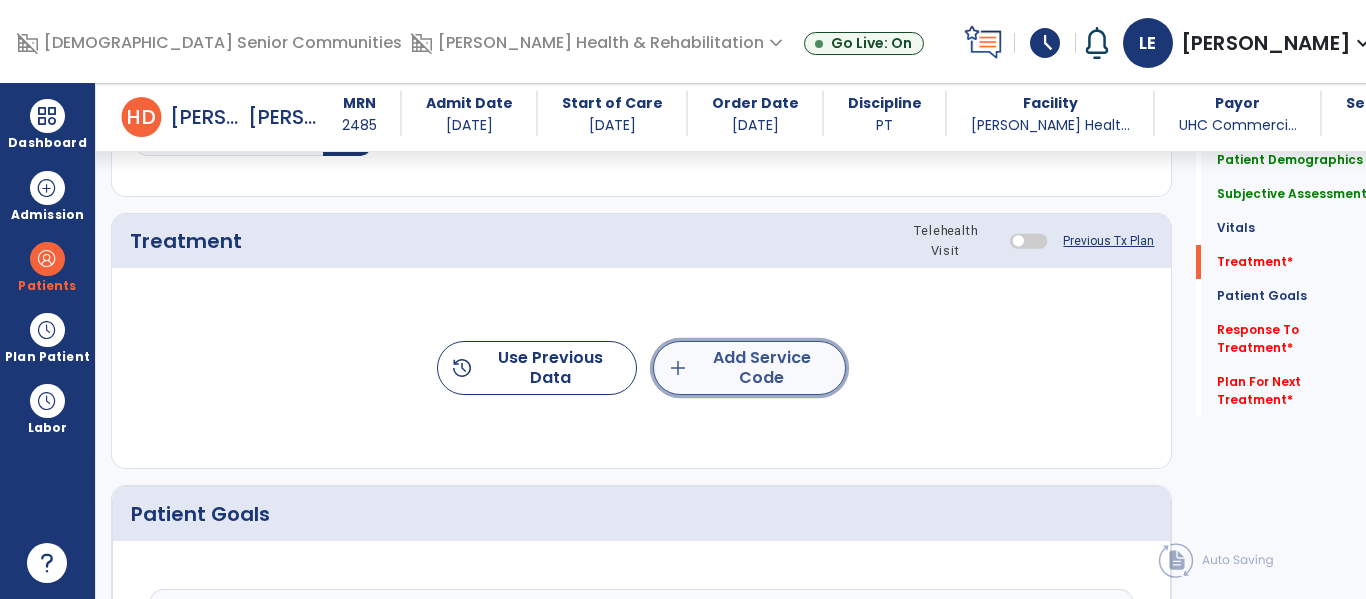 click on "add  Add Service Code" 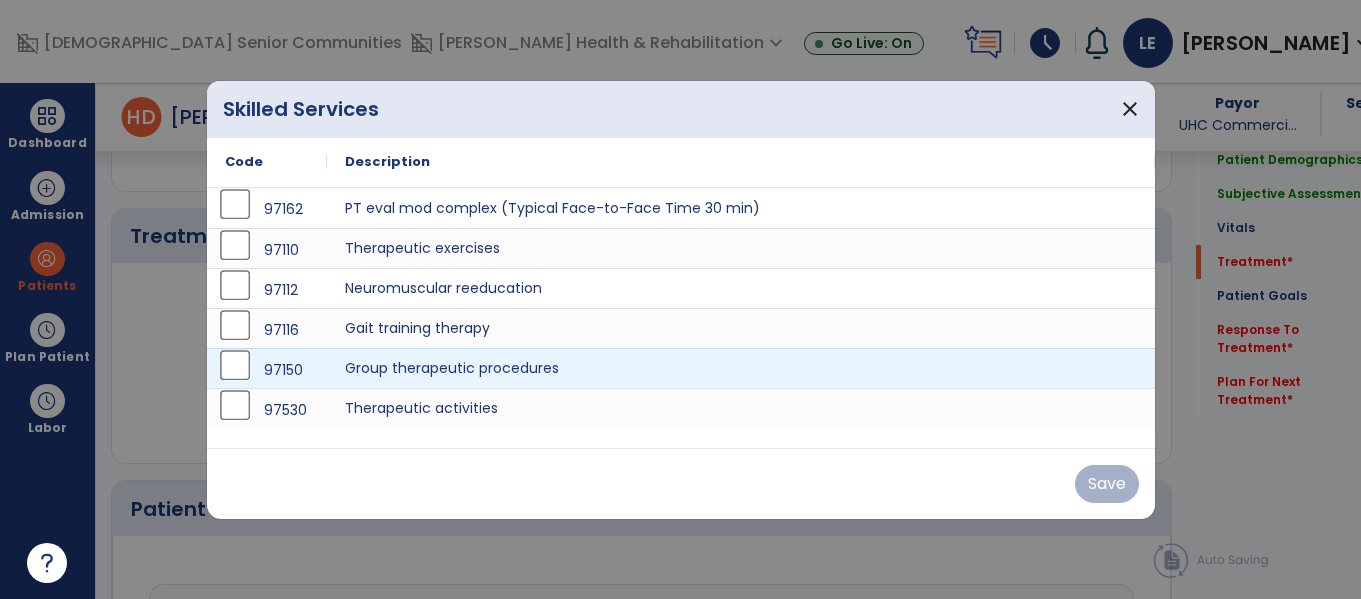 scroll, scrollTop: 1196, scrollLeft: 0, axis: vertical 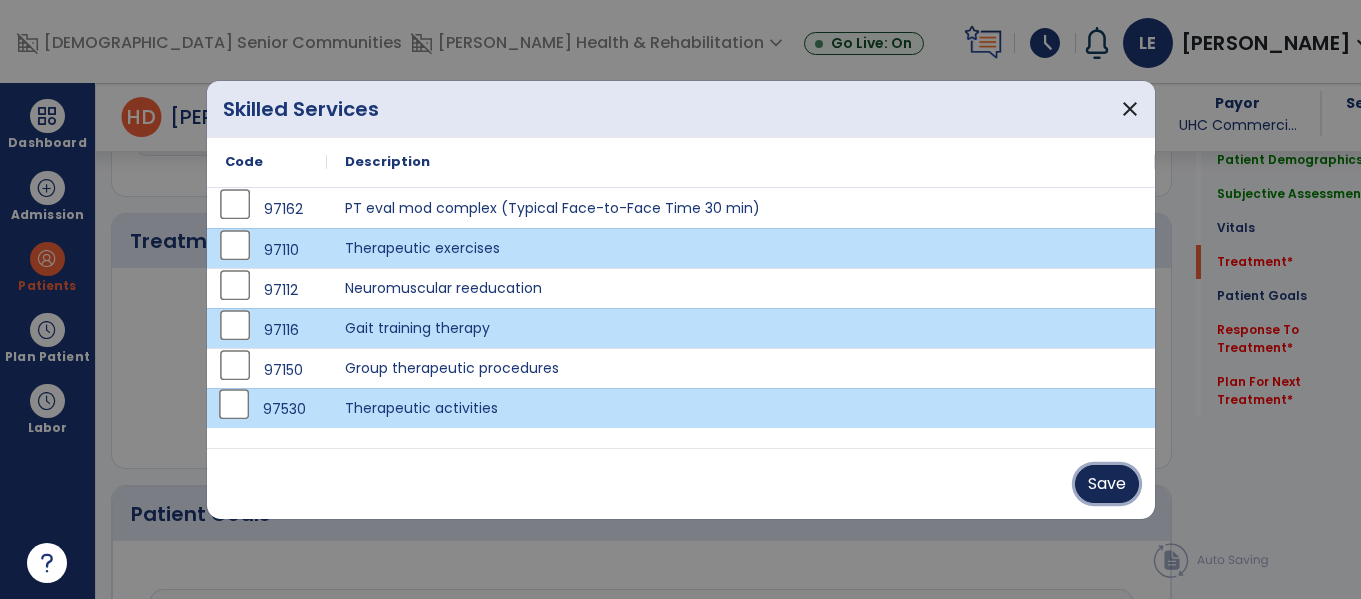 click on "Save" at bounding box center (1107, 484) 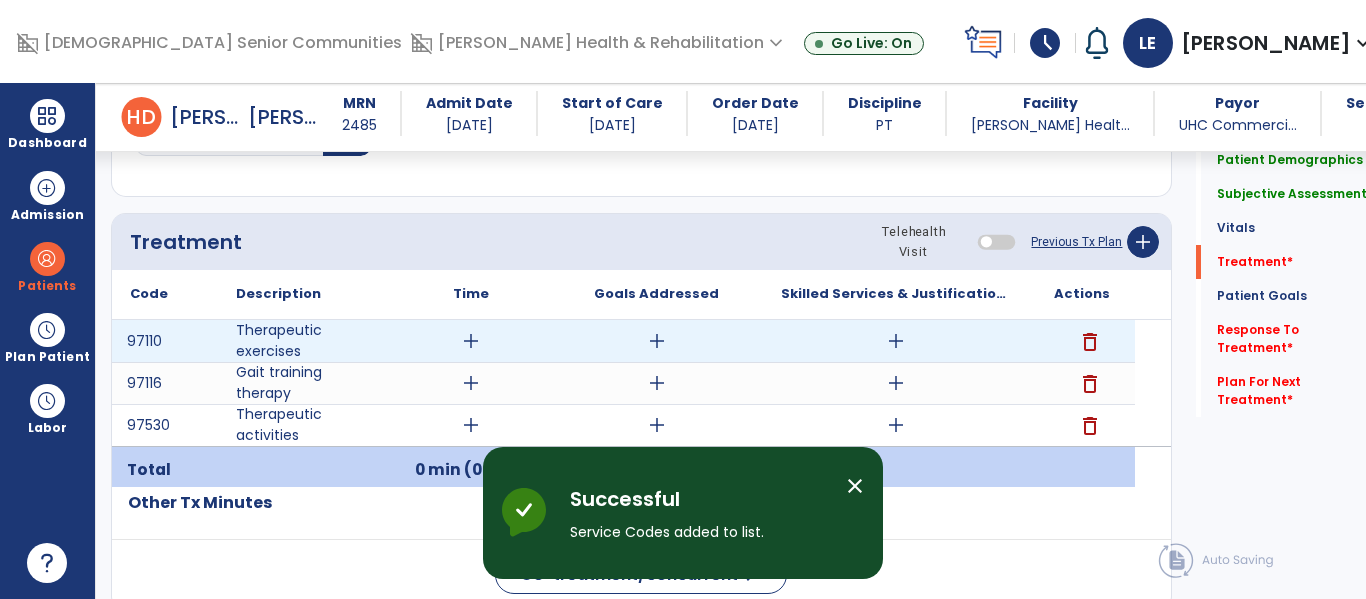 click on "add" at bounding box center [471, 341] 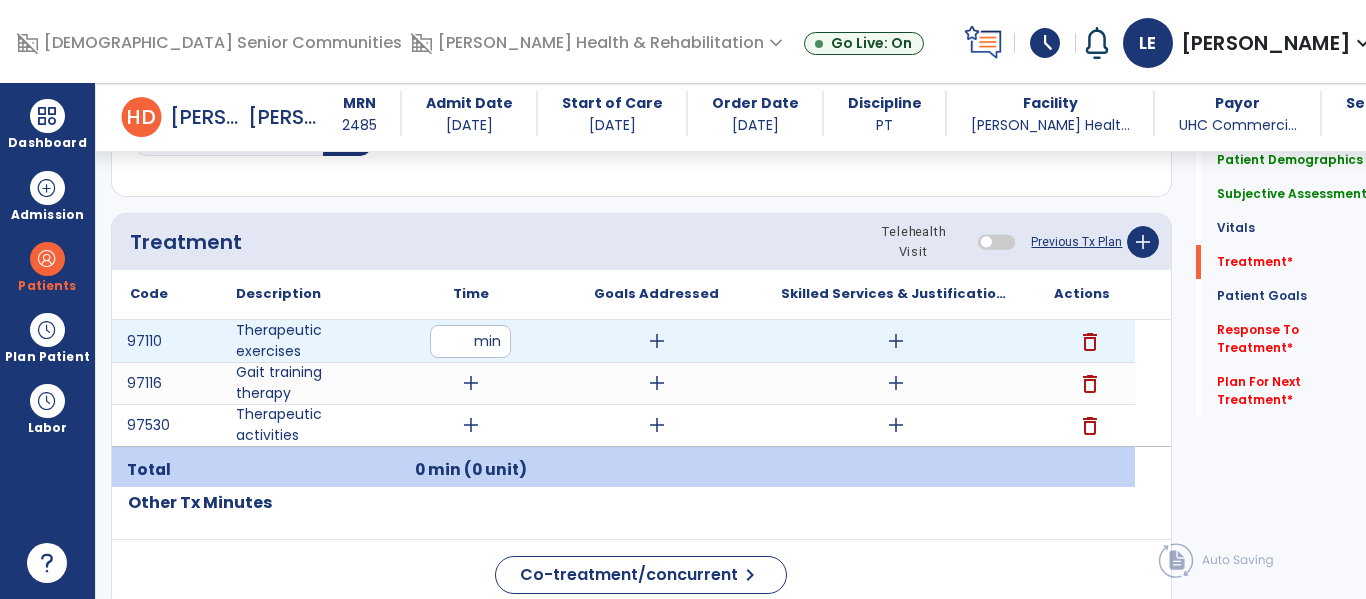 type on "**" 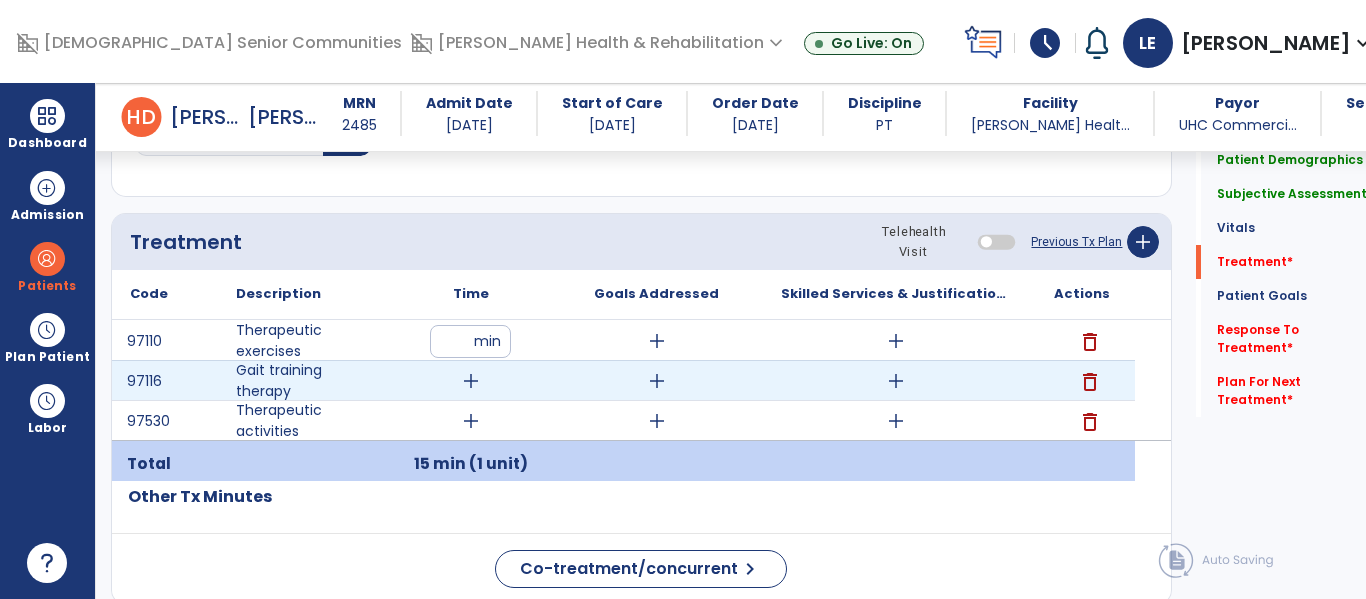 click on "add" at bounding box center [471, 381] 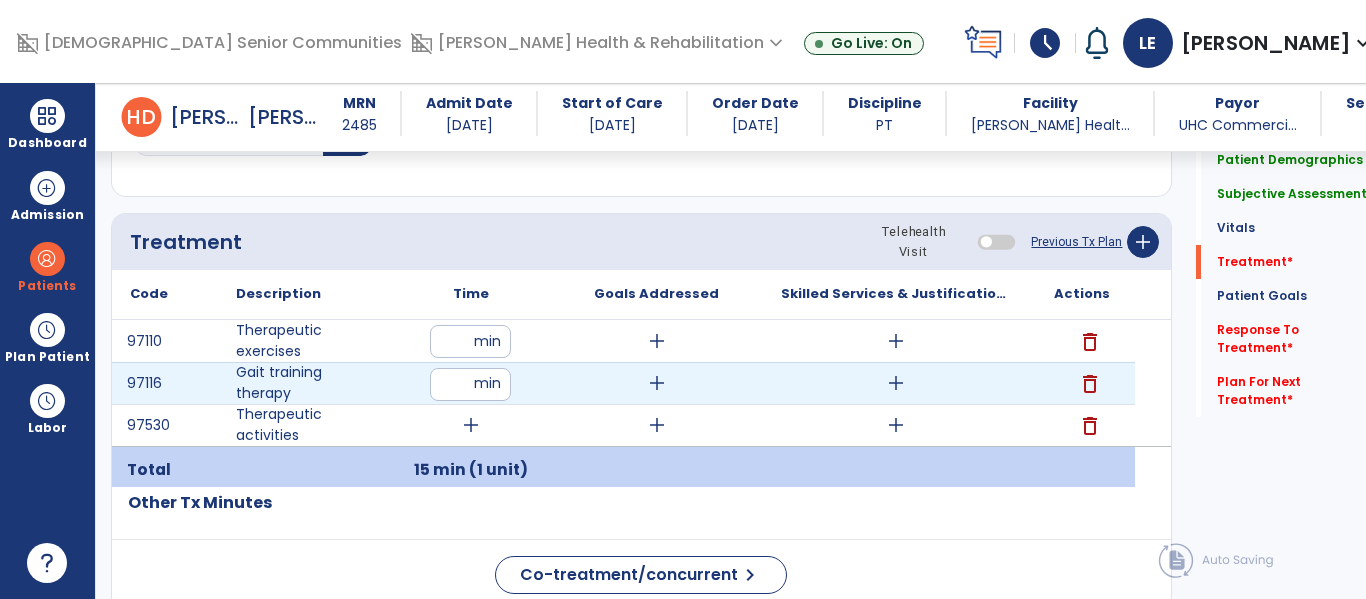 type on "*" 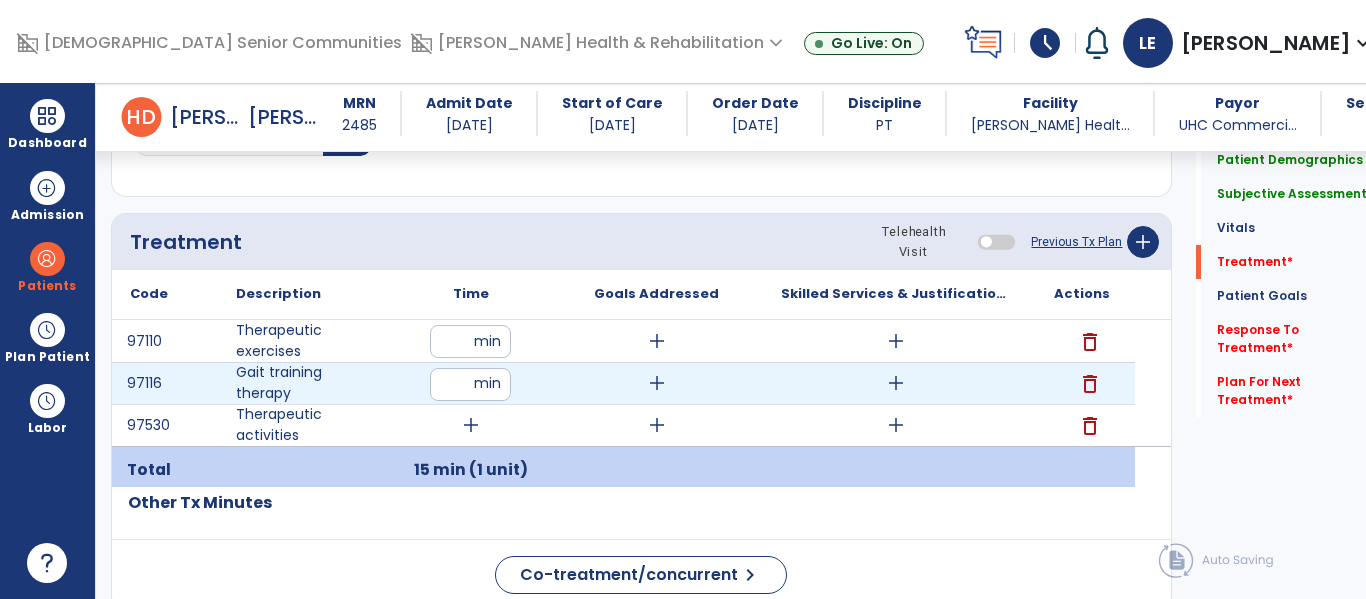 type on "**" 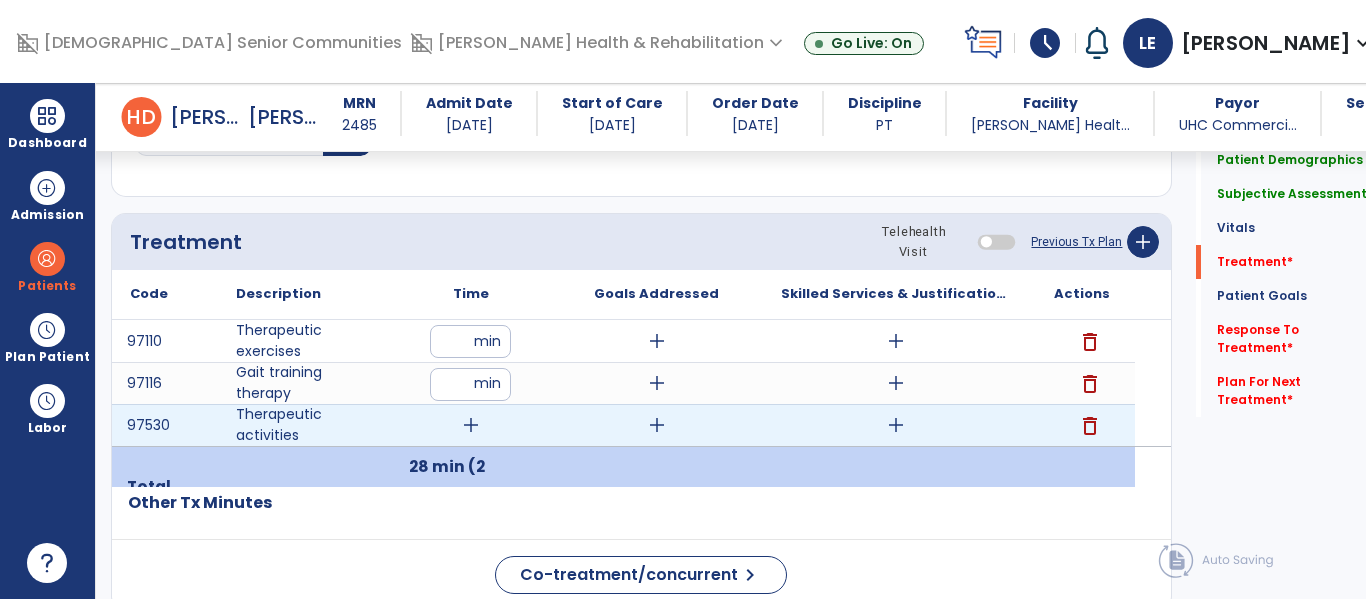click on "add" at bounding box center (471, 425) 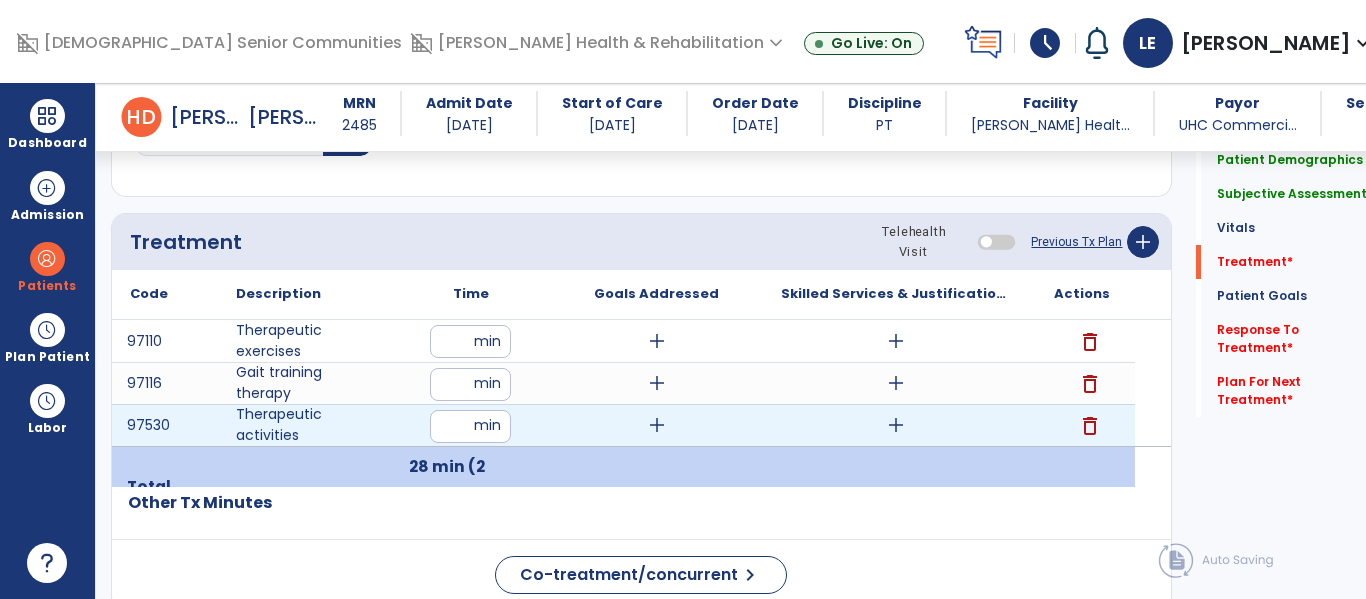type on "**" 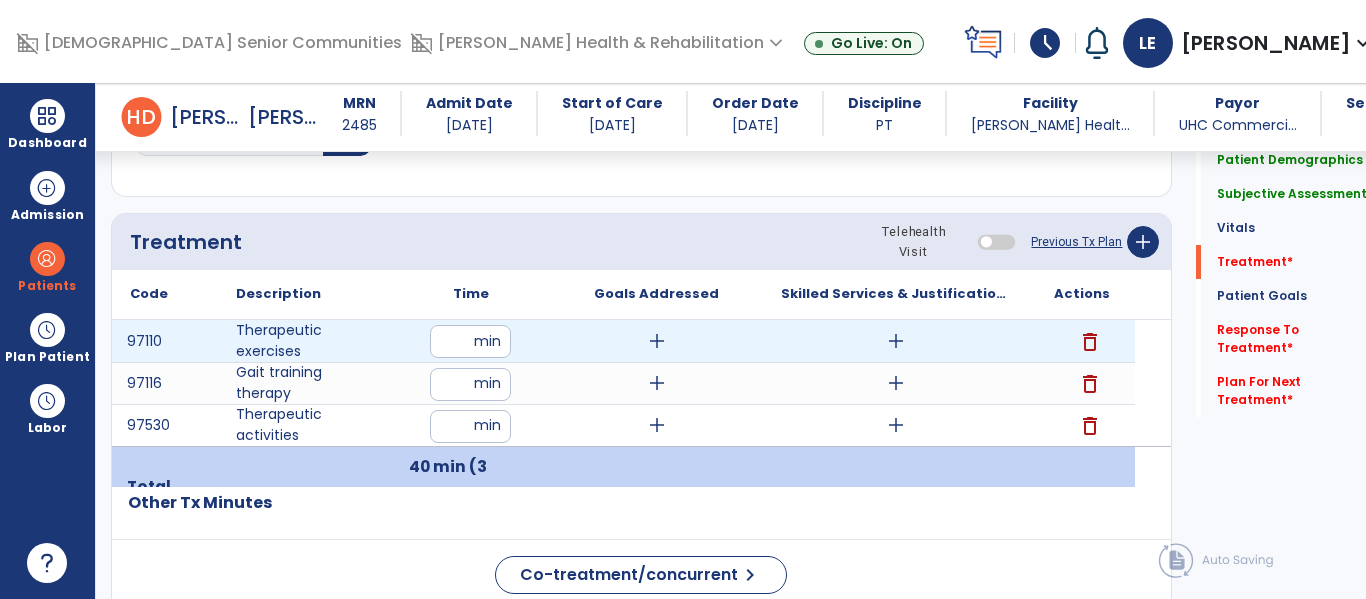 click on "add" at bounding box center [657, 341] 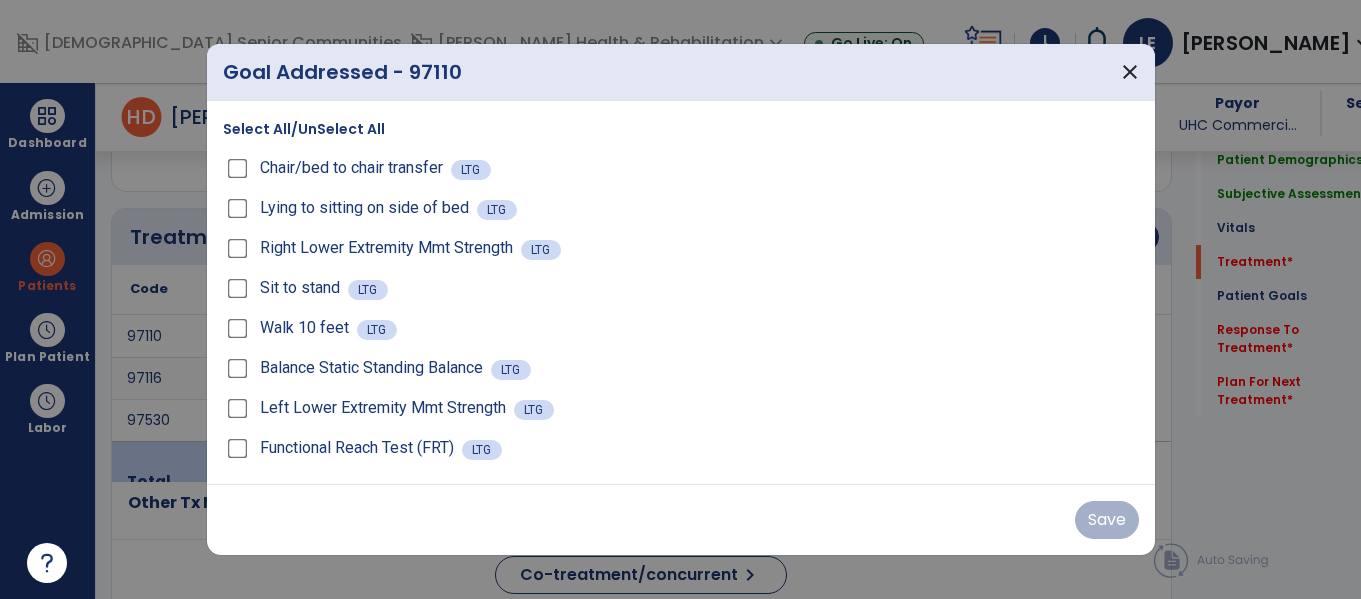 scroll, scrollTop: 1196, scrollLeft: 0, axis: vertical 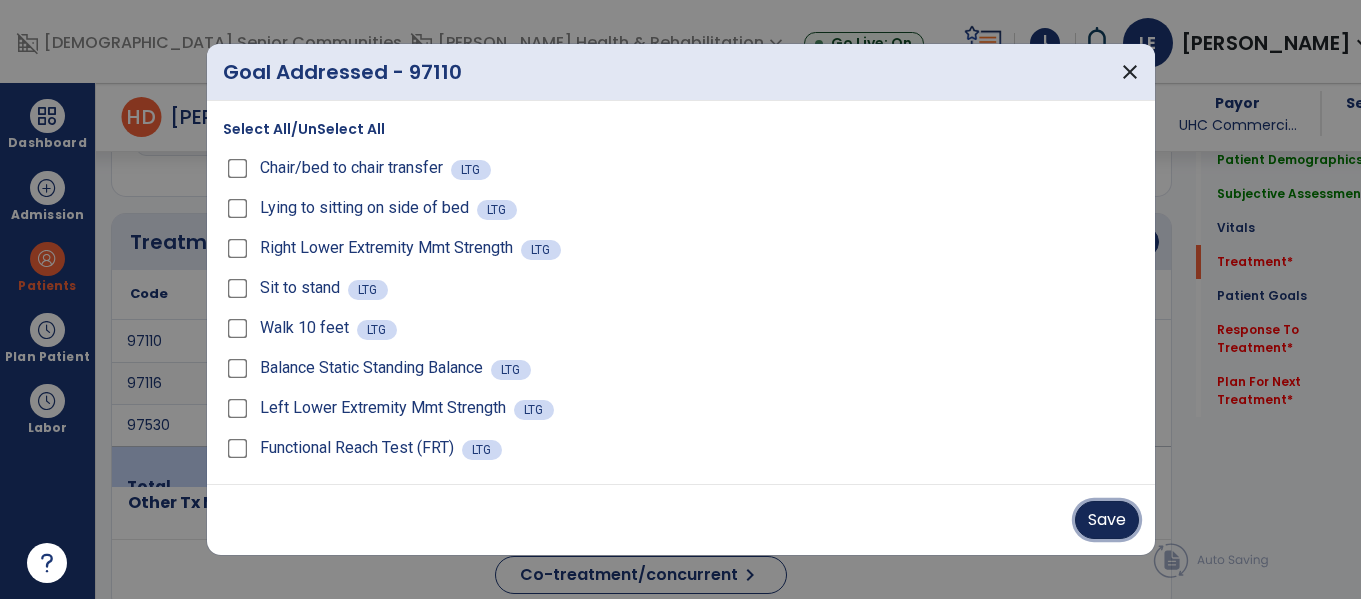 click on "Save" at bounding box center (1107, 520) 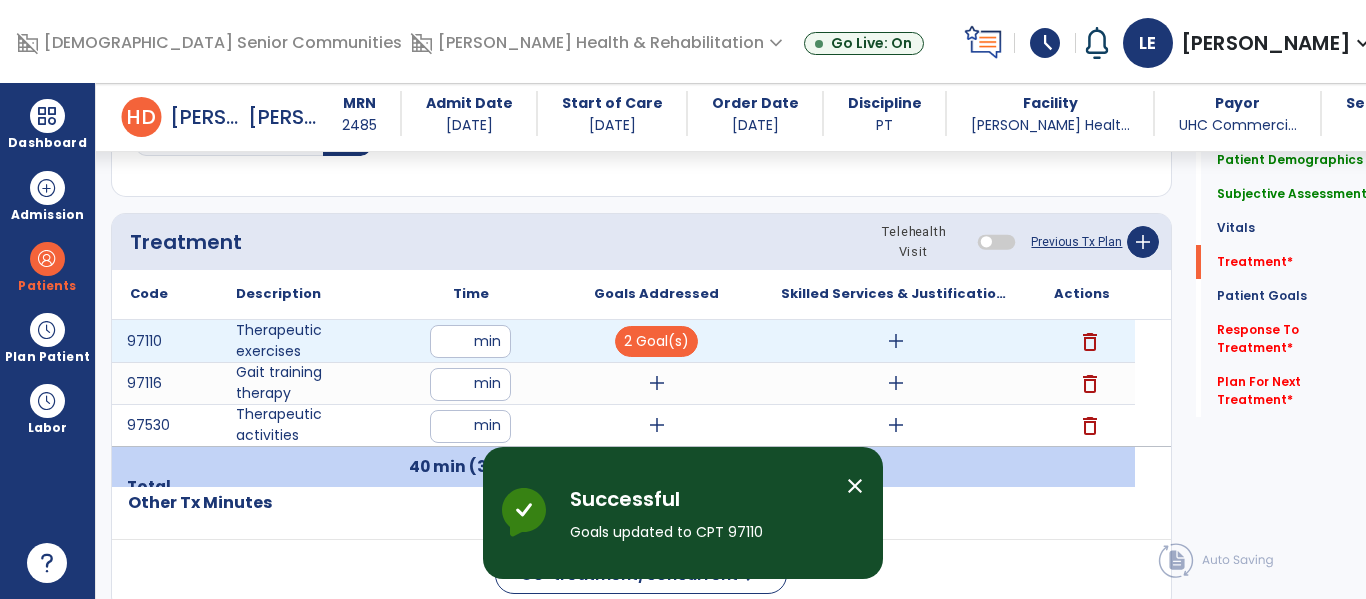 click on "add" at bounding box center (896, 341) 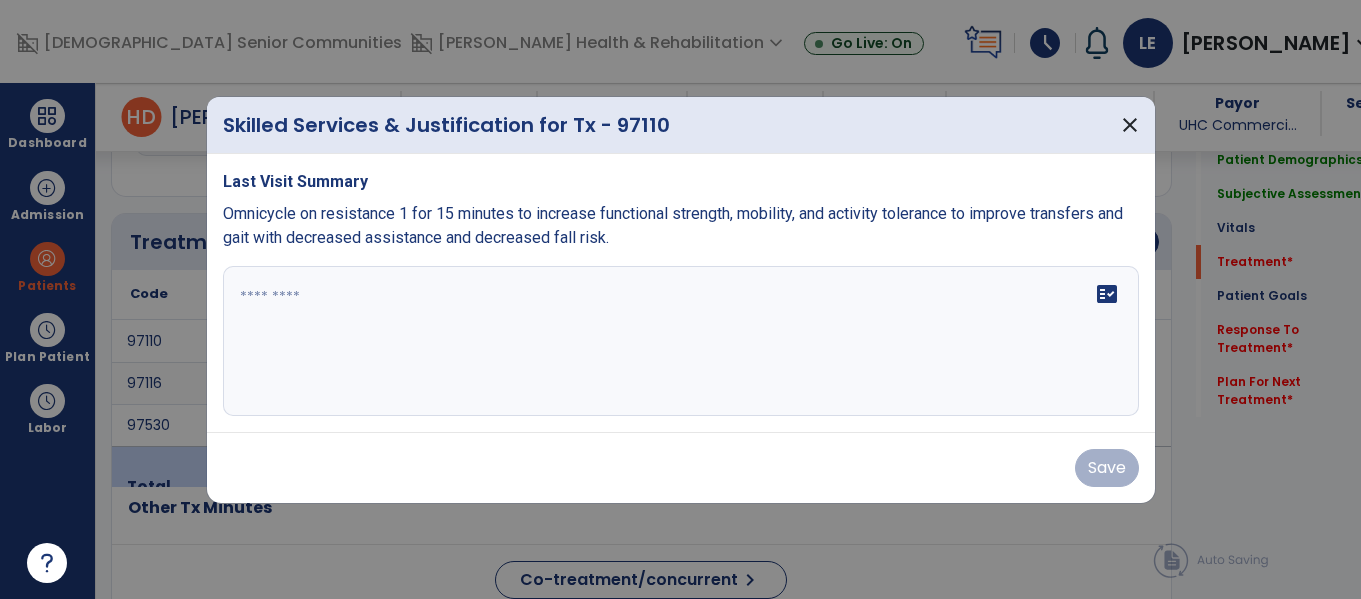 click on "fact_check" at bounding box center [681, 341] 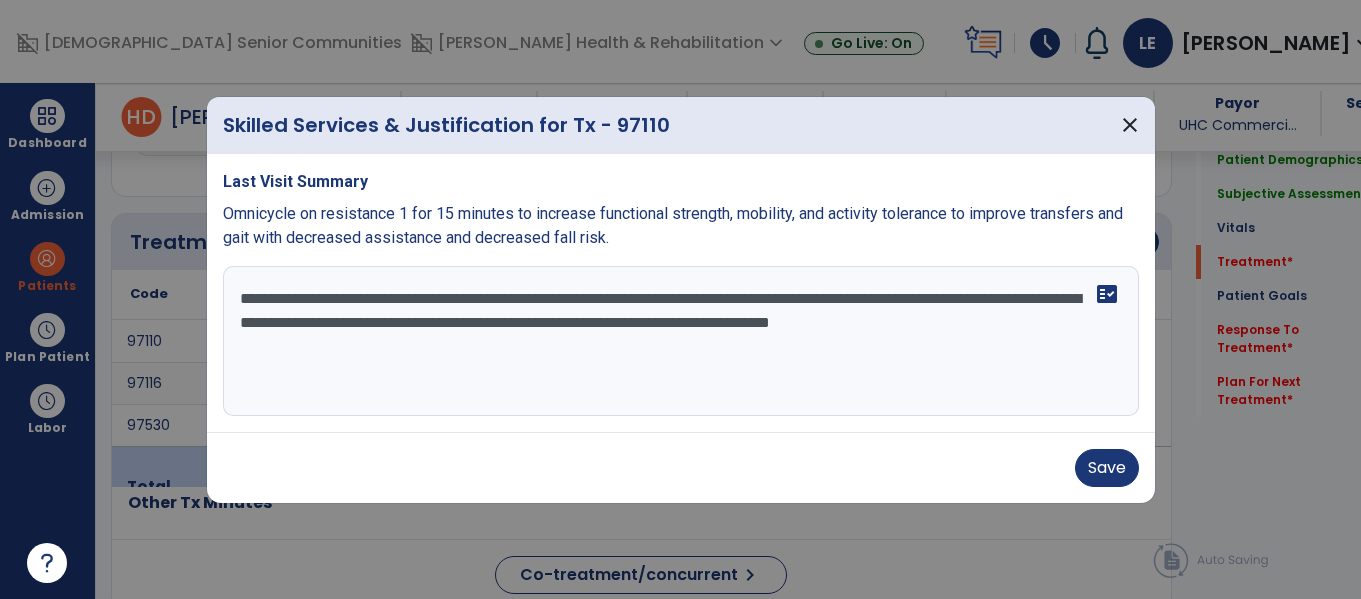 type on "**********" 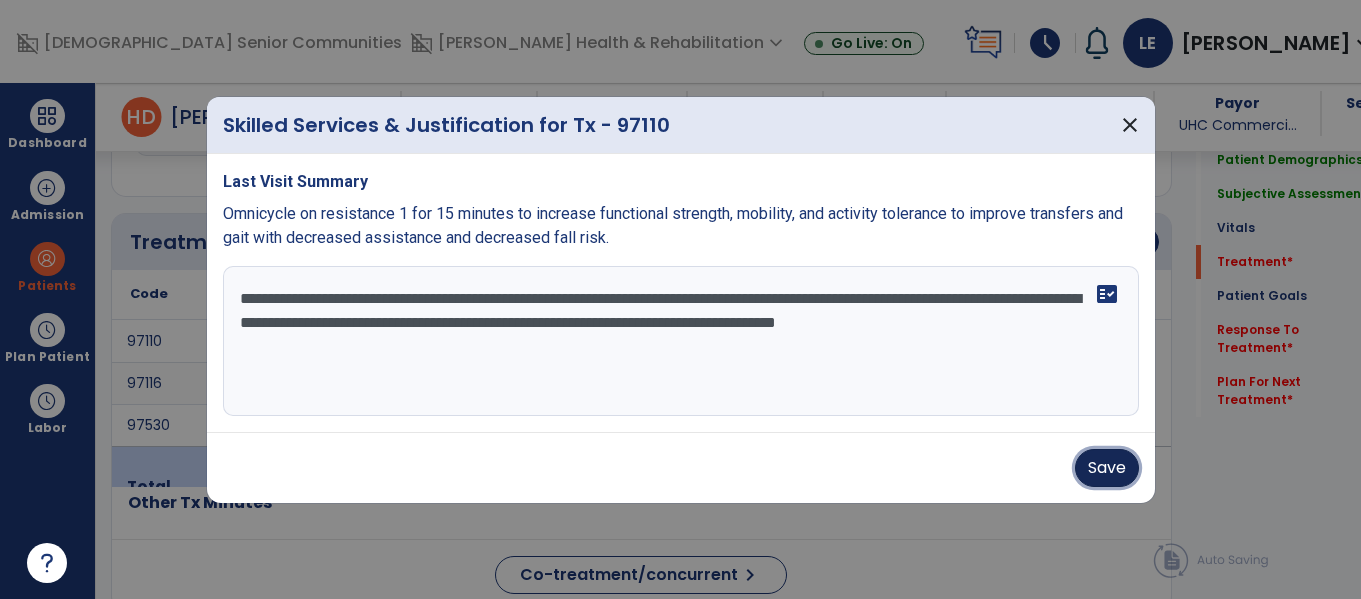 click on "Save" at bounding box center (1107, 468) 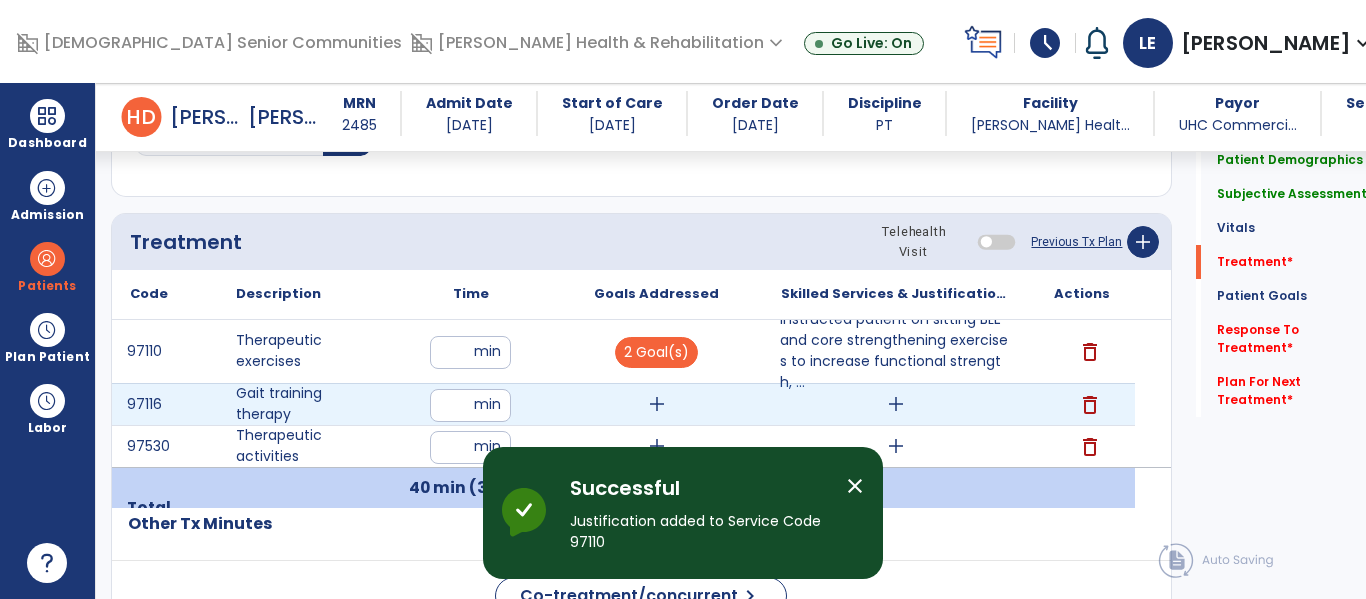 click on "add" at bounding box center (657, 404) 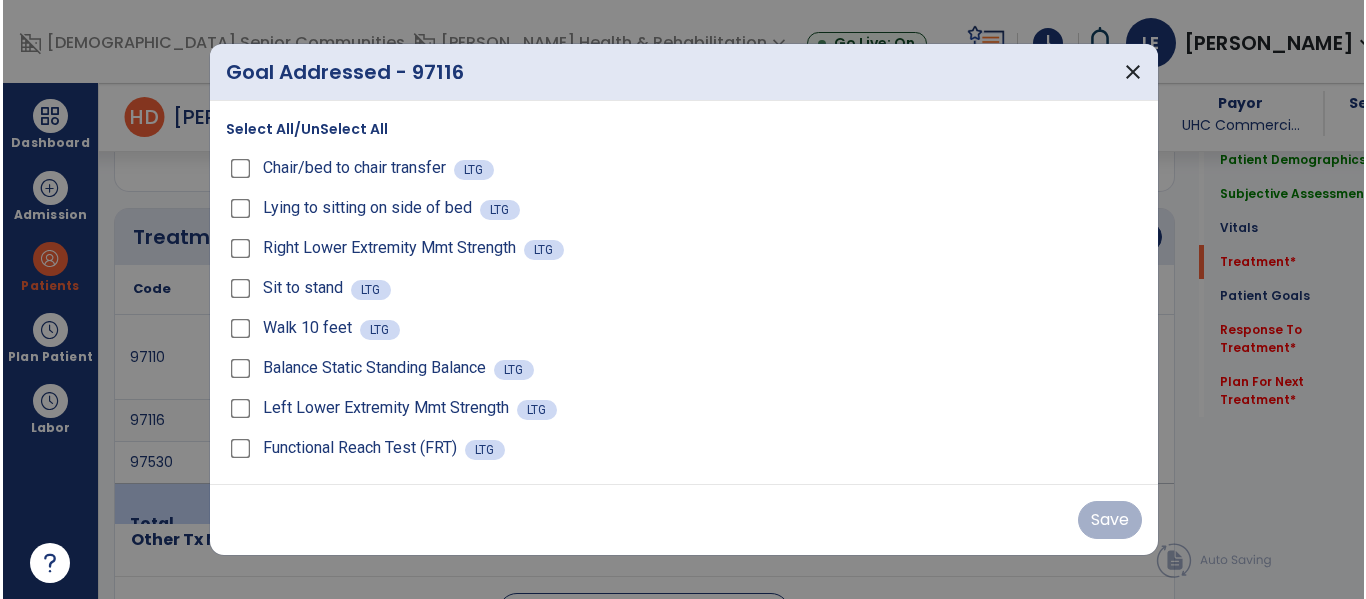 scroll, scrollTop: 1196, scrollLeft: 0, axis: vertical 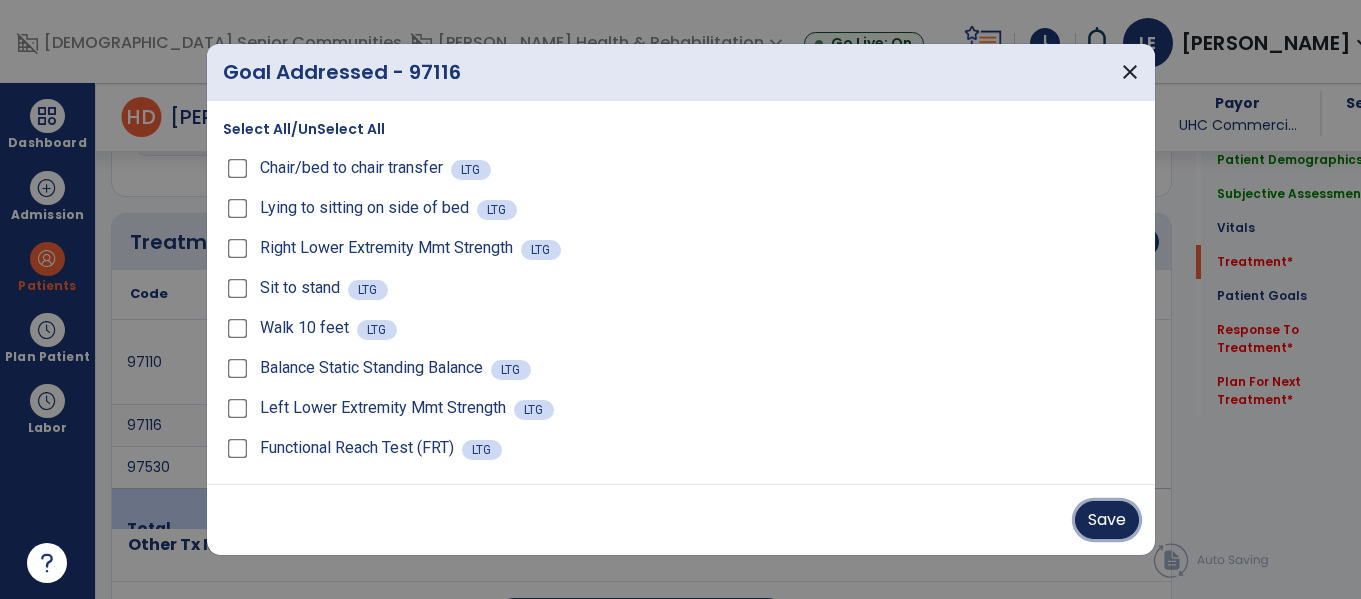 click on "Save" at bounding box center [1107, 520] 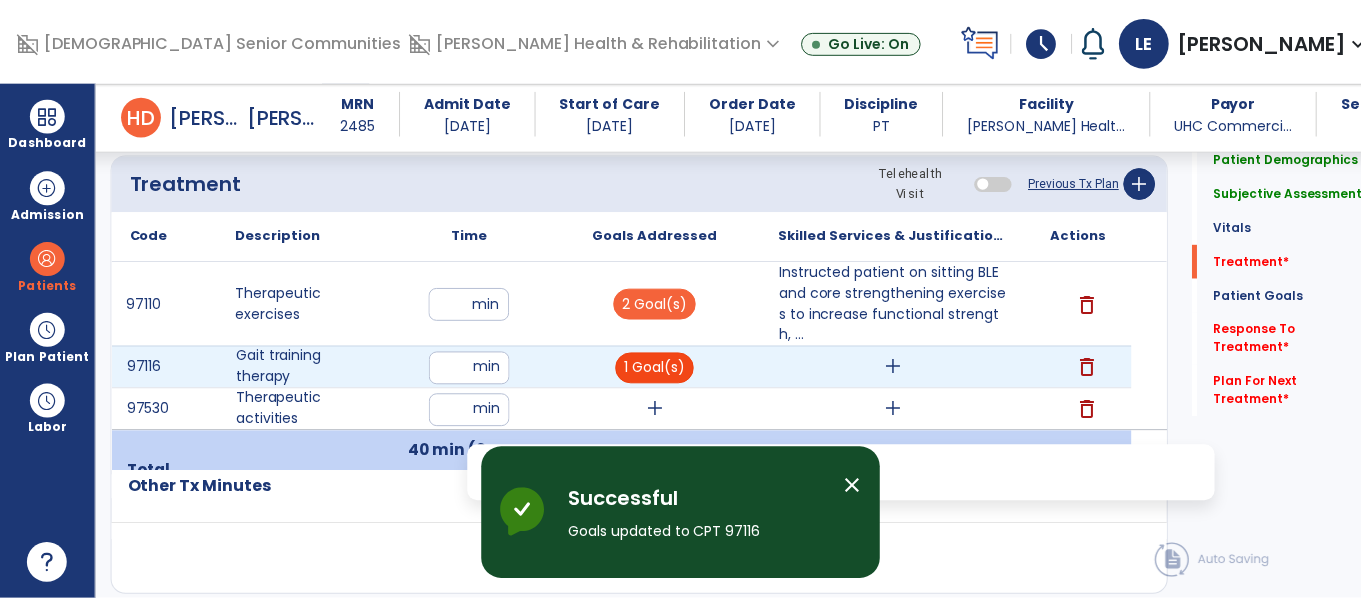 scroll, scrollTop: 1262, scrollLeft: 0, axis: vertical 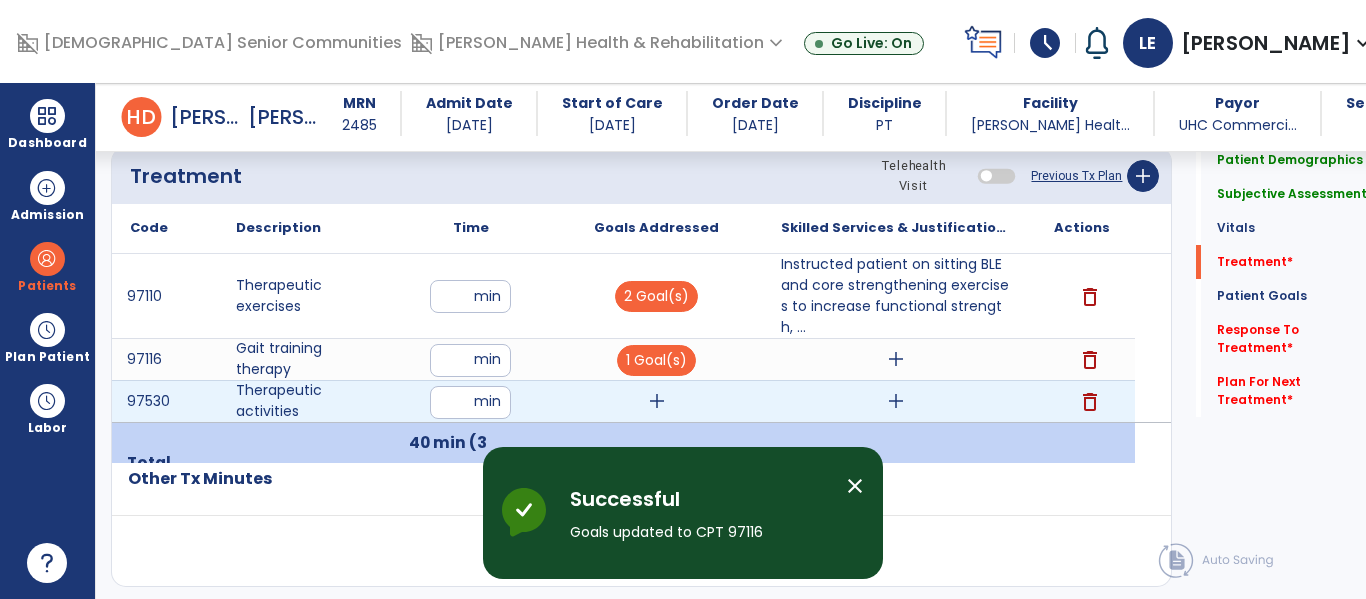 click on "add" at bounding box center (657, 401) 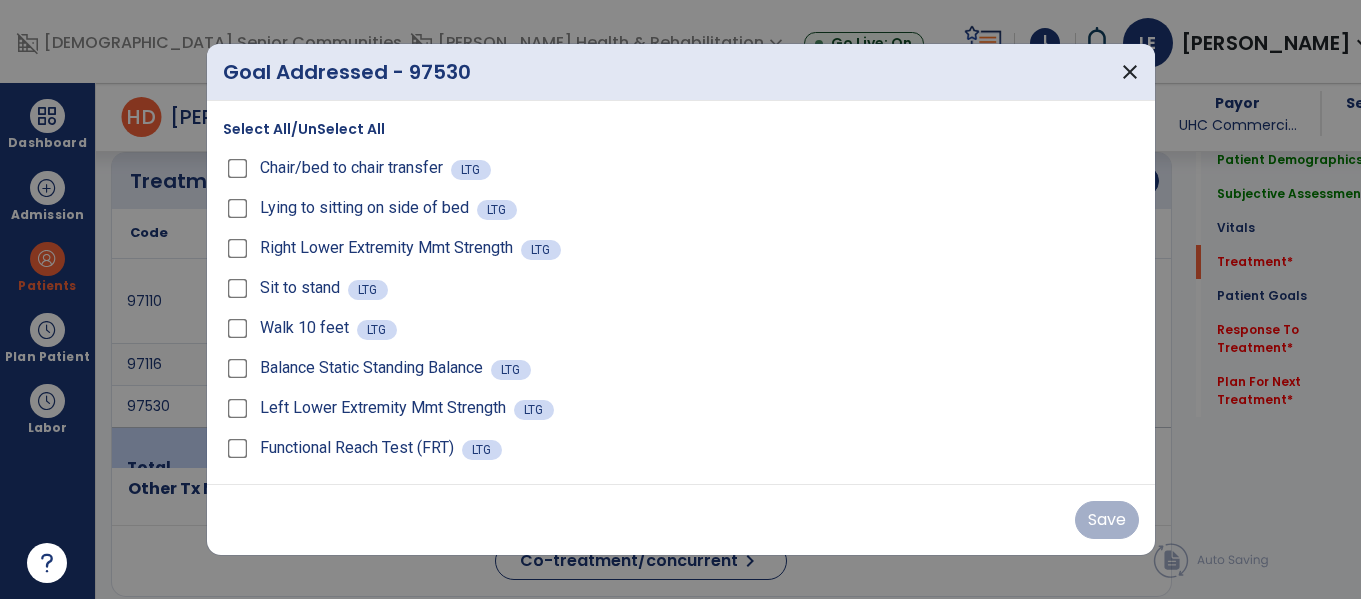 scroll, scrollTop: 1262, scrollLeft: 0, axis: vertical 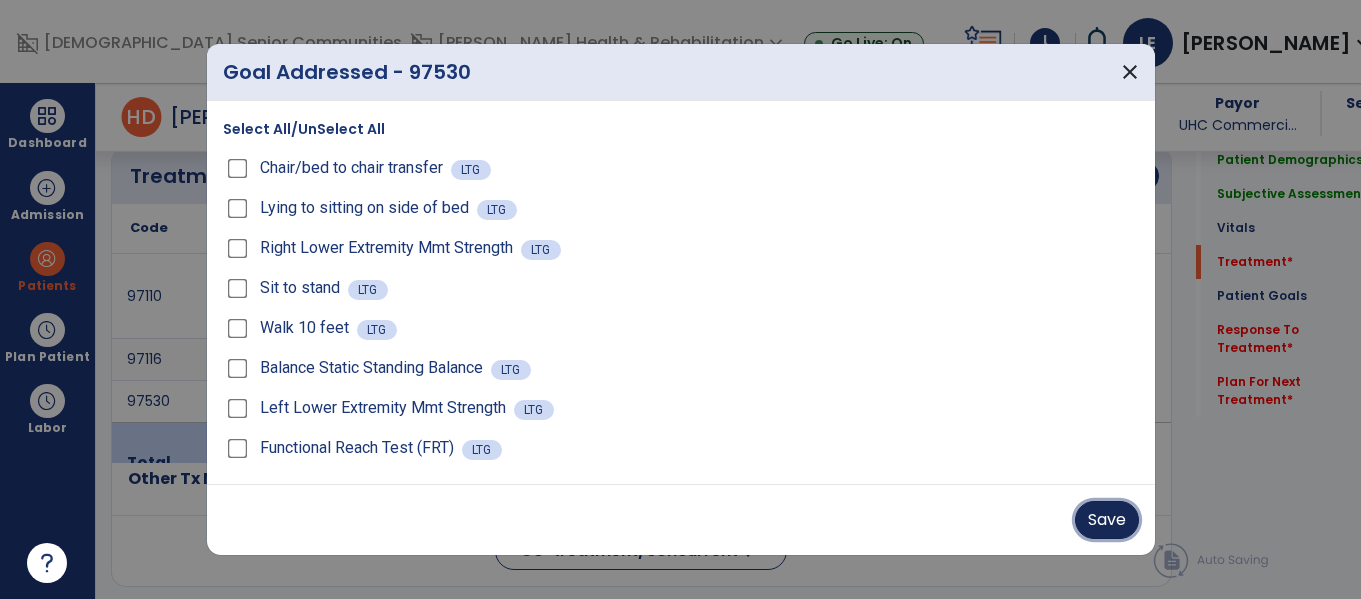 click on "Save" at bounding box center (1107, 520) 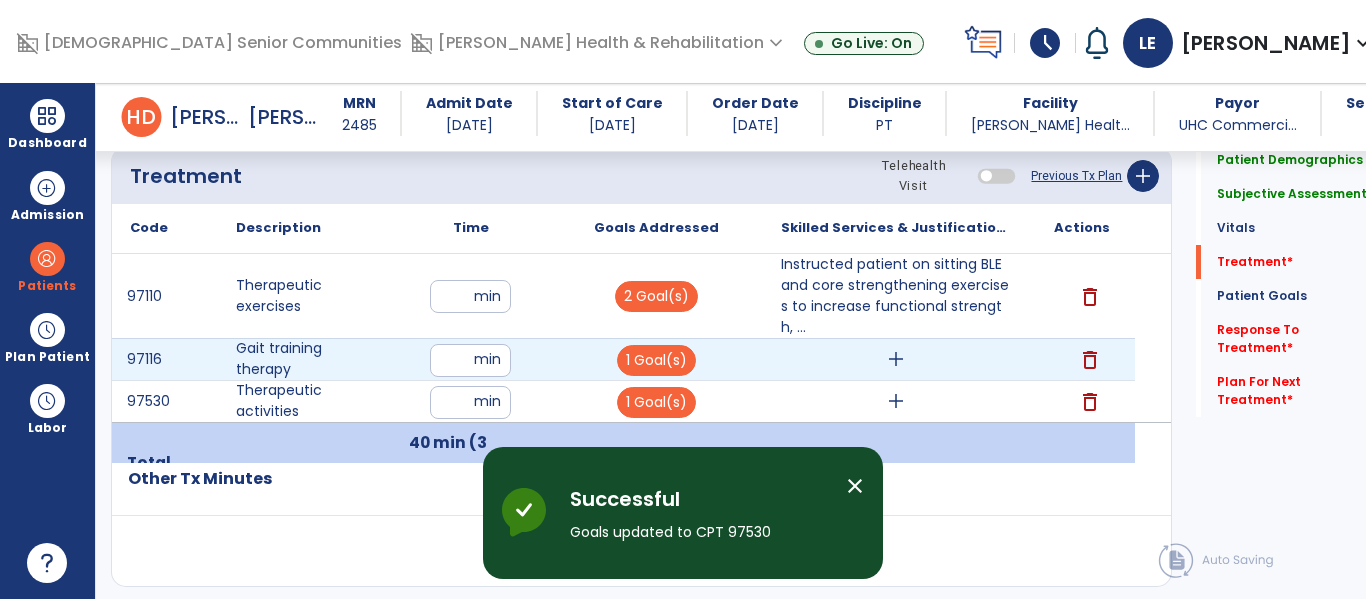click on "add" at bounding box center [896, 359] 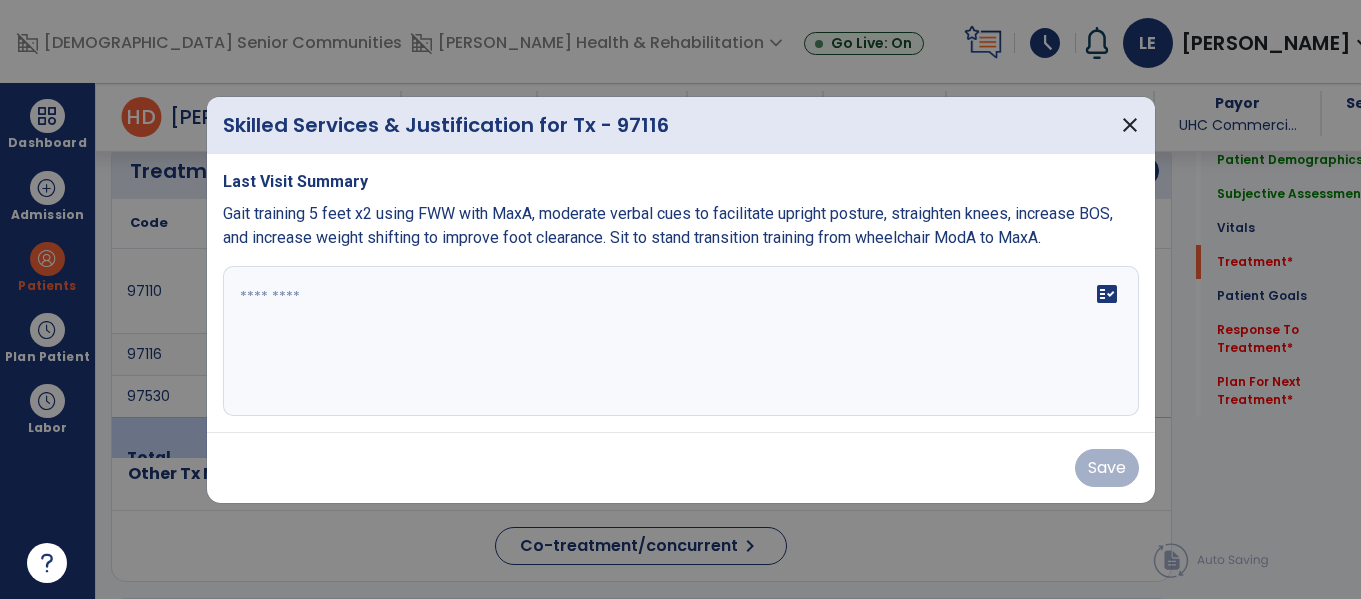 scroll, scrollTop: 1262, scrollLeft: 0, axis: vertical 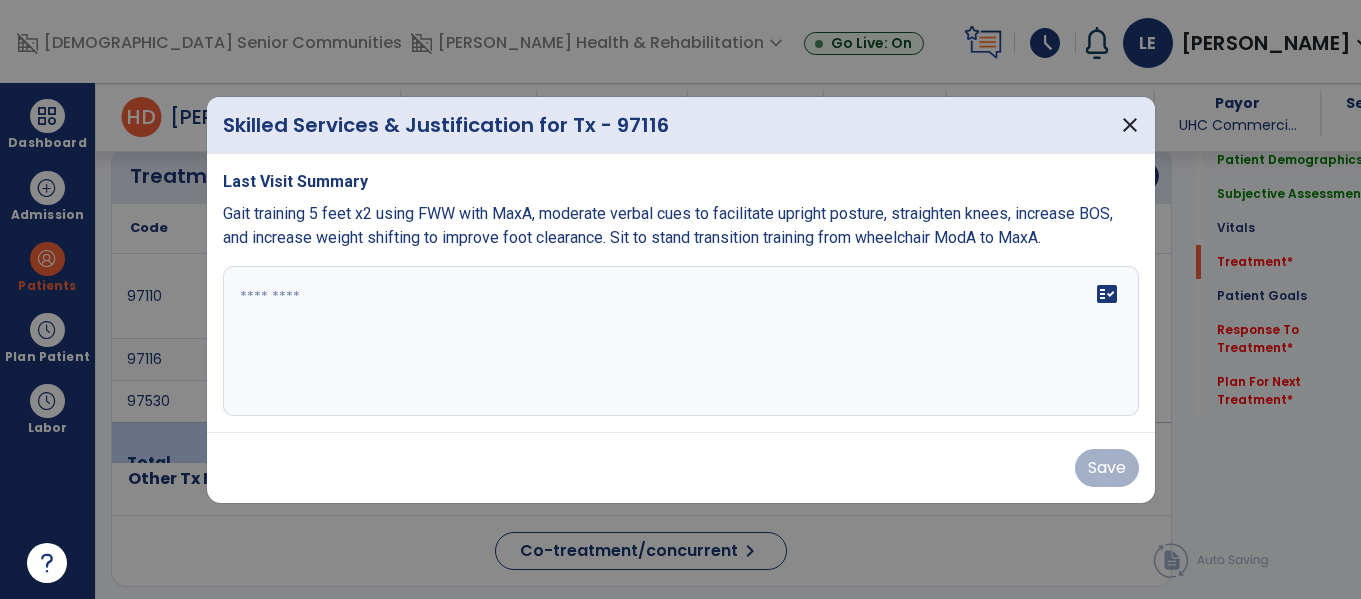 click on "fact_check" at bounding box center (681, 341) 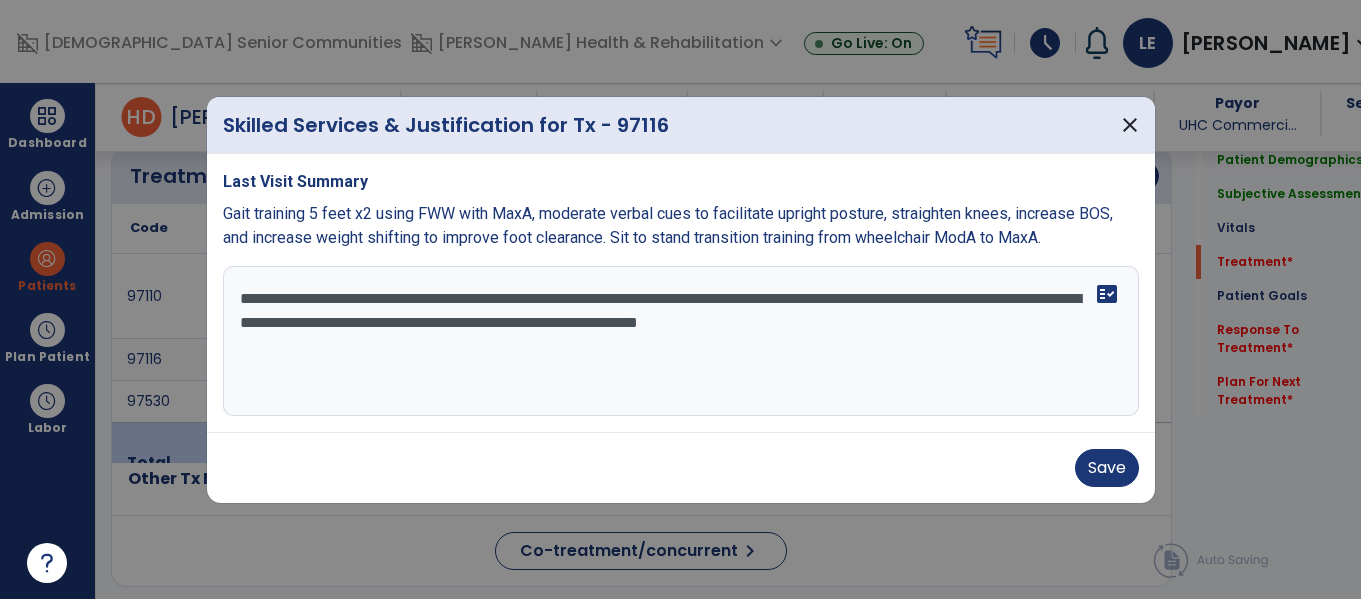 type on "**********" 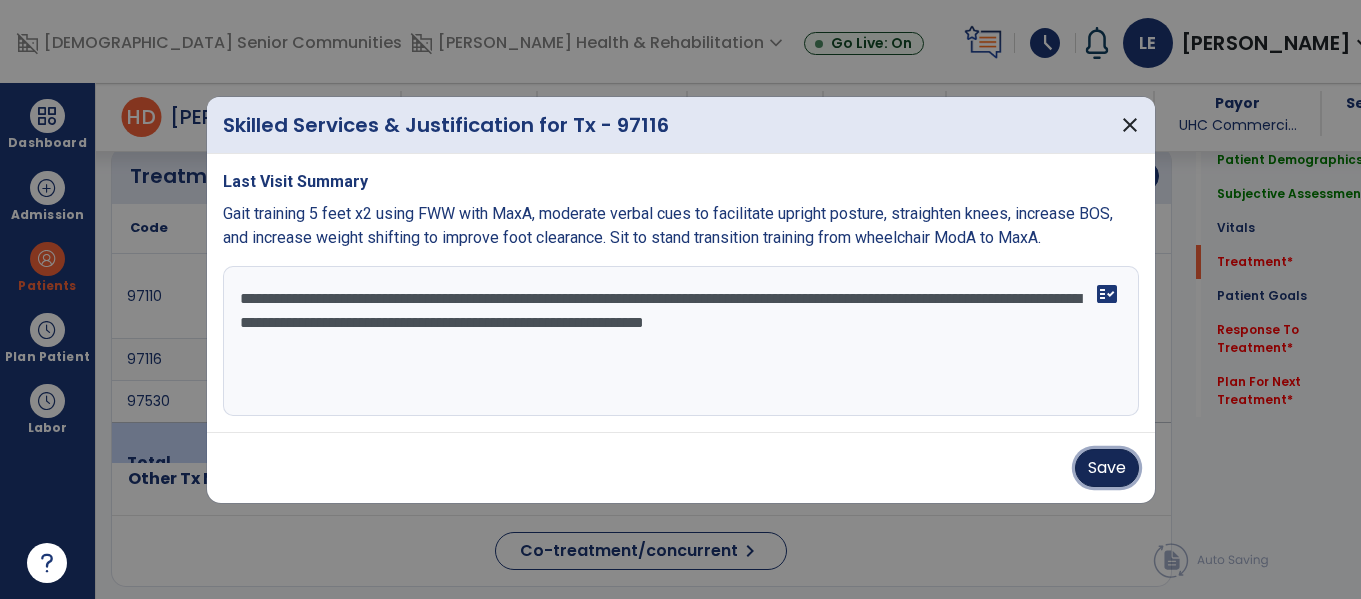 click on "Save" at bounding box center (1107, 468) 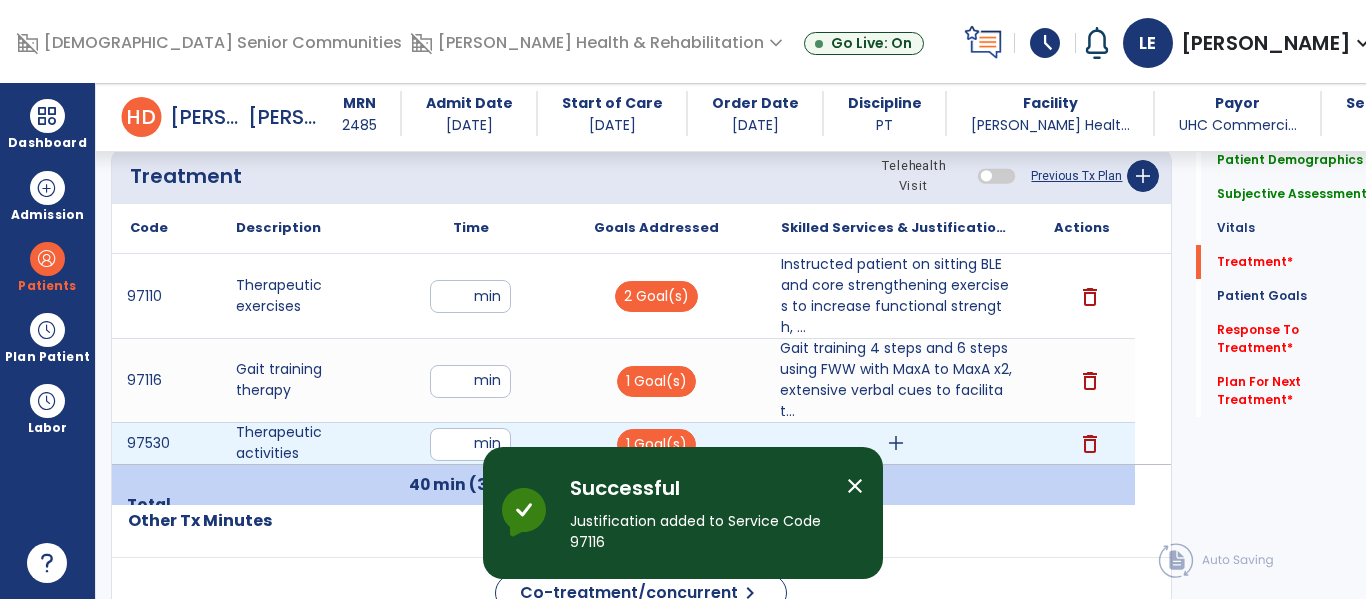 click on "add" at bounding box center (896, 443) 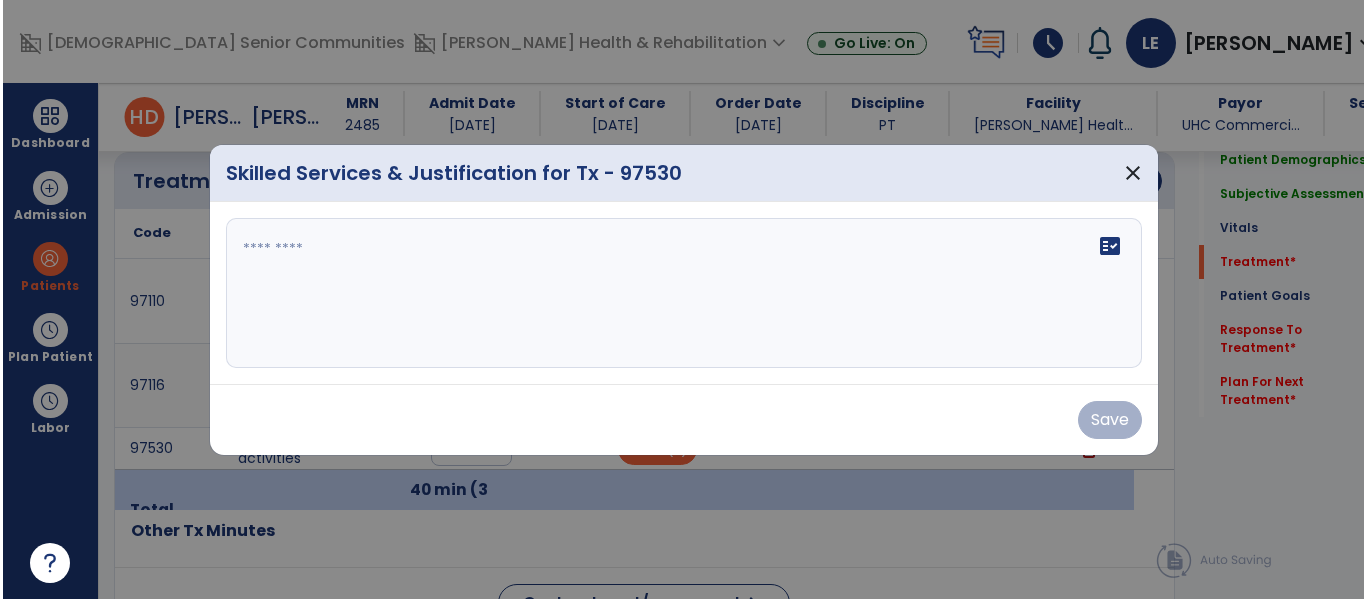scroll, scrollTop: 1262, scrollLeft: 0, axis: vertical 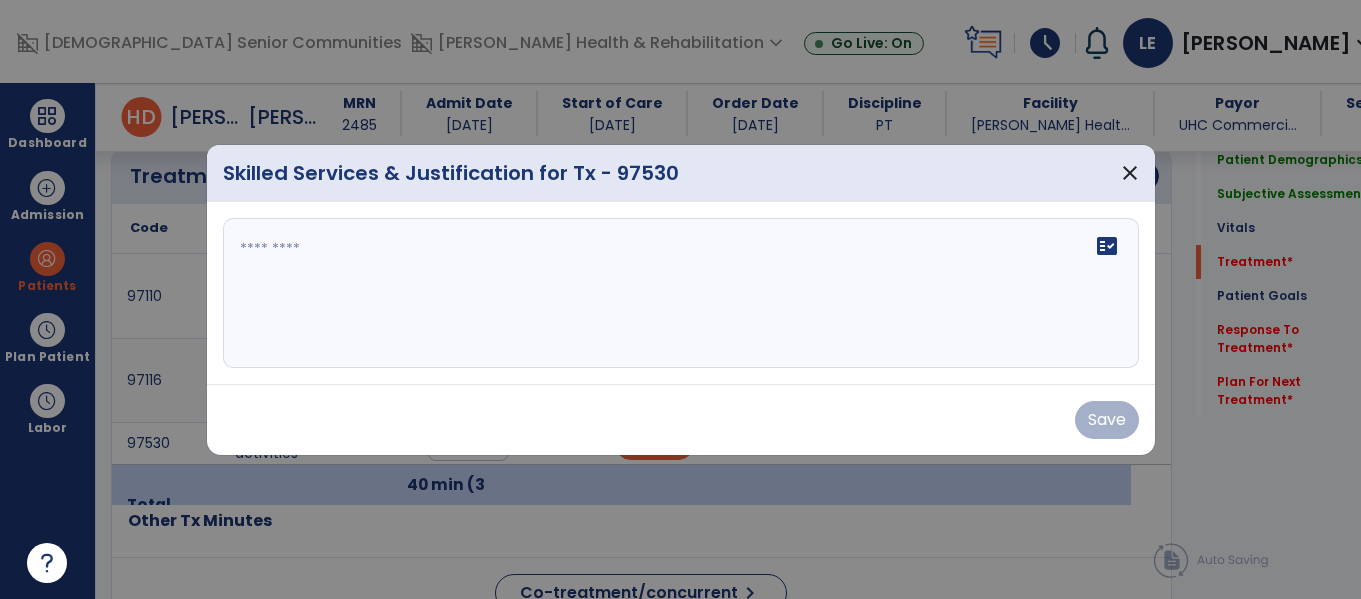 click on "fact_check" at bounding box center (681, 293) 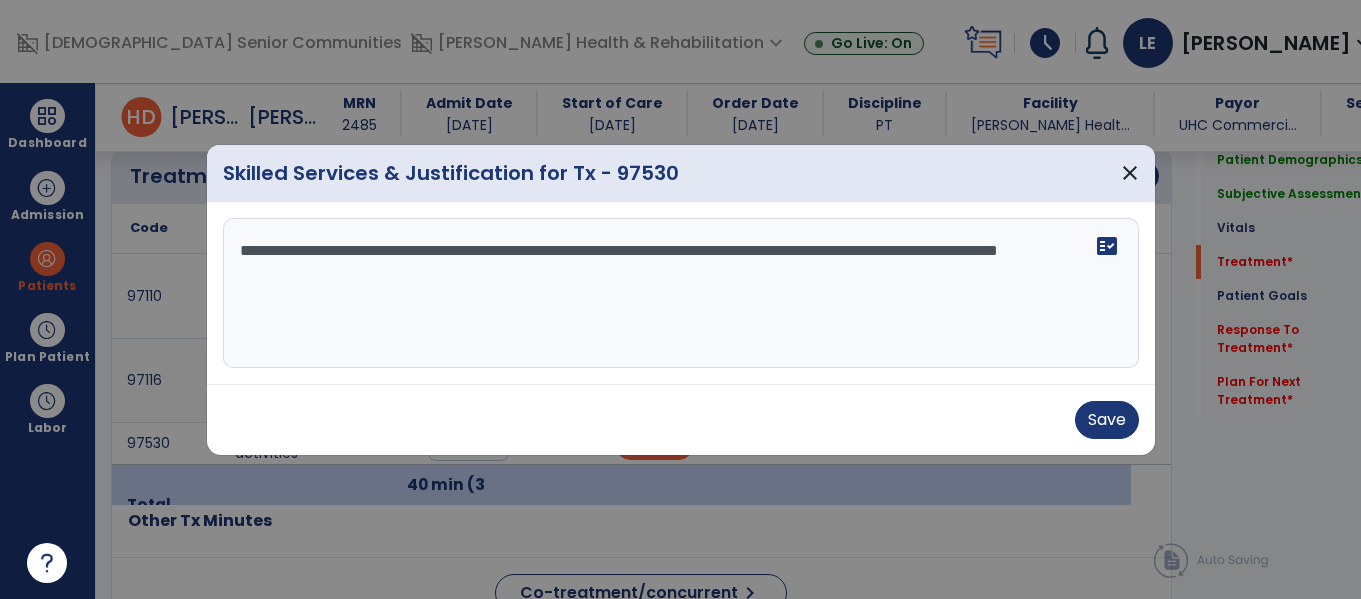 type on "**********" 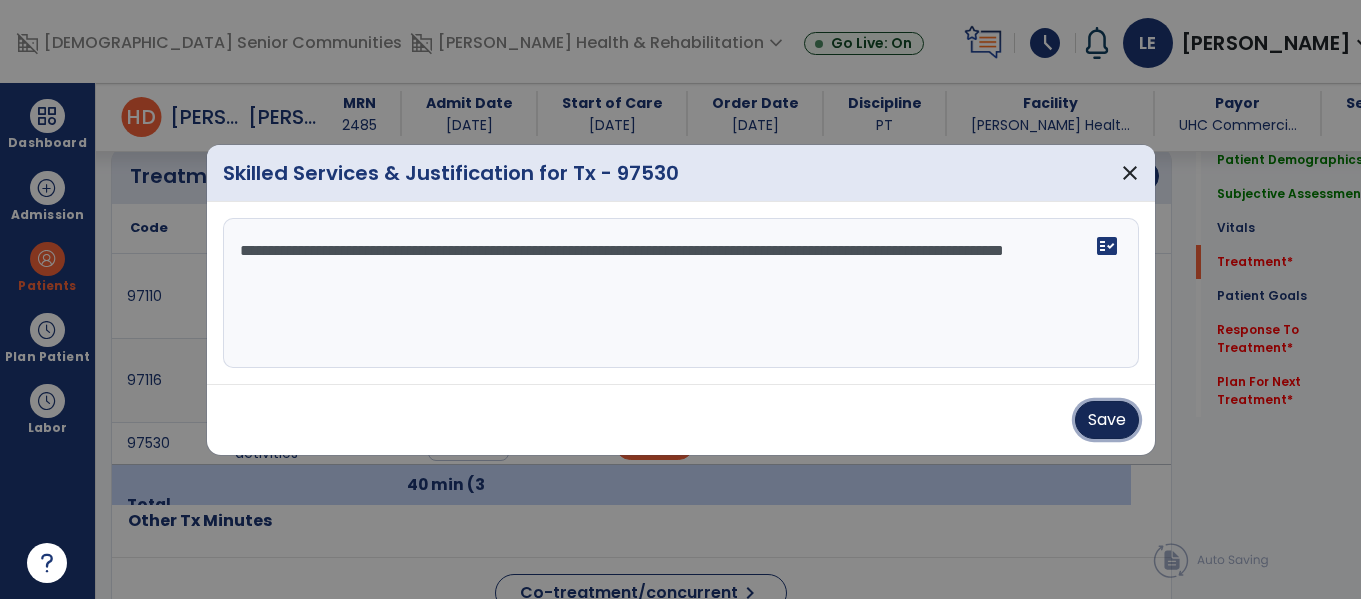 click on "Save" at bounding box center (1107, 420) 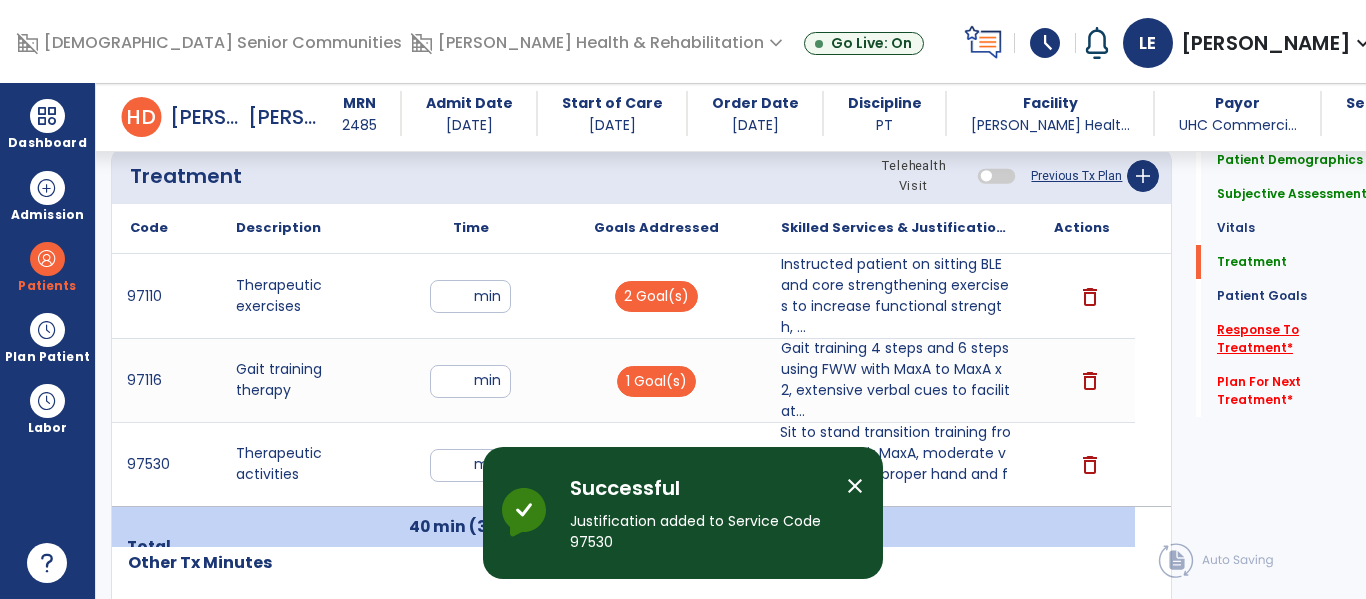 click on "Response To Treatment   *" 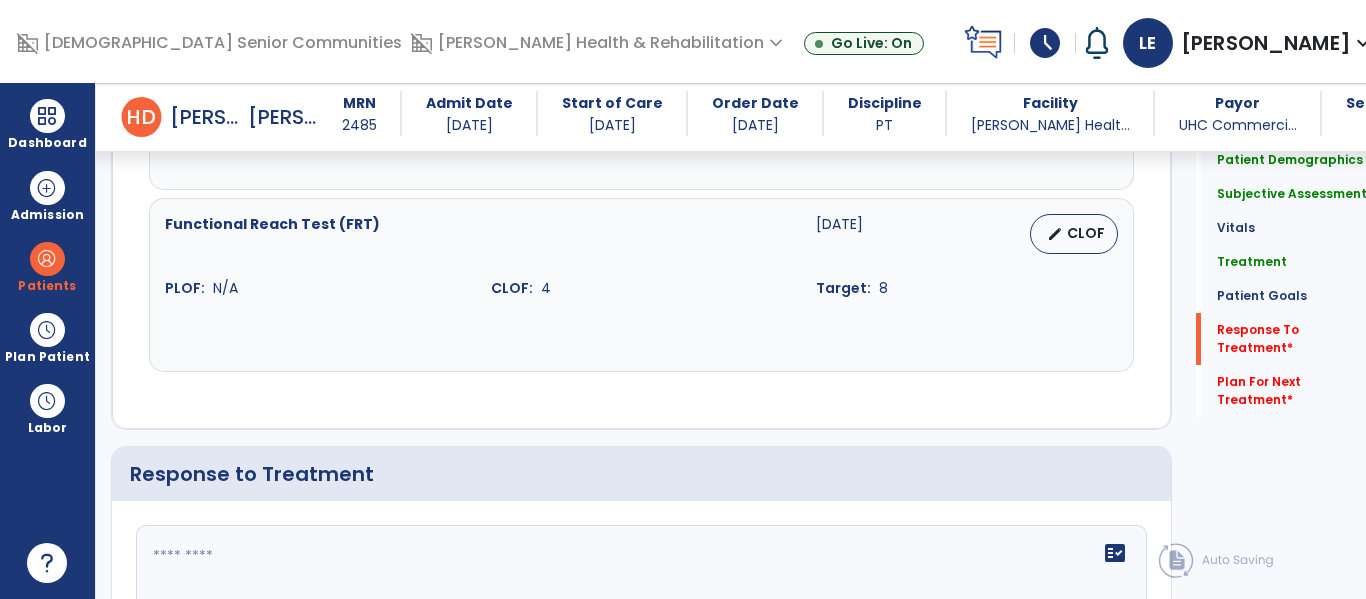 scroll, scrollTop: 3424, scrollLeft: 0, axis: vertical 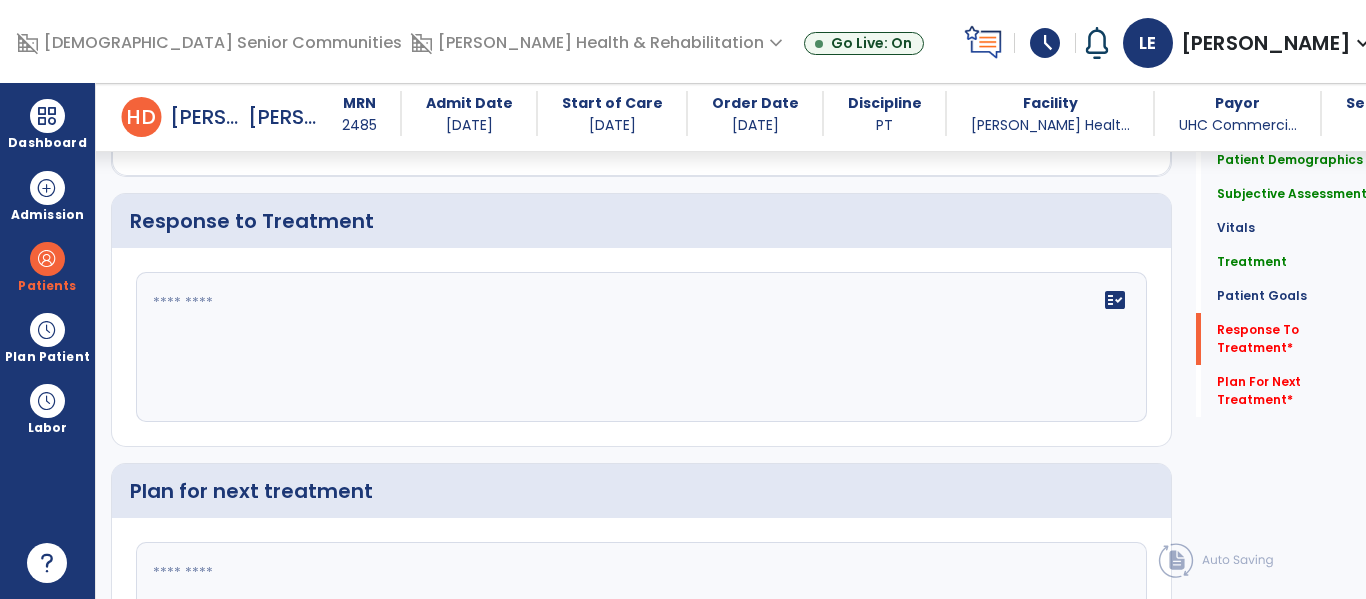 click on "fact_check" 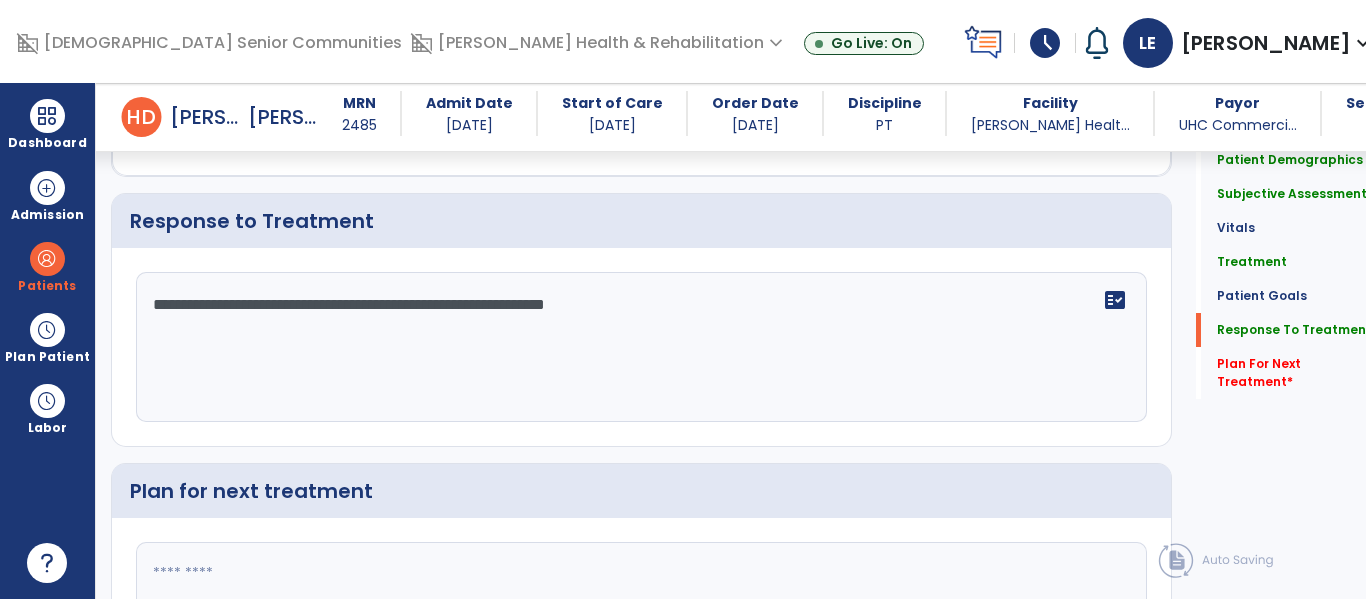 click on "**********" 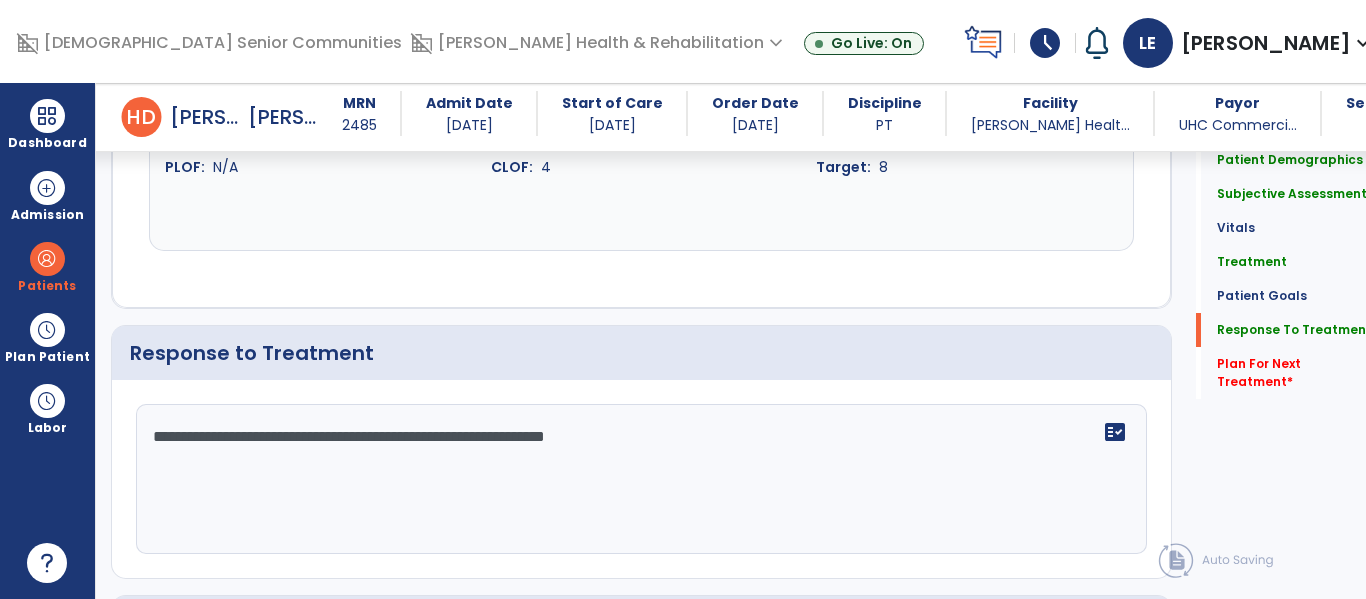scroll, scrollTop: 3424, scrollLeft: 0, axis: vertical 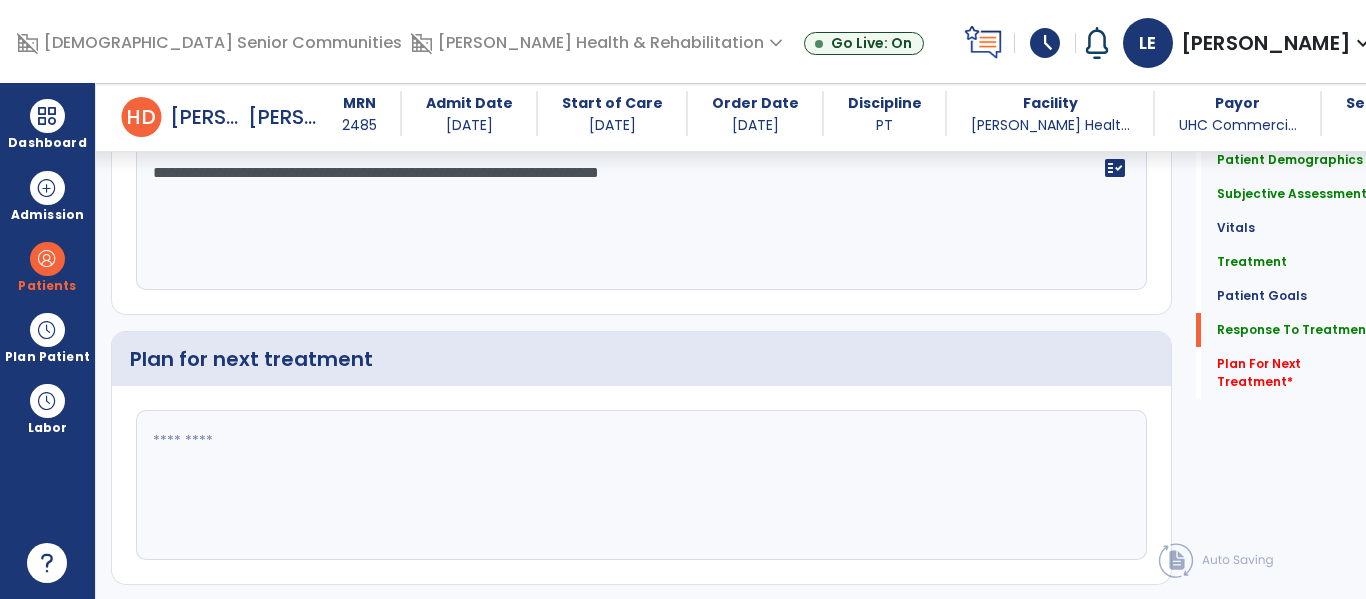 click on "**********" 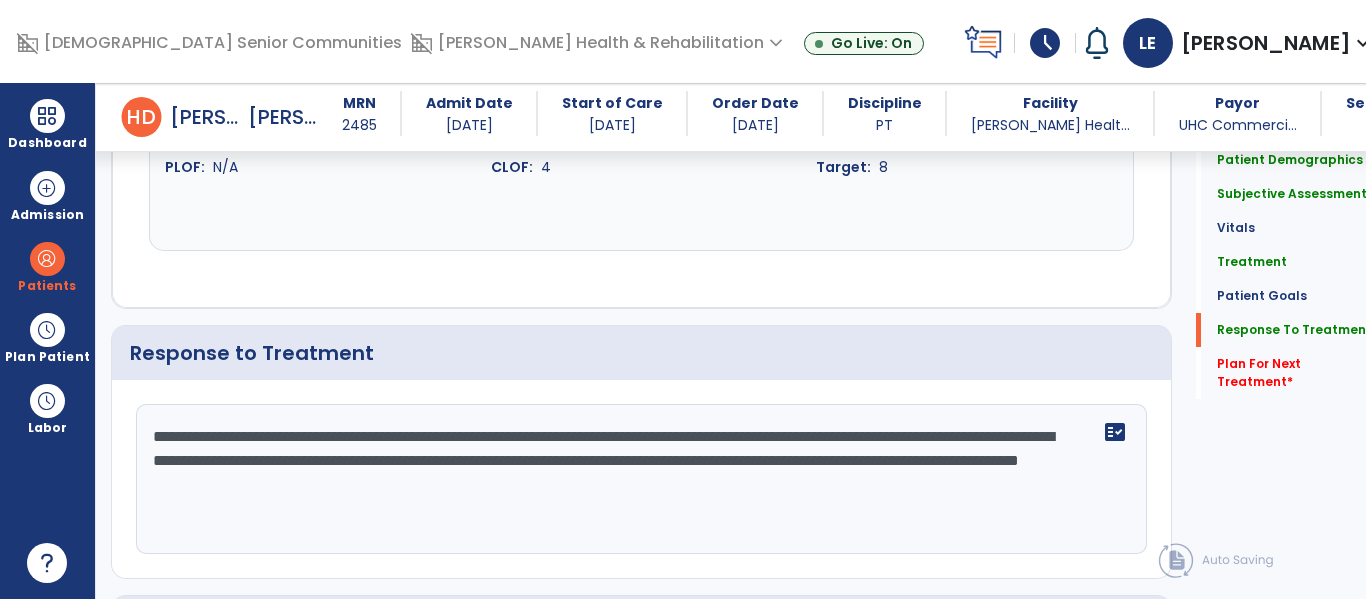 scroll, scrollTop: 3424, scrollLeft: 0, axis: vertical 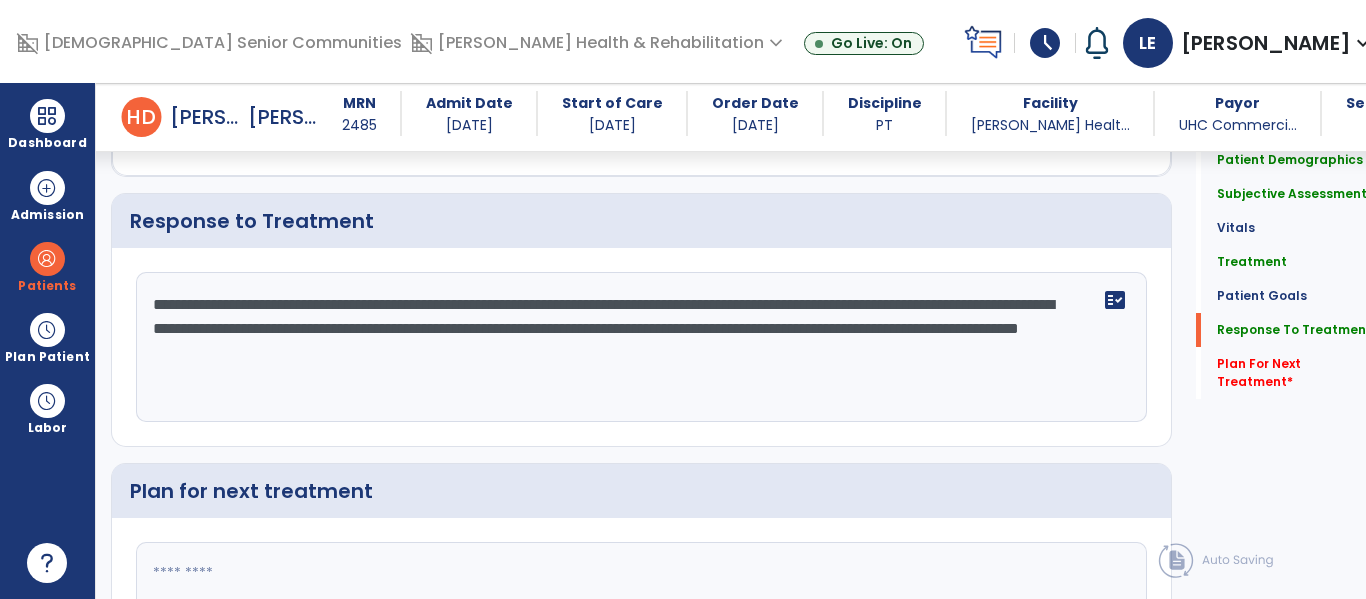 click on "**********" 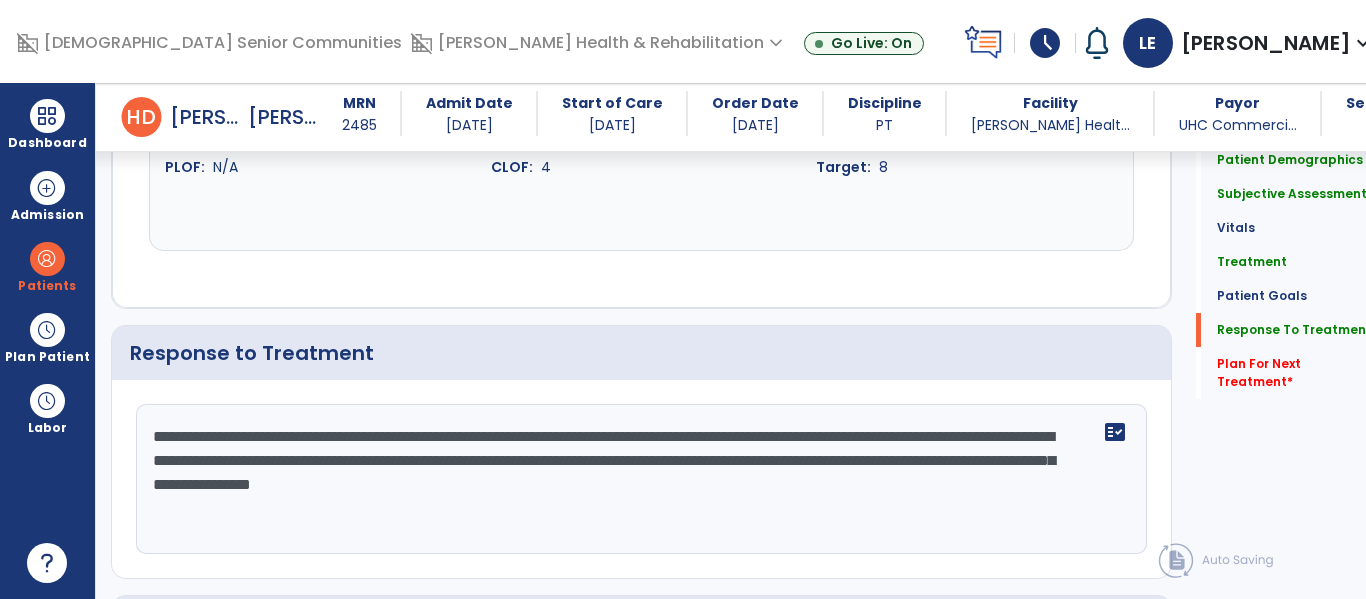 scroll, scrollTop: 3424, scrollLeft: 0, axis: vertical 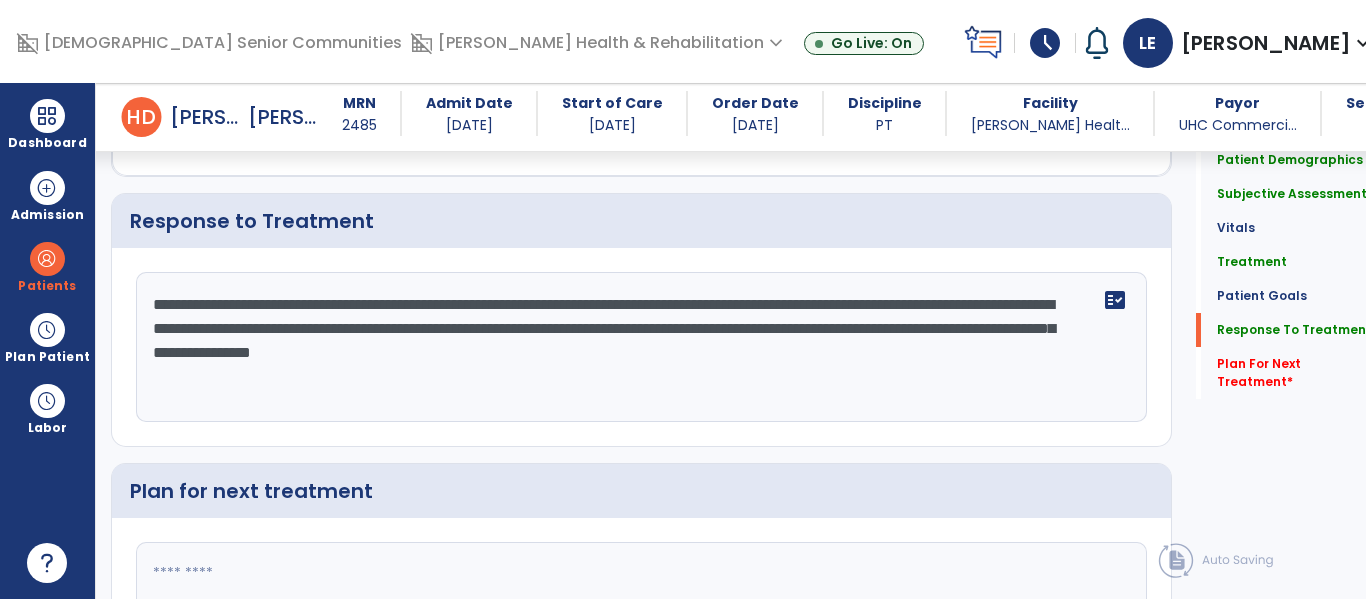 click on "**********" 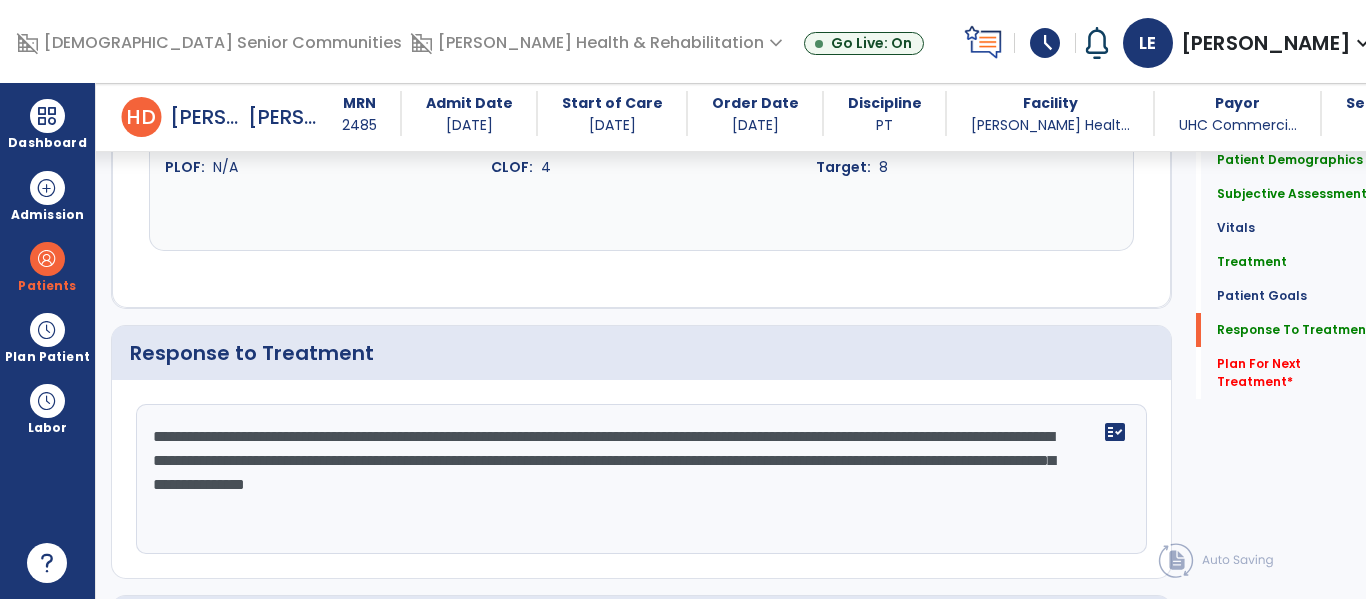 scroll, scrollTop: 3424, scrollLeft: 0, axis: vertical 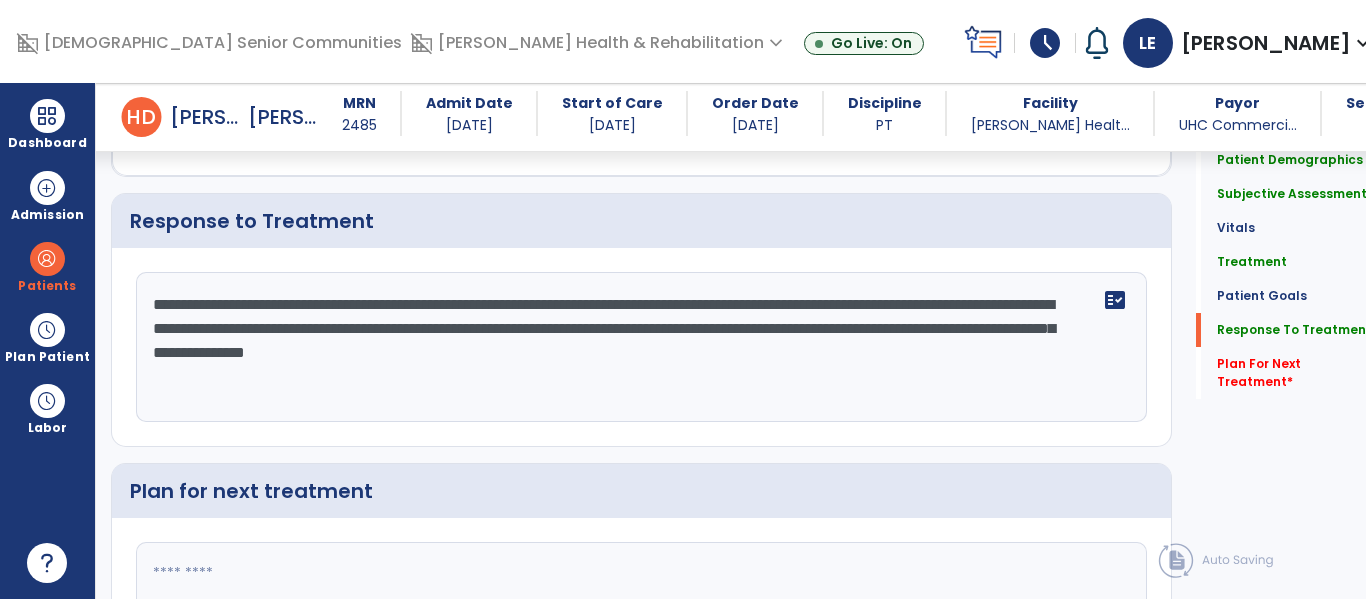 click on "**********" 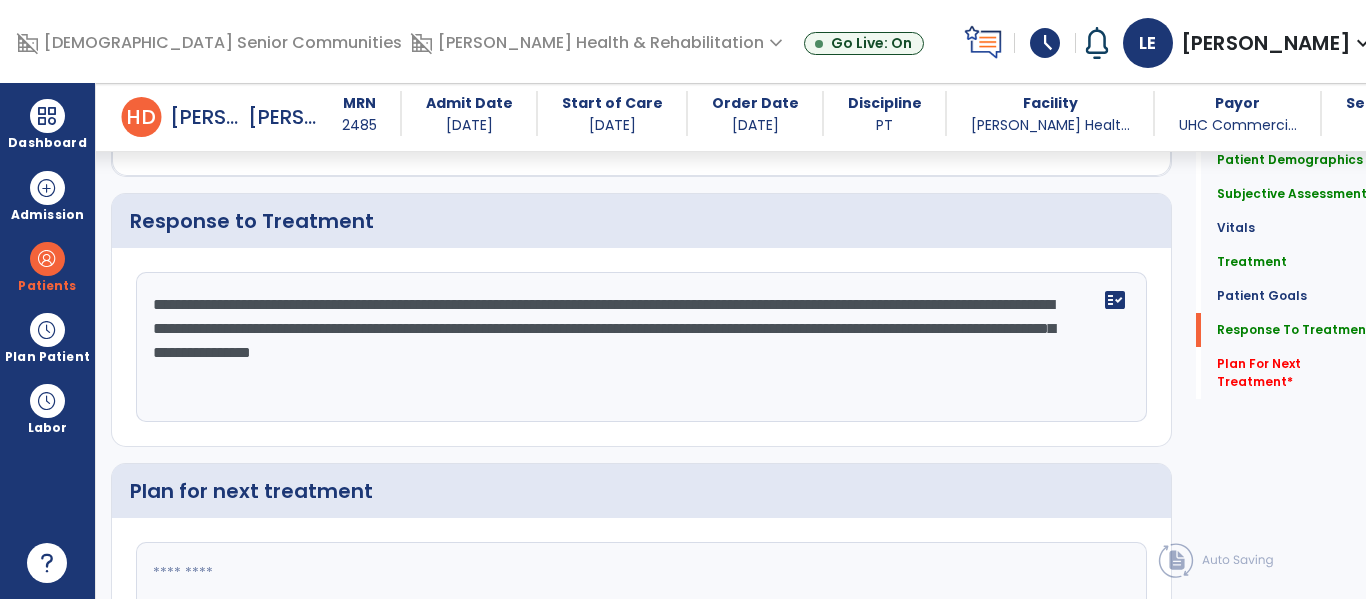 click on "**********" 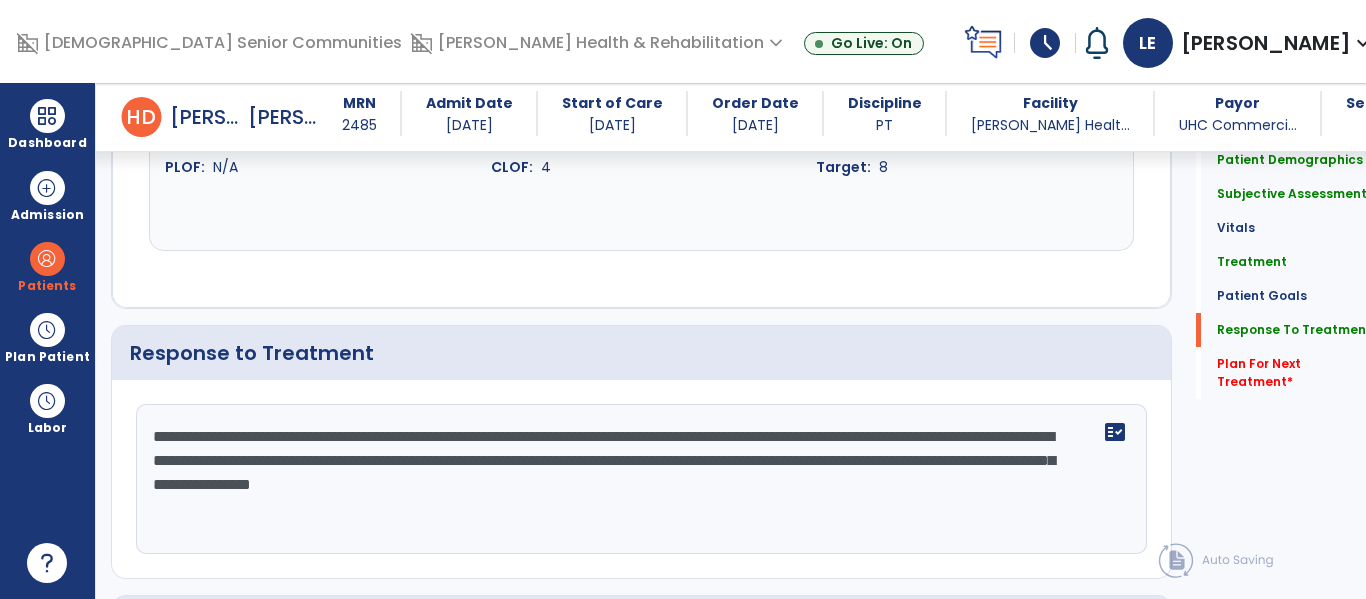scroll, scrollTop: 3424, scrollLeft: 0, axis: vertical 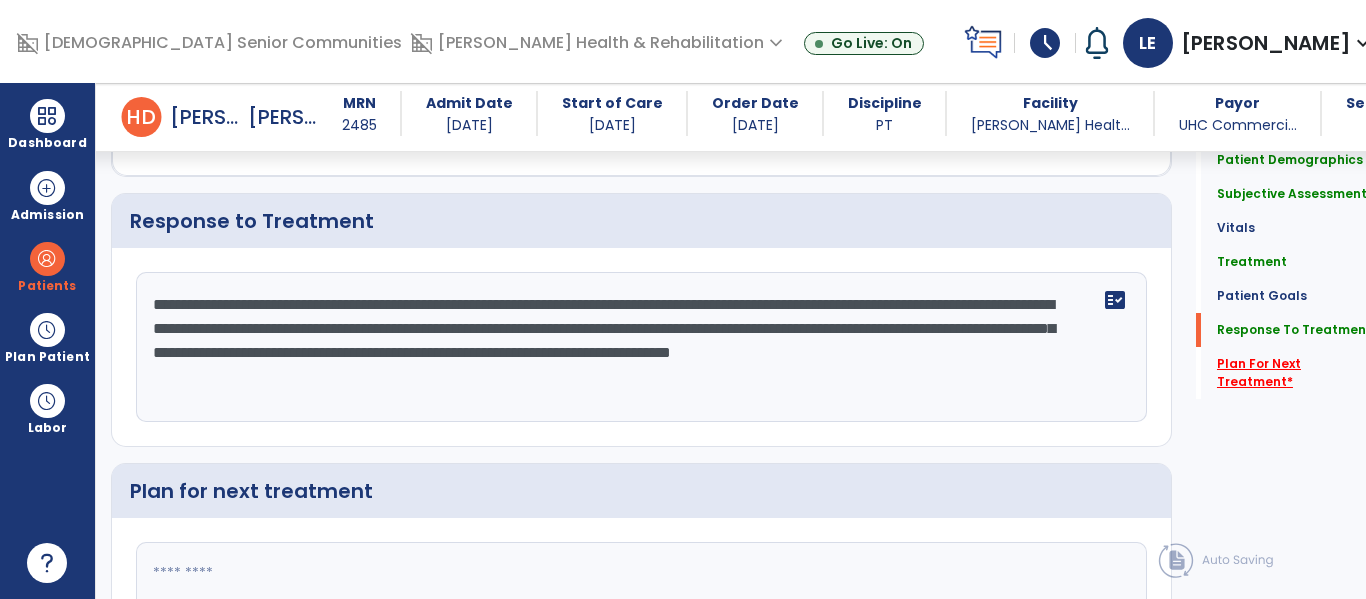 type on "**********" 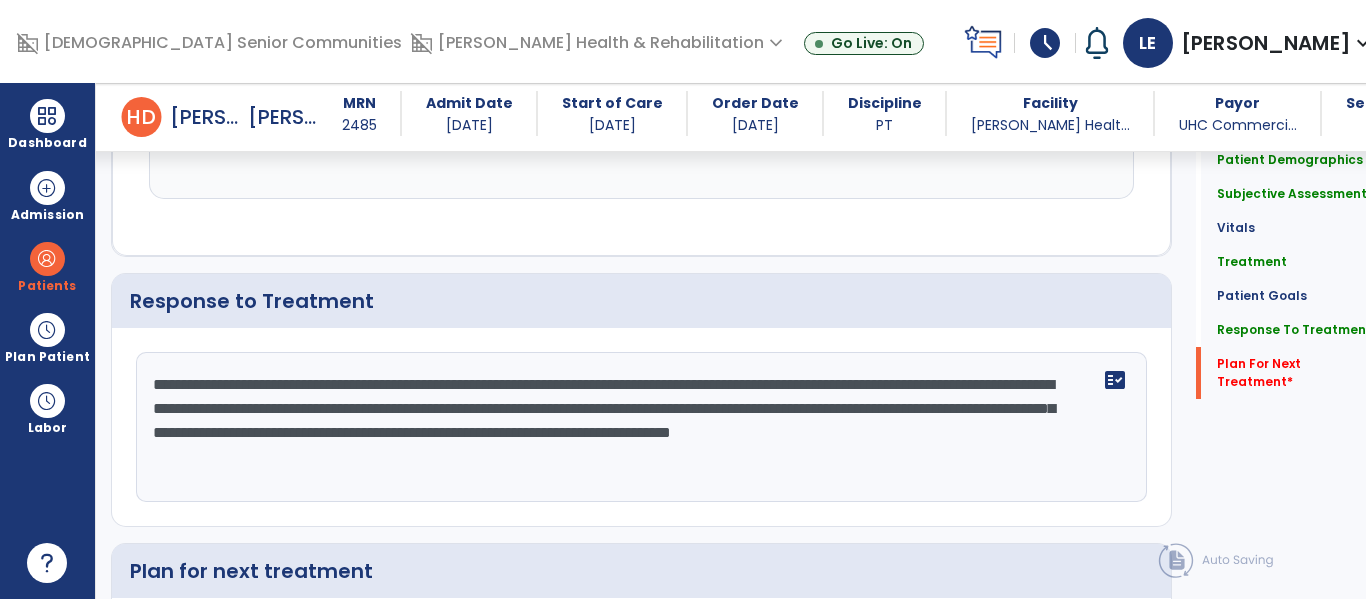 click 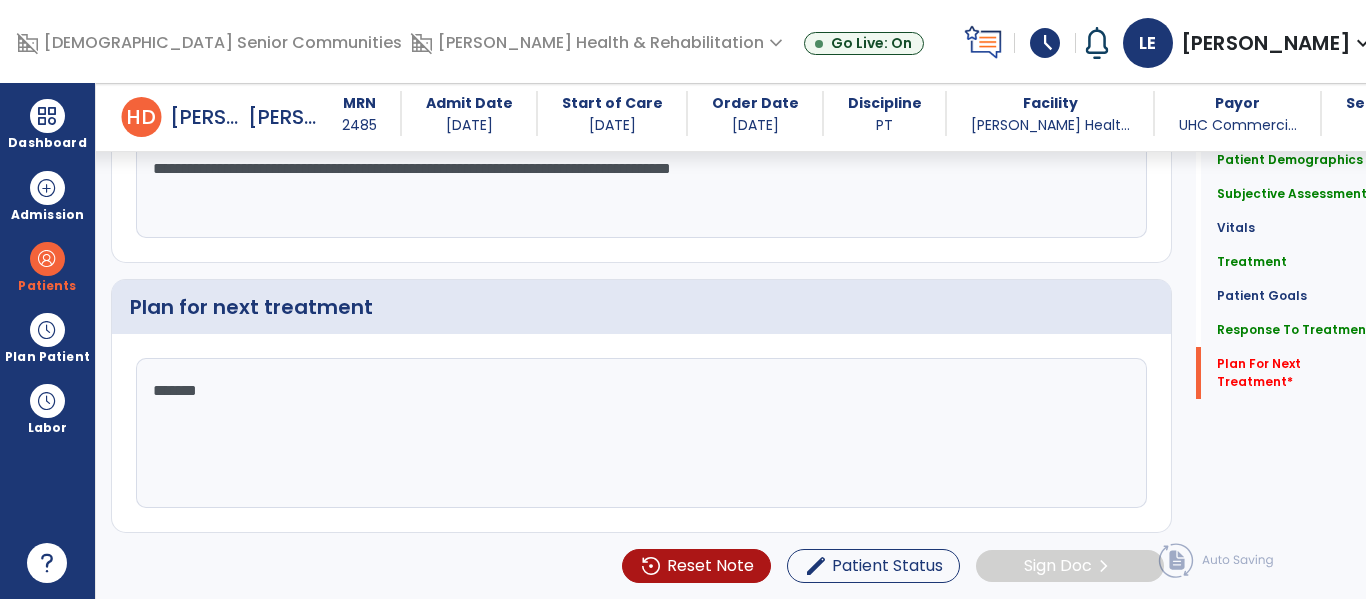type on "********" 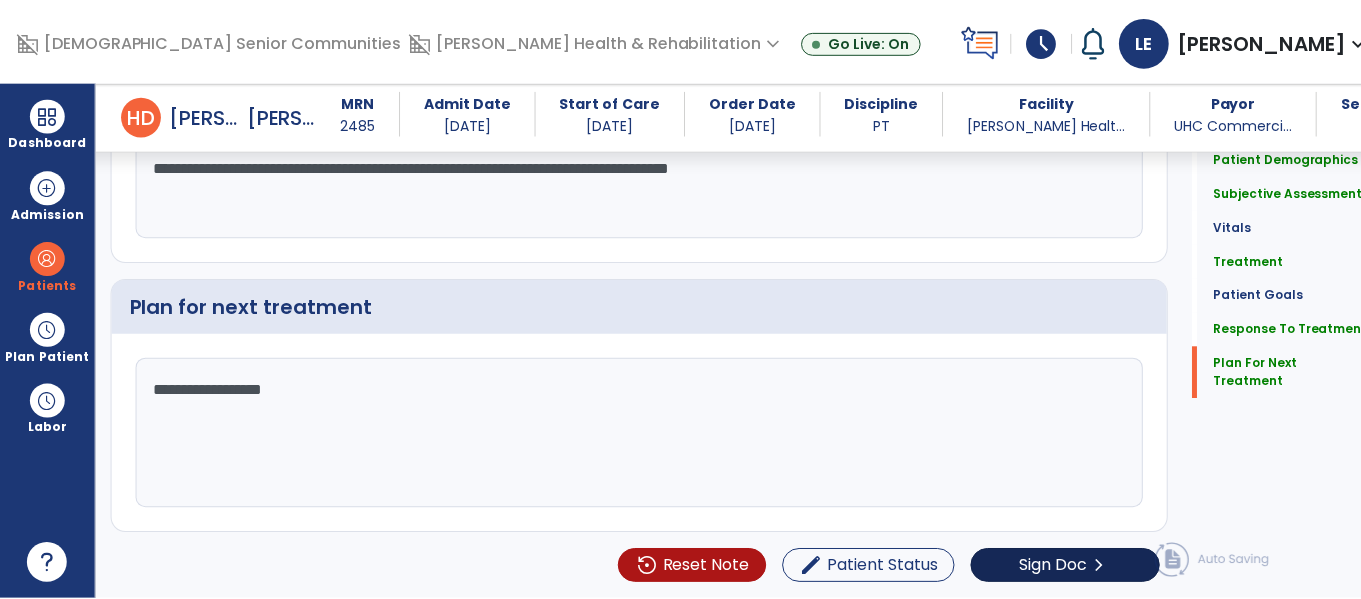 scroll, scrollTop: 3497, scrollLeft: 0, axis: vertical 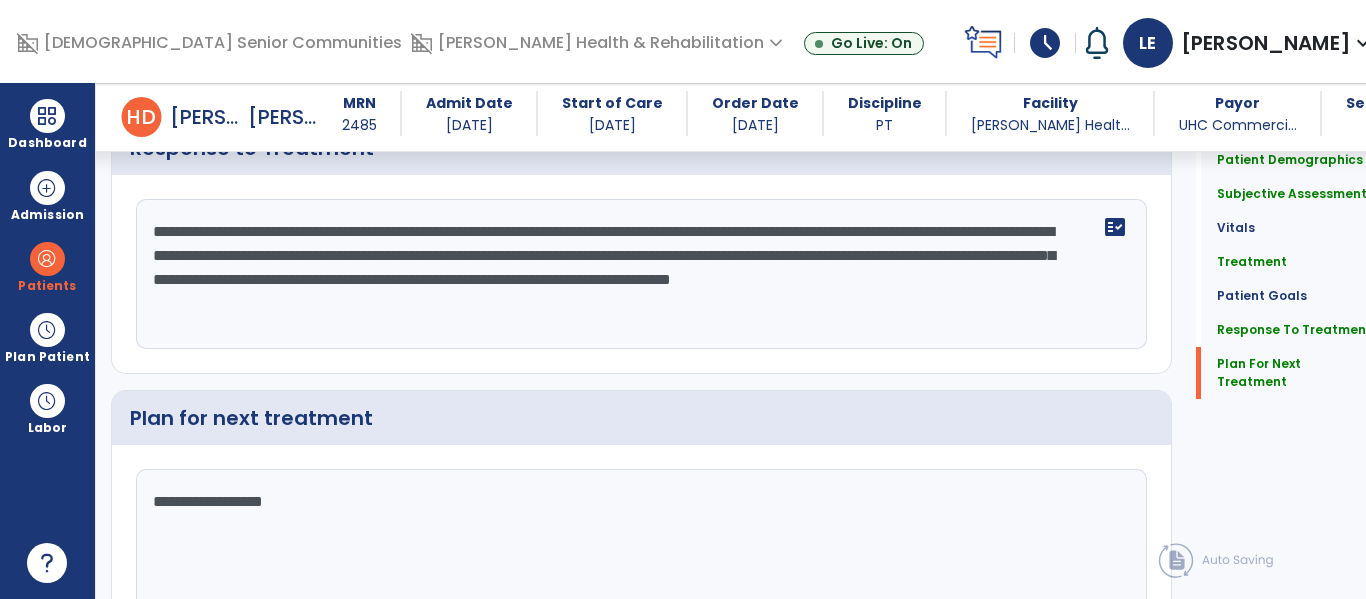 type on "**********" 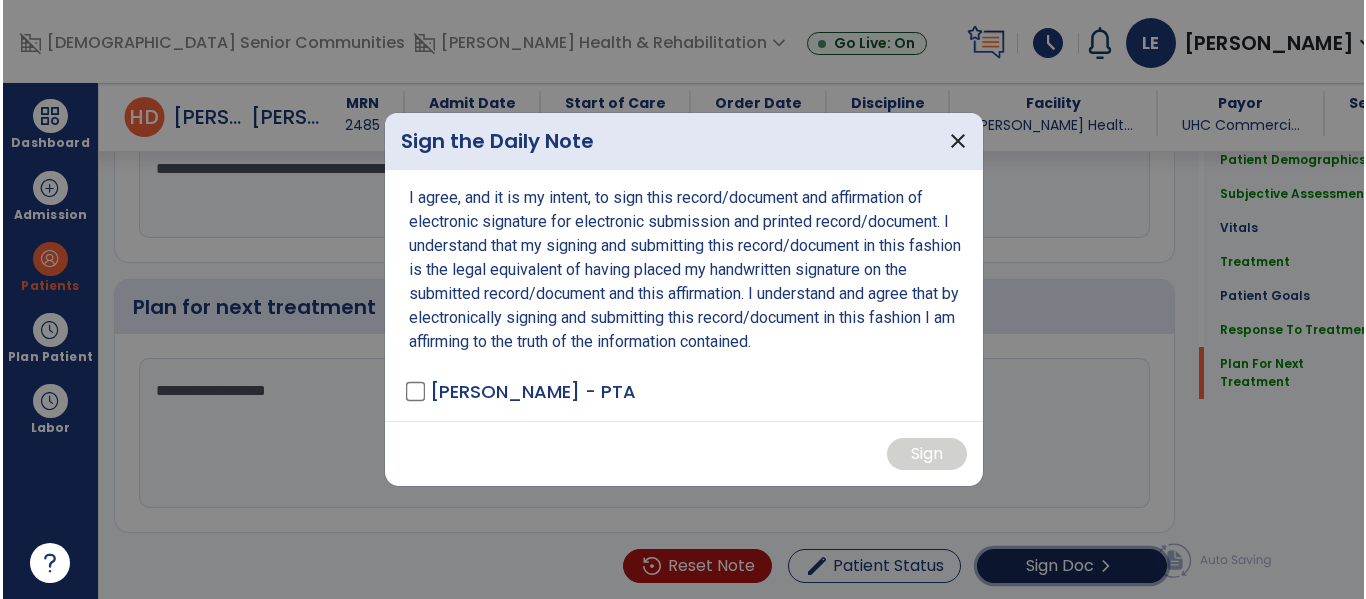 scroll, scrollTop: 3629, scrollLeft: 0, axis: vertical 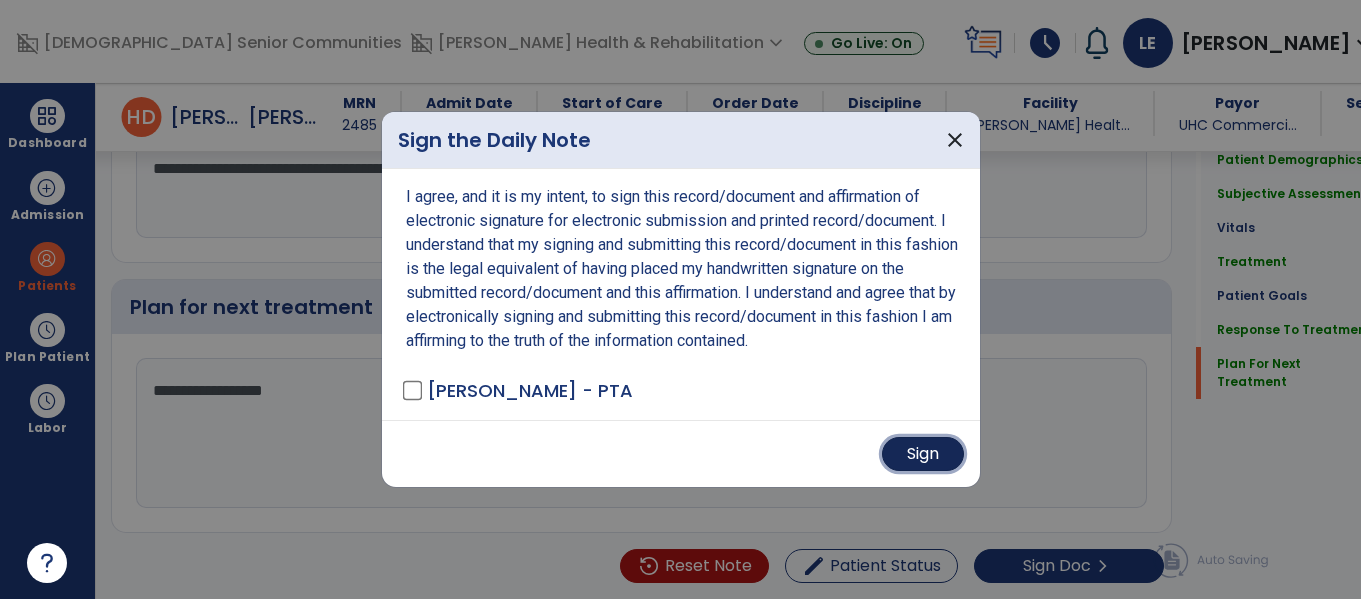 click on "Sign" at bounding box center (923, 454) 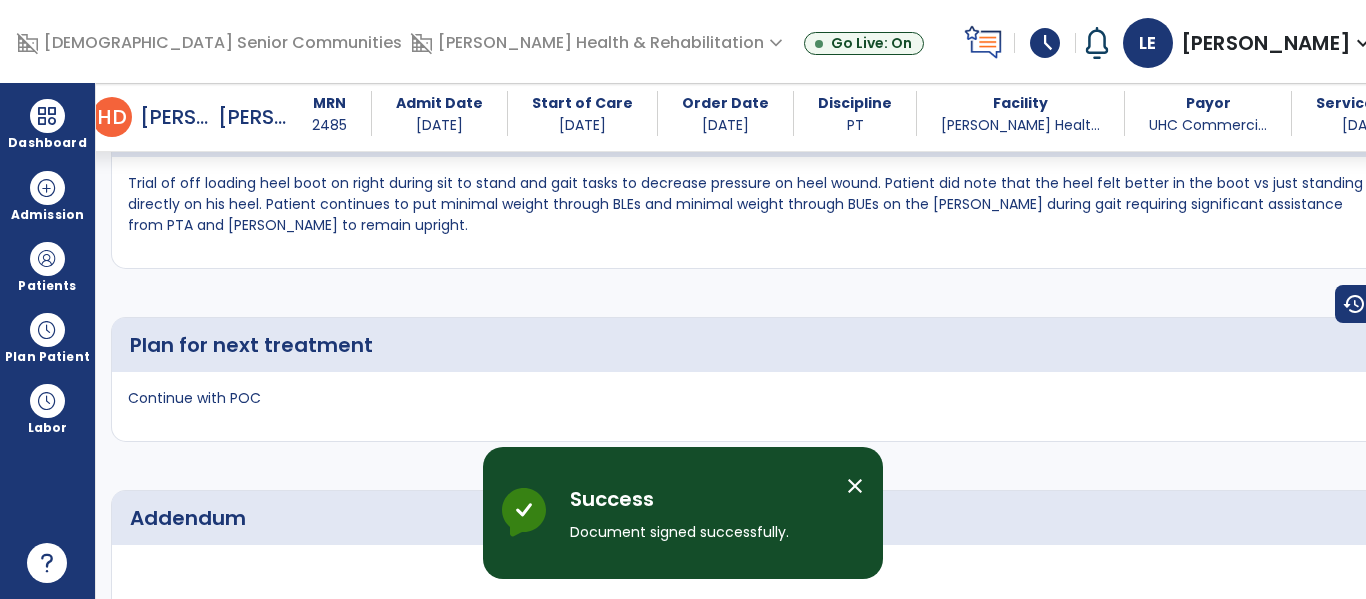 scroll, scrollTop: 4859, scrollLeft: 0, axis: vertical 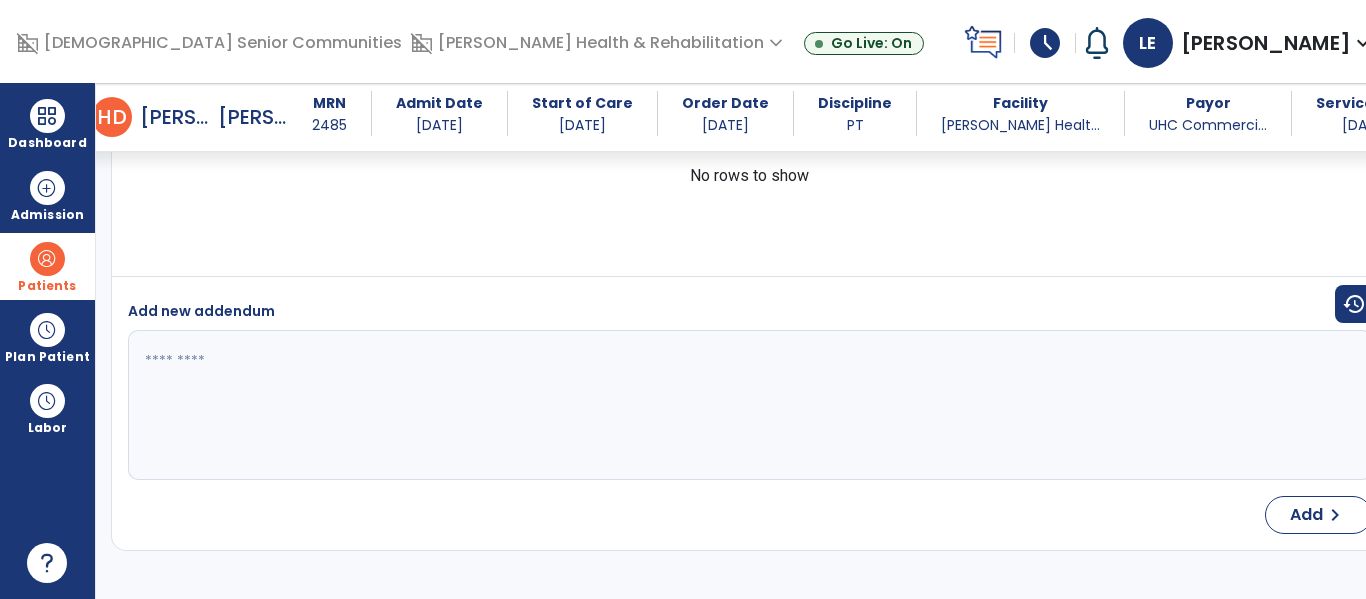 click at bounding box center (47, 259) 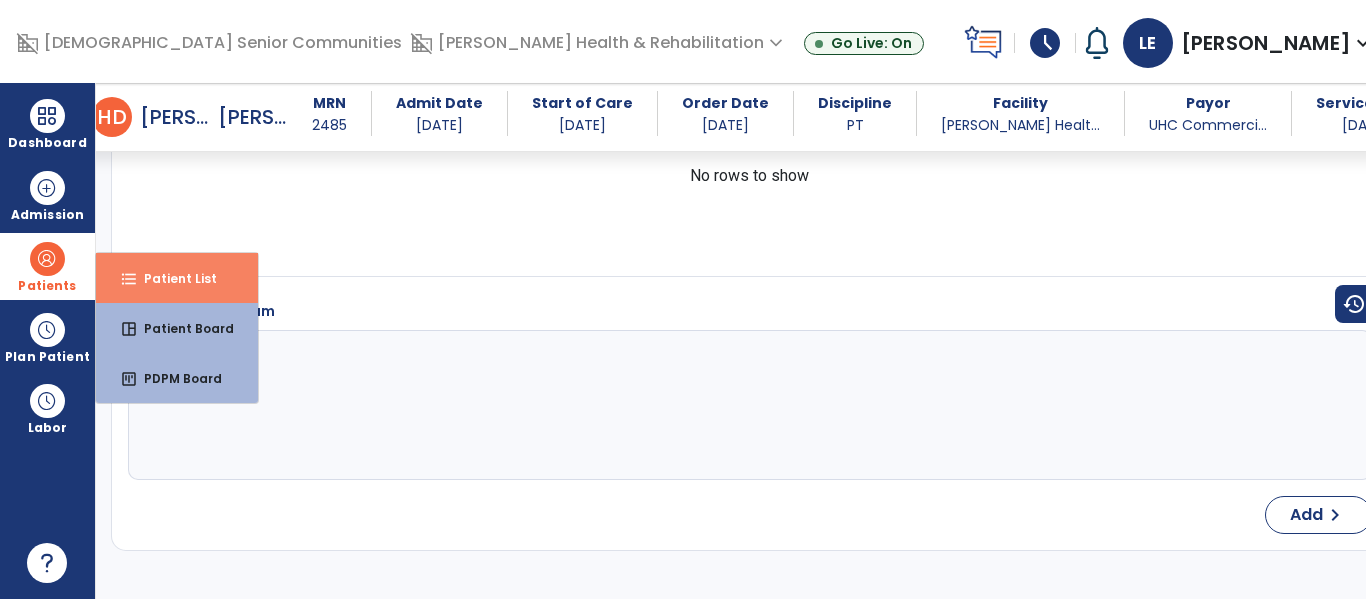 click on "Patient List" at bounding box center [172, 278] 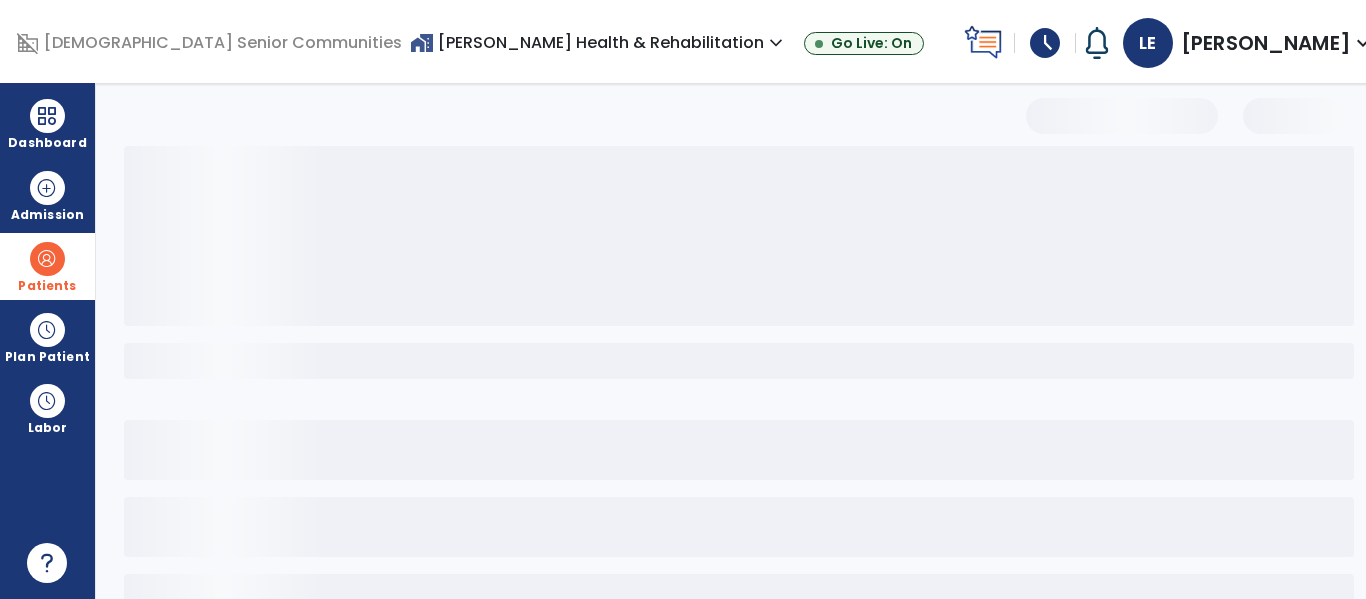 select on "***" 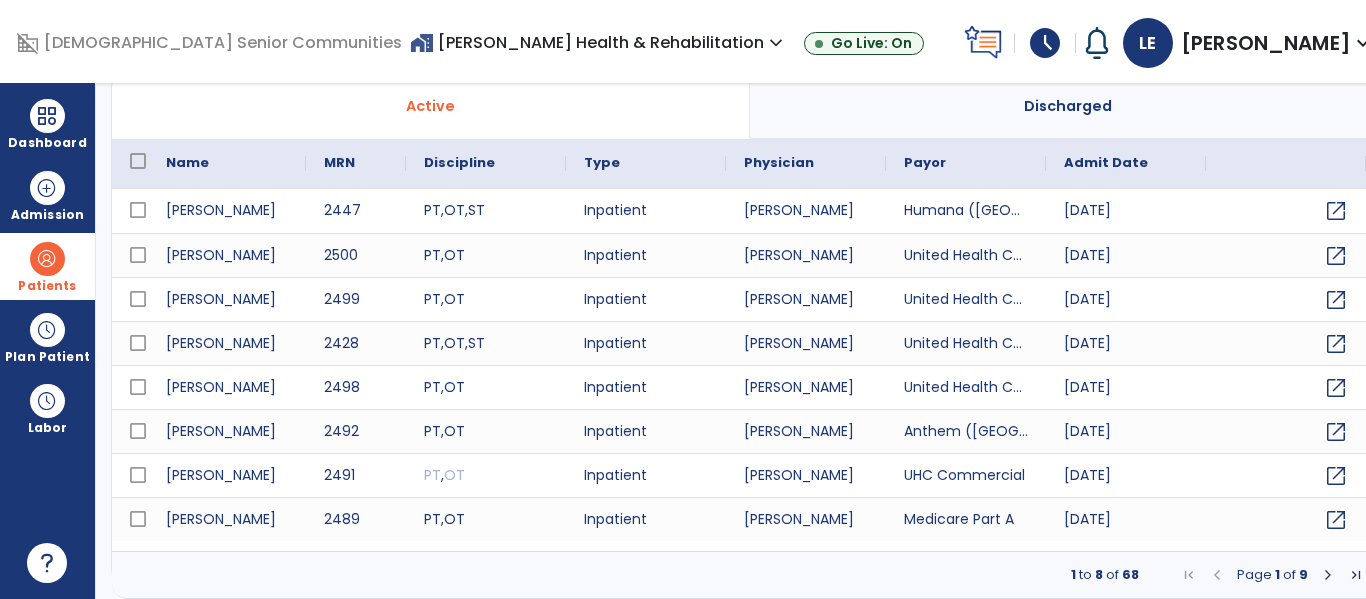 scroll, scrollTop: 0, scrollLeft: 0, axis: both 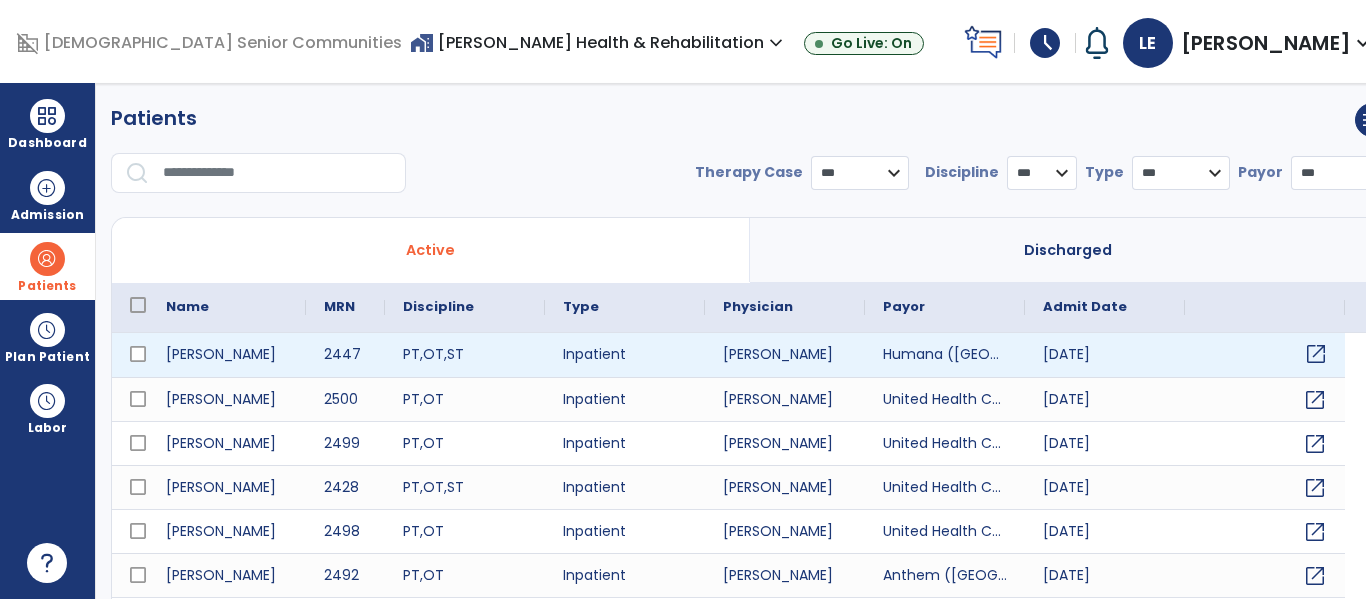 click on "open_in_new" at bounding box center (1316, 354) 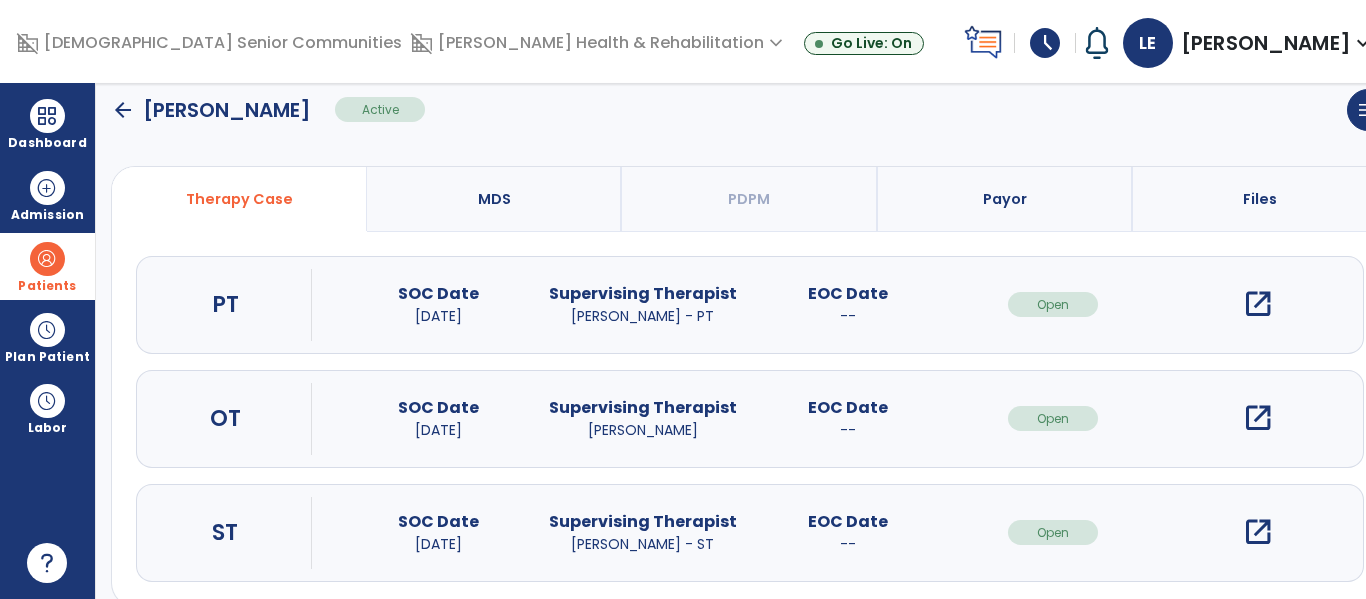 scroll, scrollTop: 177, scrollLeft: 0, axis: vertical 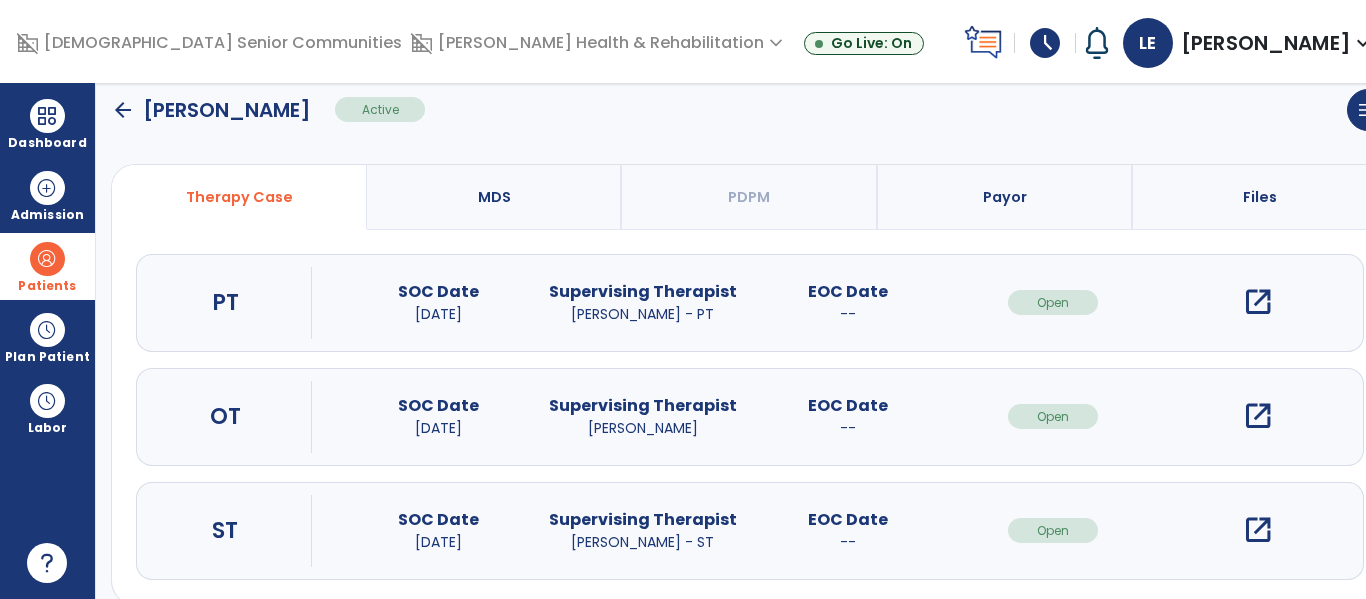 click on "open_in_new" at bounding box center (1258, 416) 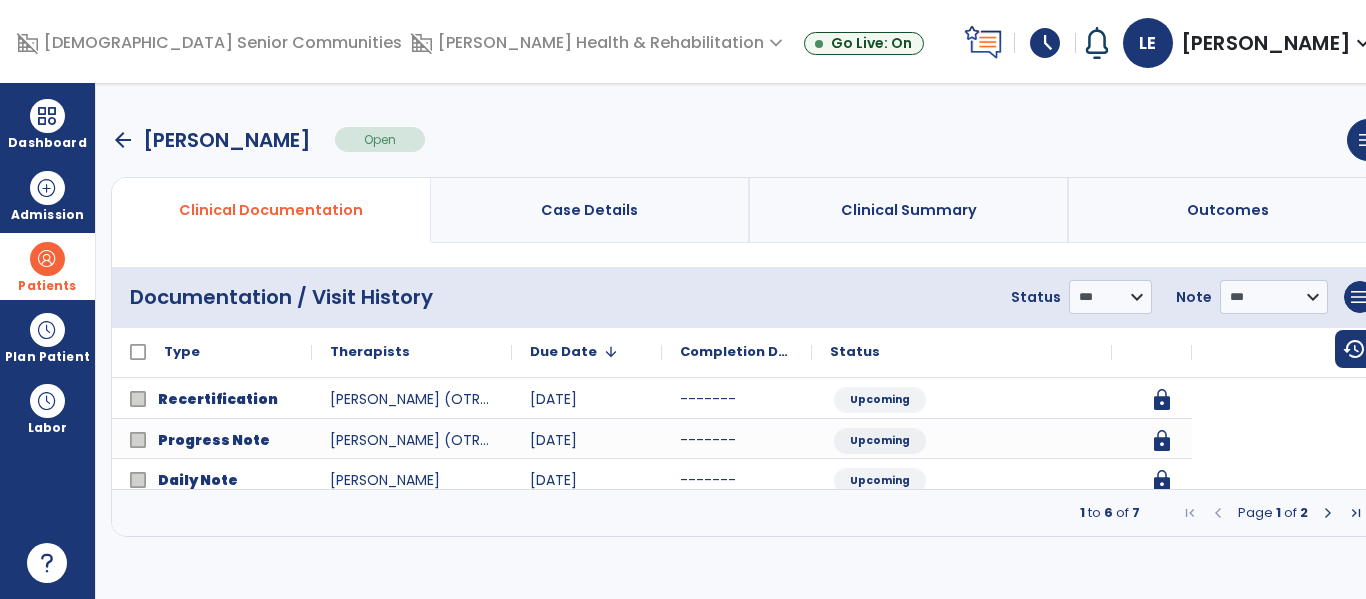scroll, scrollTop: 0, scrollLeft: 0, axis: both 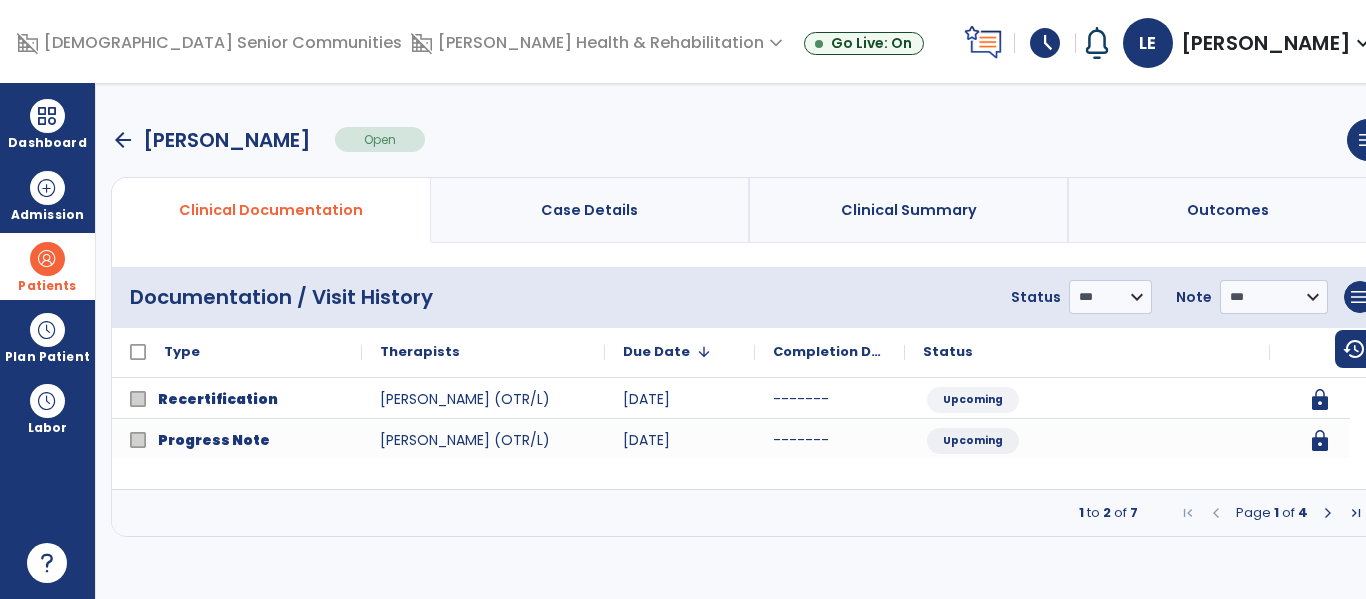 click at bounding box center (1328, 513) 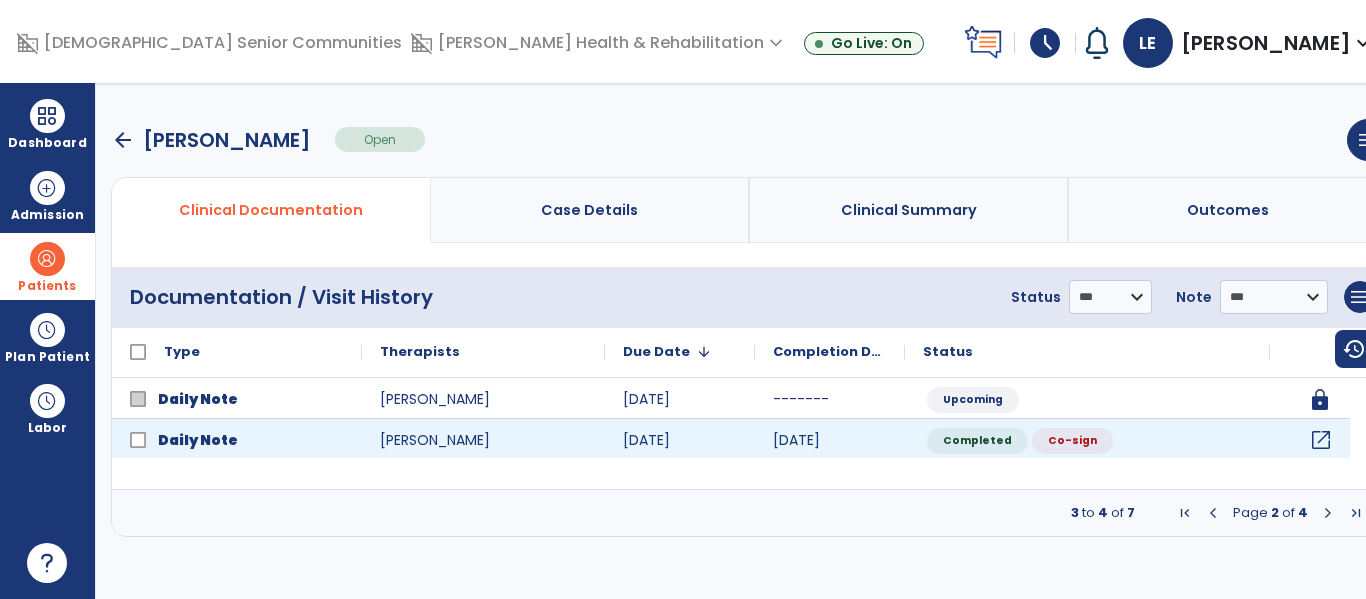 click on "open_in_new" 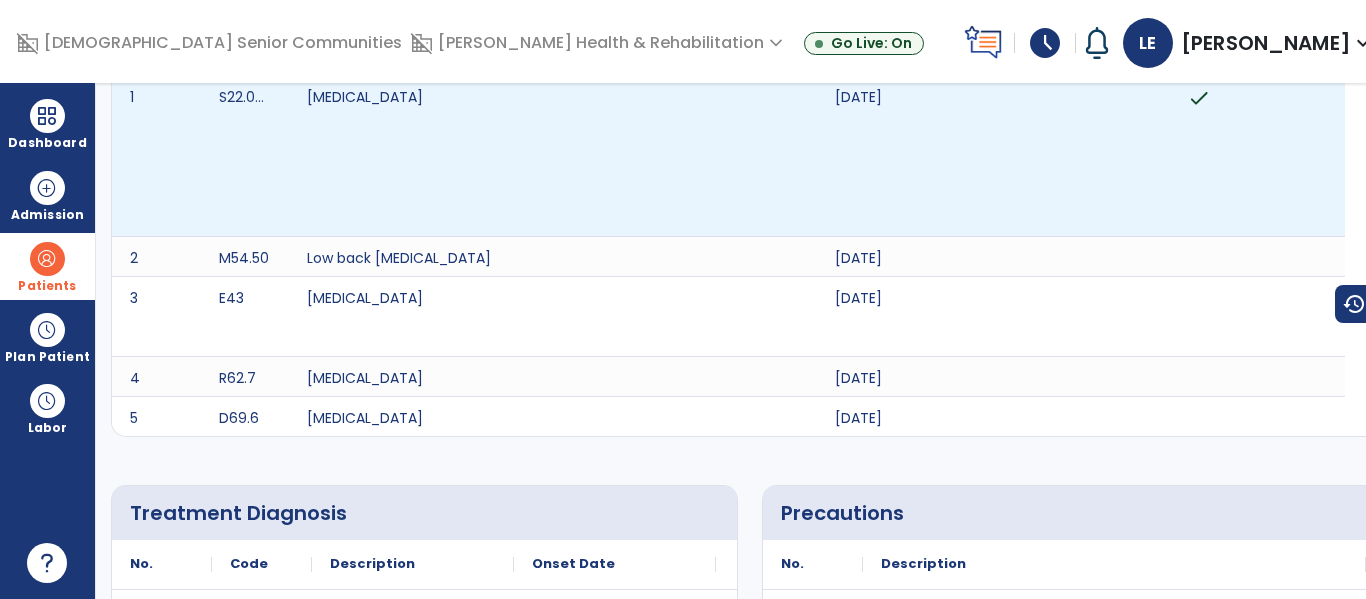 scroll, scrollTop: 0, scrollLeft: 0, axis: both 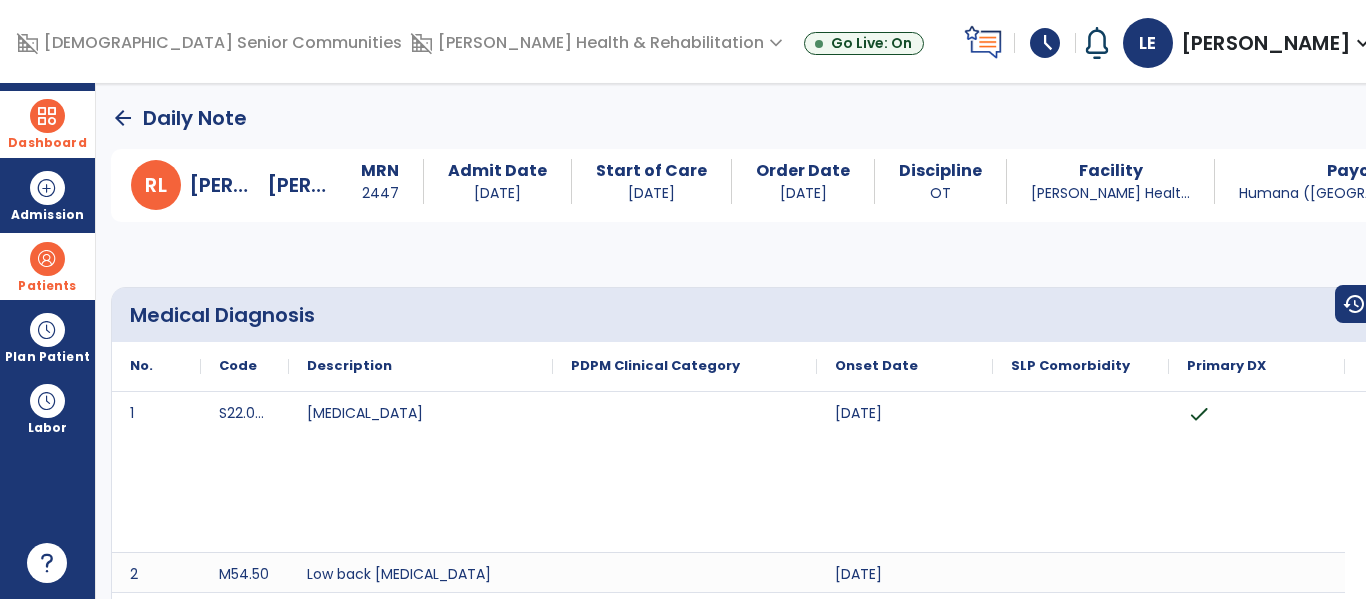 click at bounding box center [47, 116] 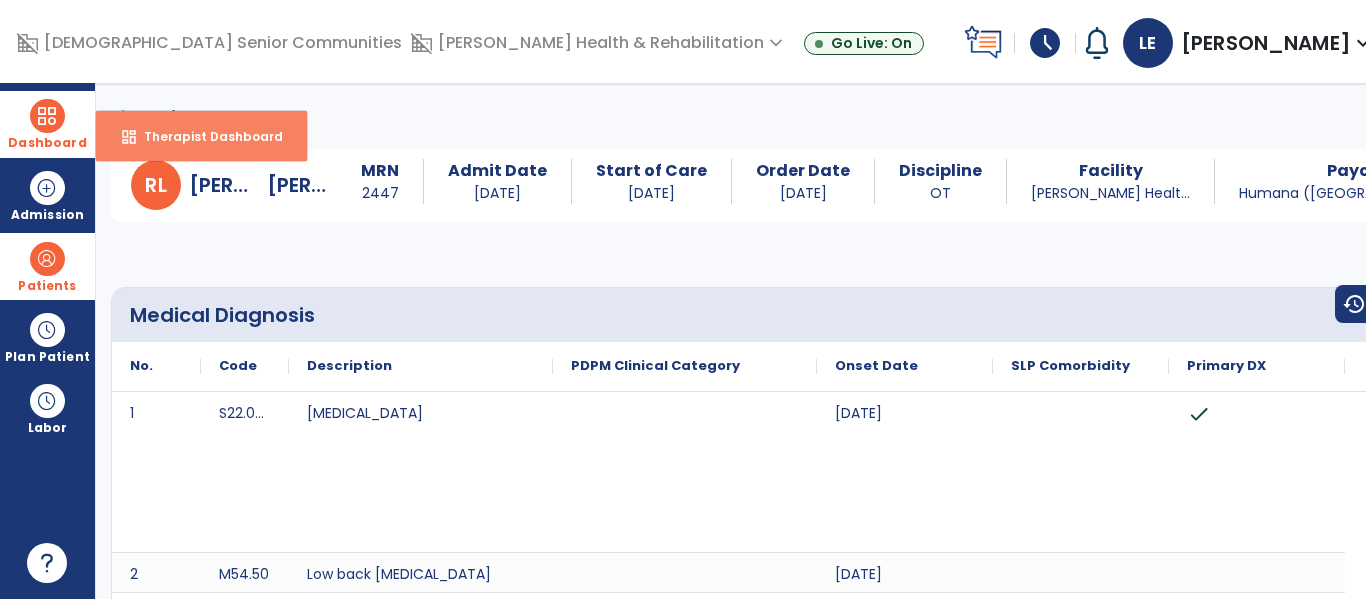 click on "dashboard" at bounding box center [129, 137] 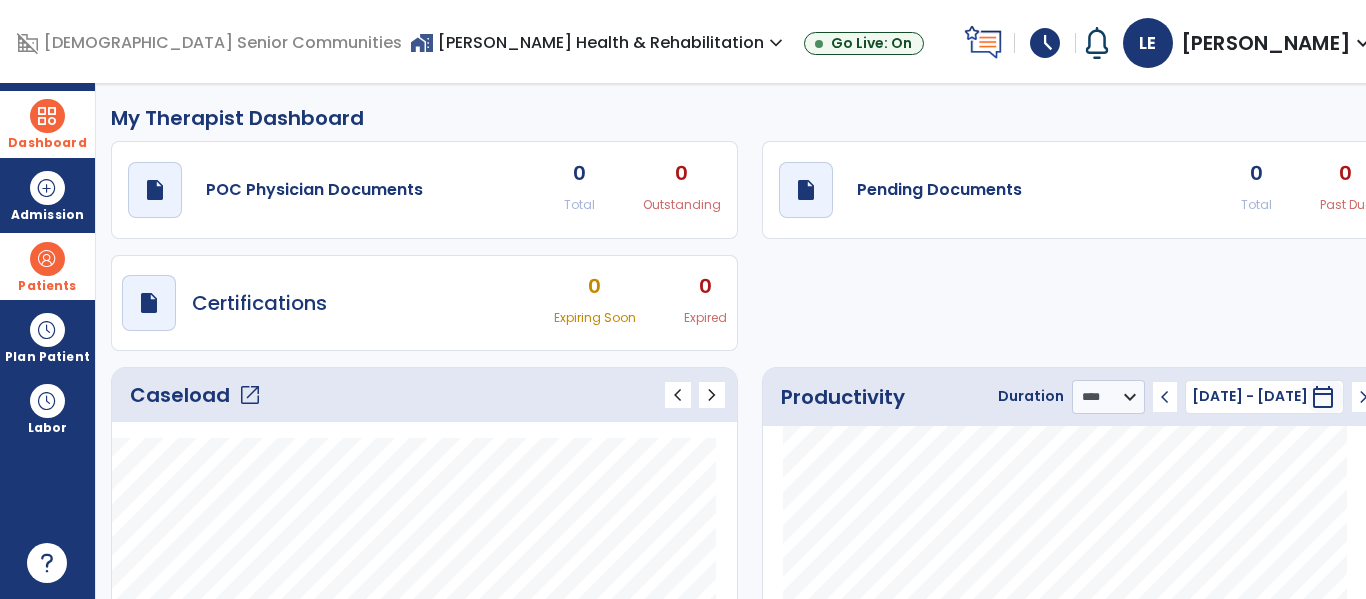 click on "open_in_new" 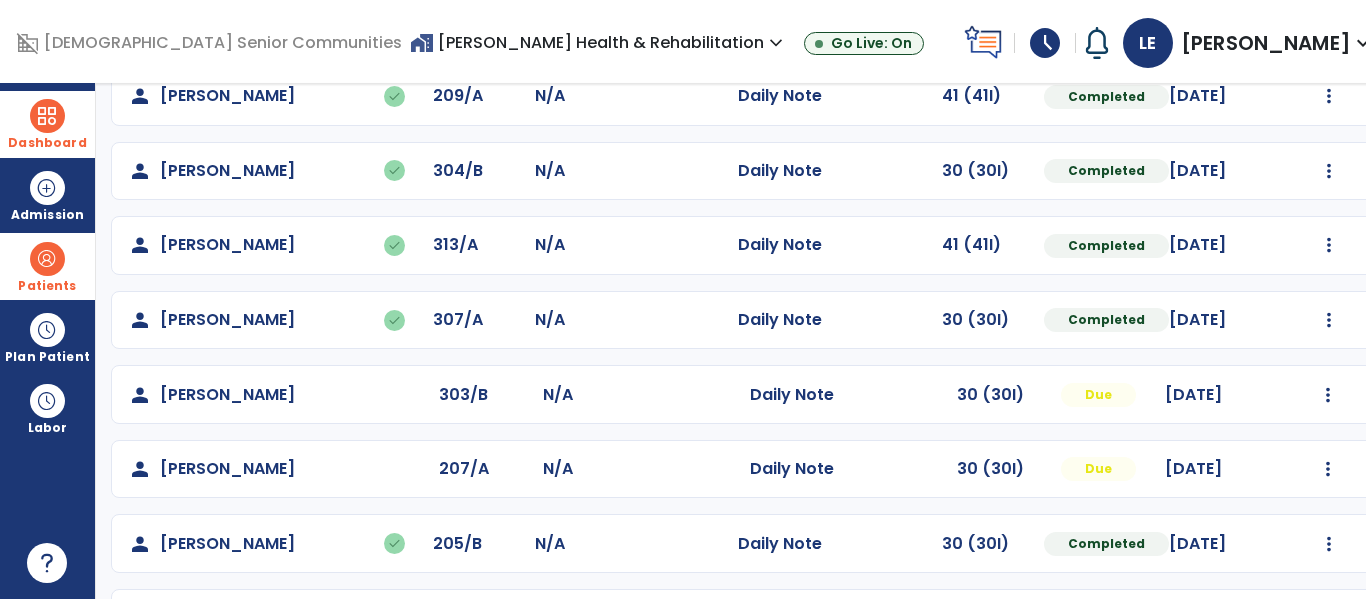 scroll, scrollTop: 496, scrollLeft: 0, axis: vertical 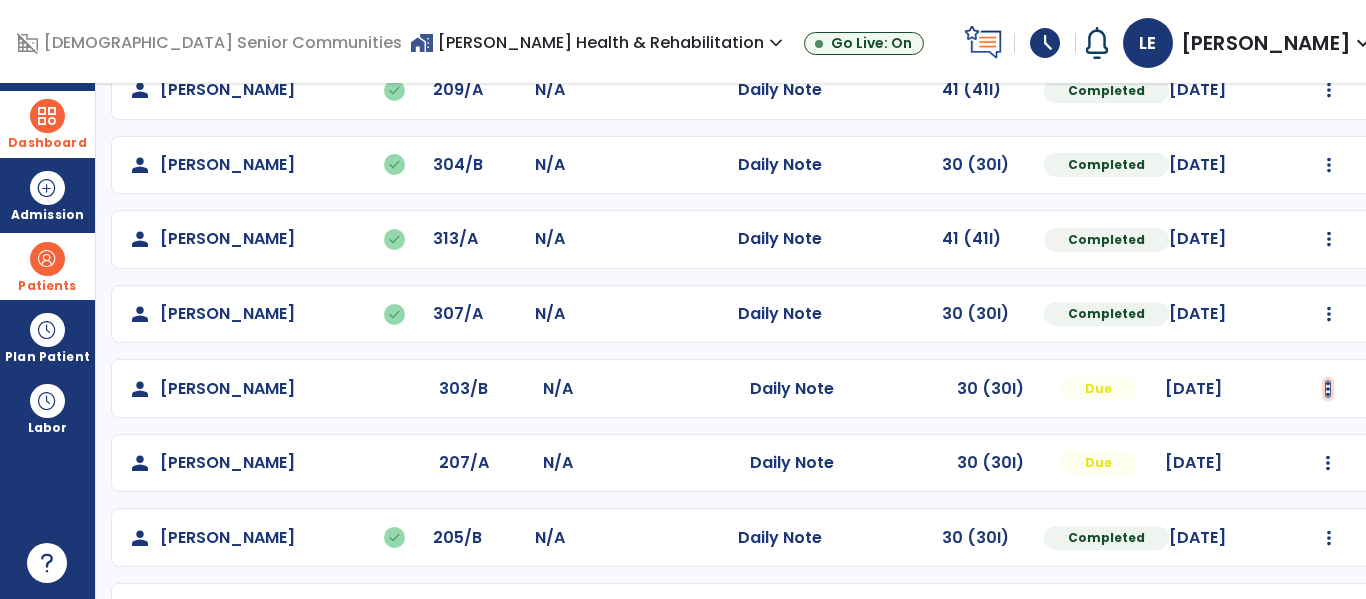 click at bounding box center (1329, -208) 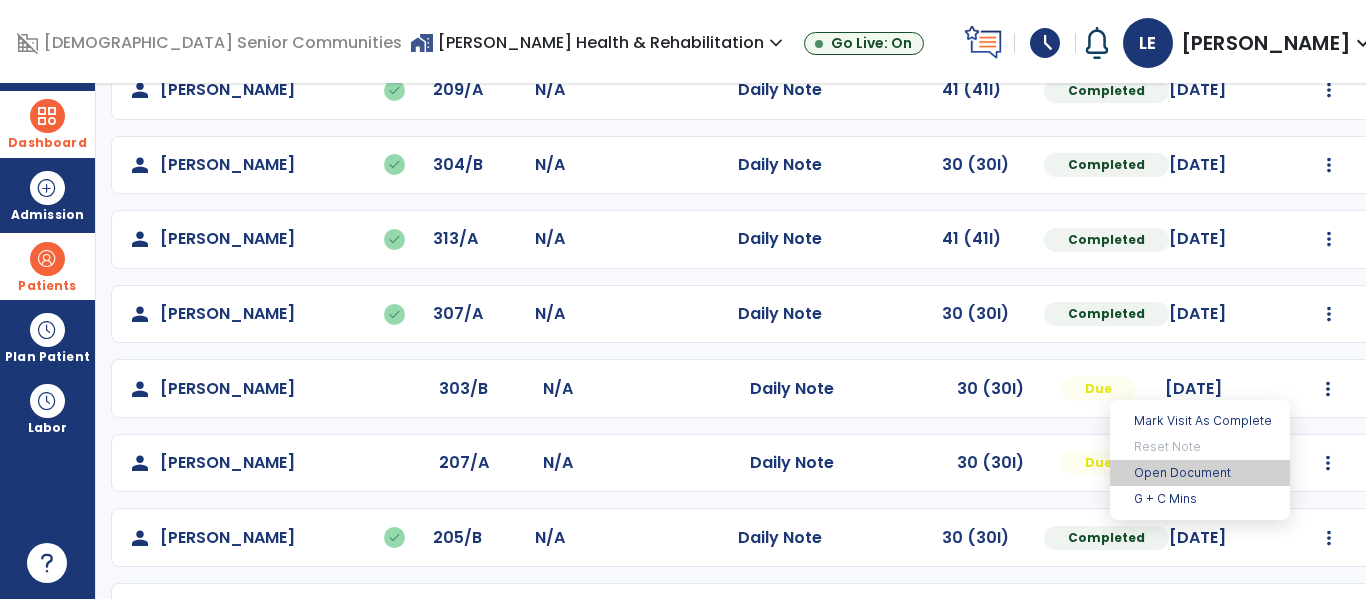 click on "Open Document" at bounding box center (1200, 473) 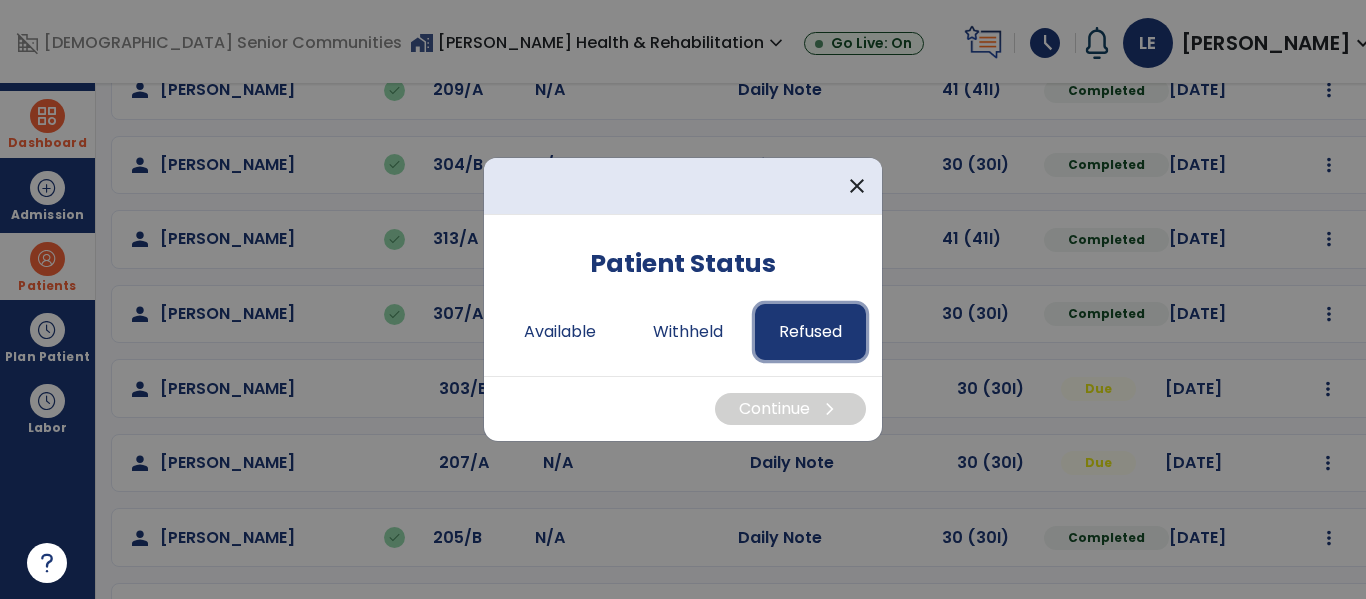 click on "Refused" at bounding box center [810, 332] 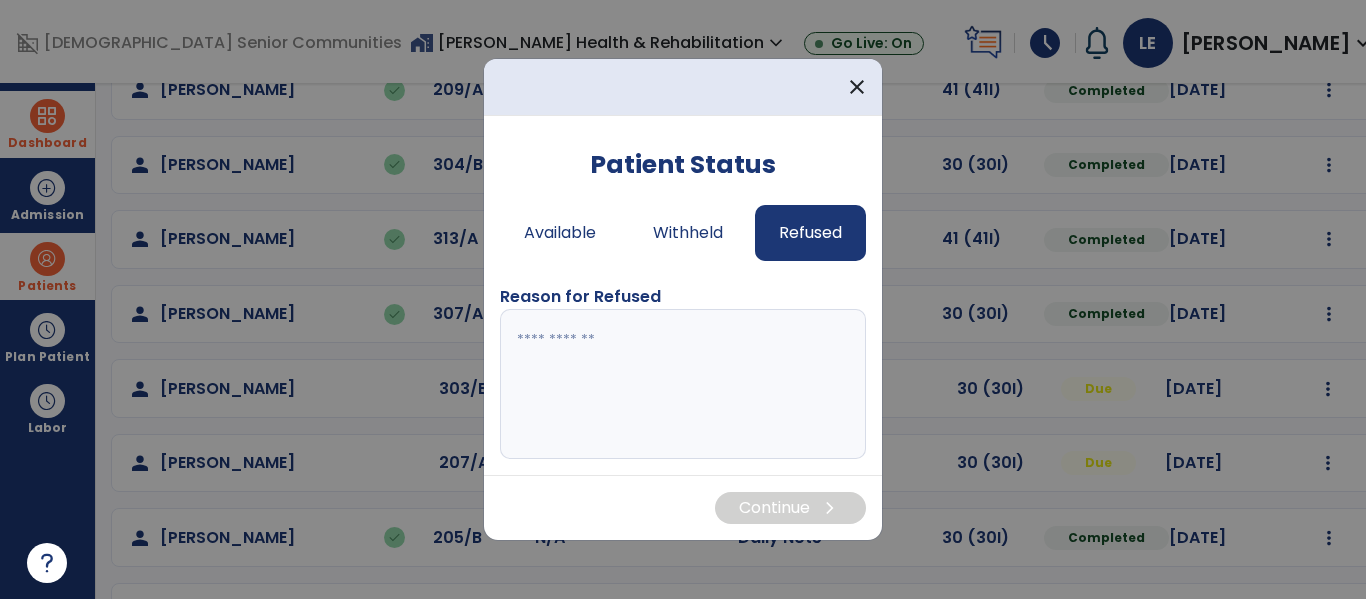 click at bounding box center (683, 384) 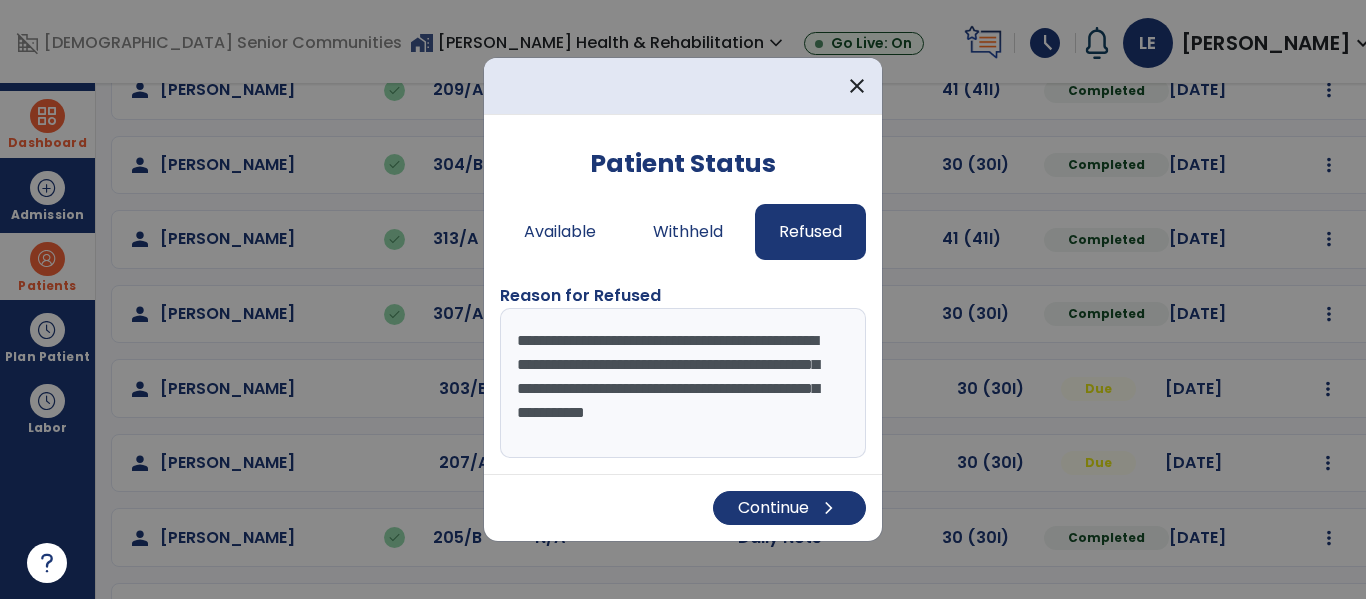click on "**********" at bounding box center [683, 383] 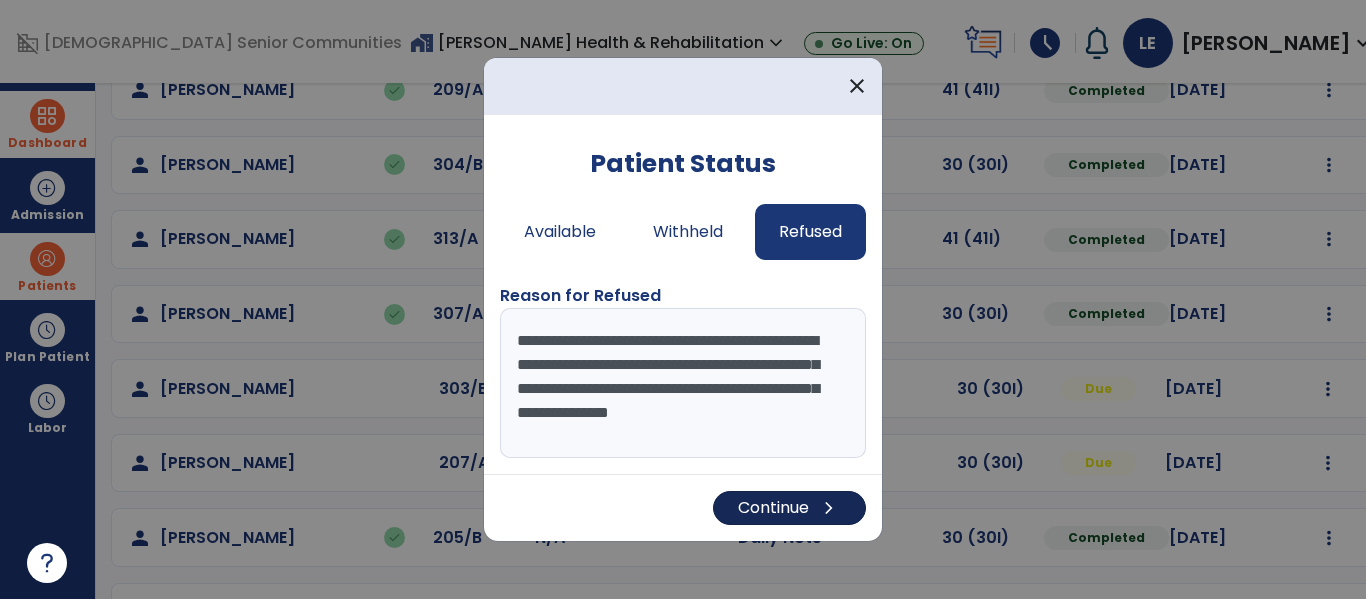 type on "**********" 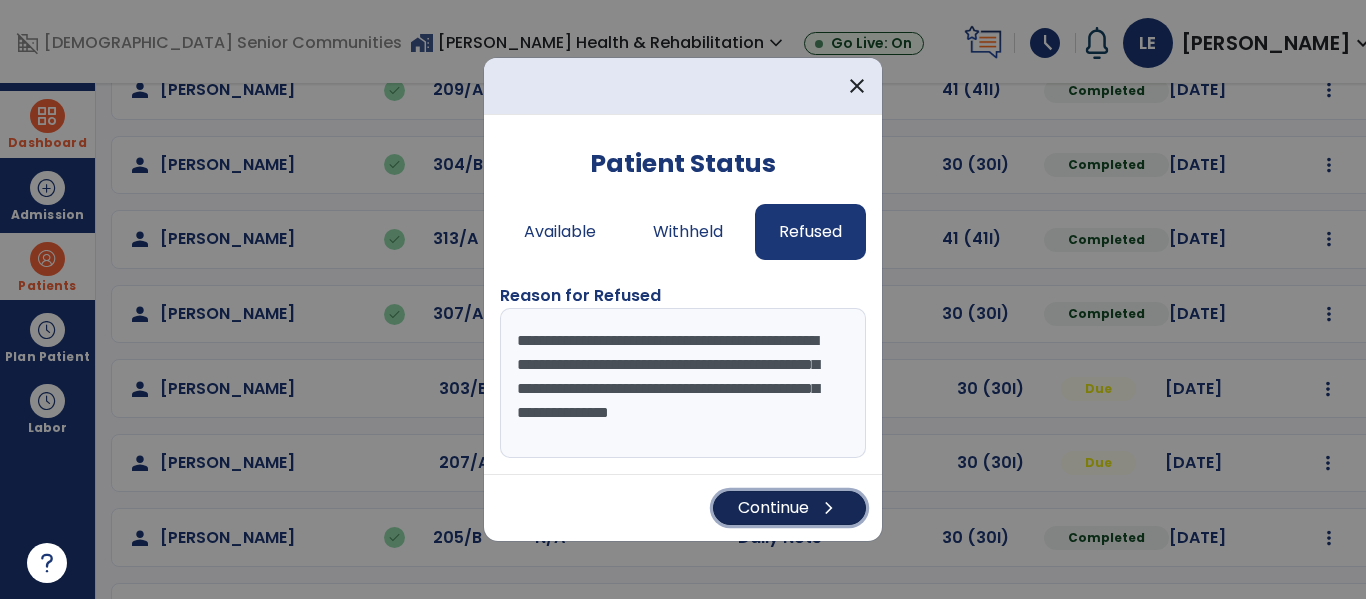 click on "Continue   chevron_right" at bounding box center [789, 508] 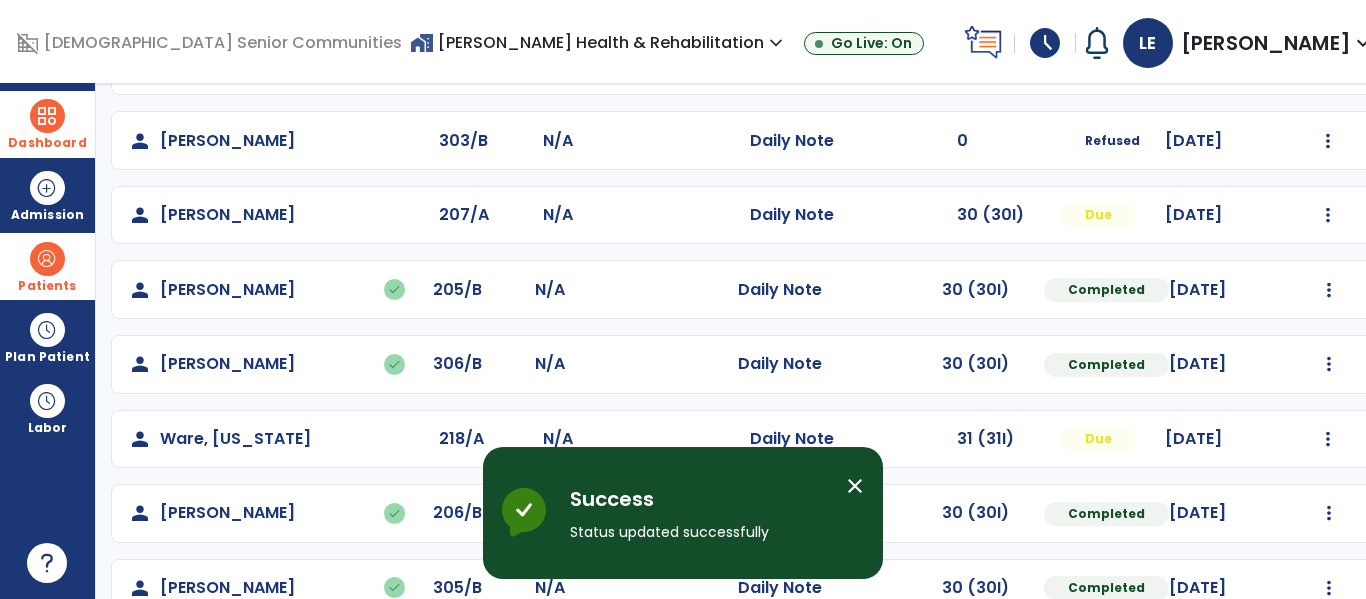 scroll, scrollTop: 786, scrollLeft: 0, axis: vertical 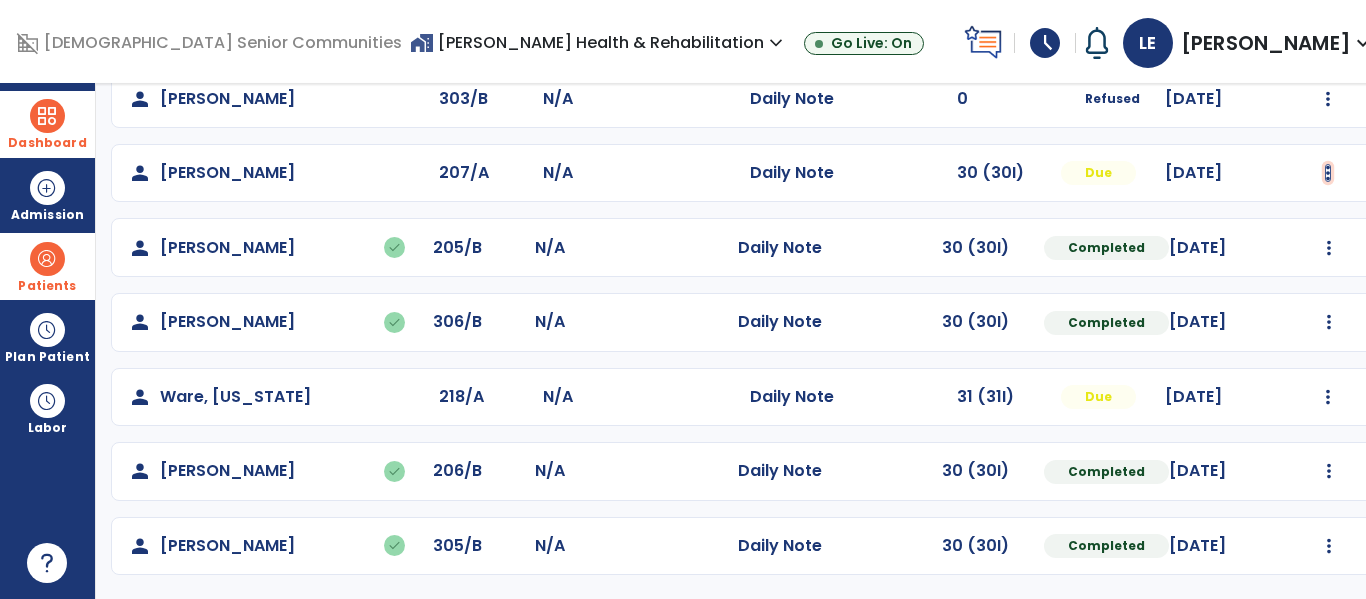 click at bounding box center (1329, -498) 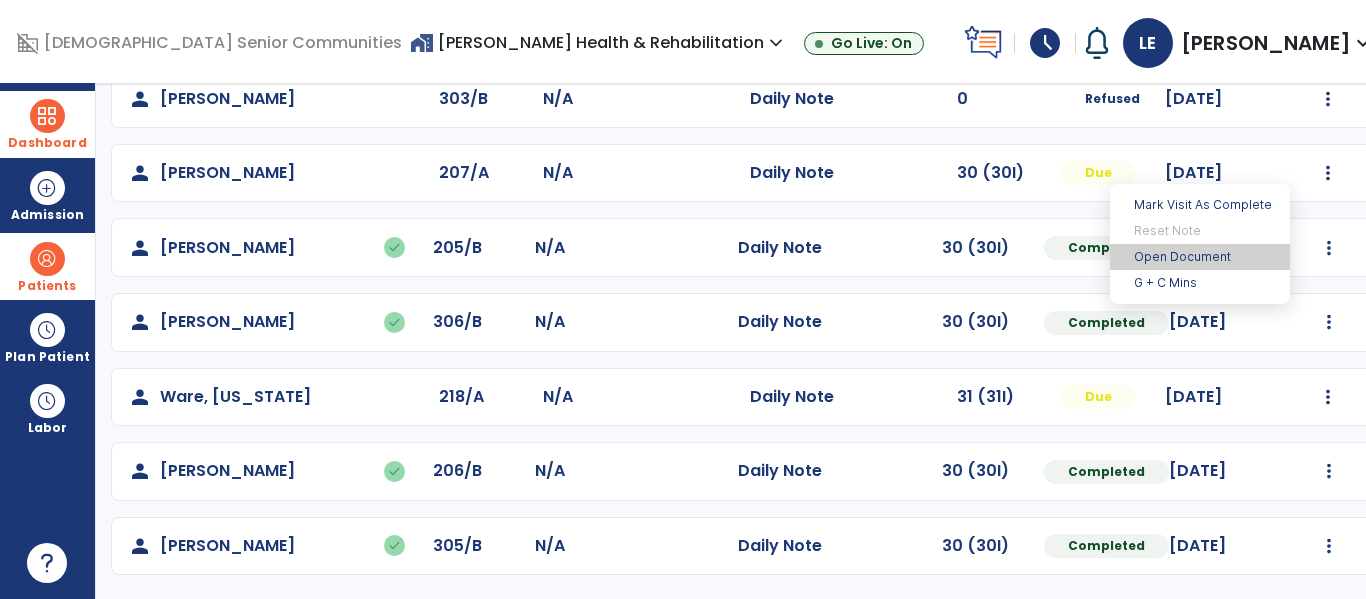 click on "Open Document" at bounding box center [1200, 257] 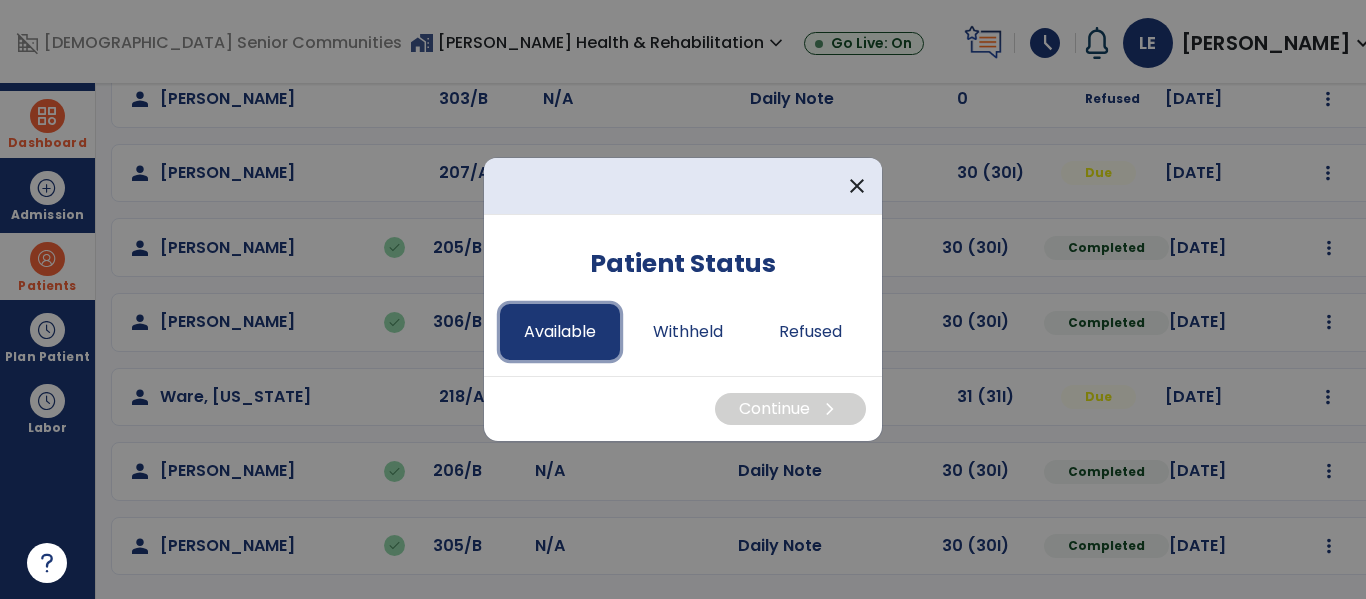 click on "Available" at bounding box center [560, 332] 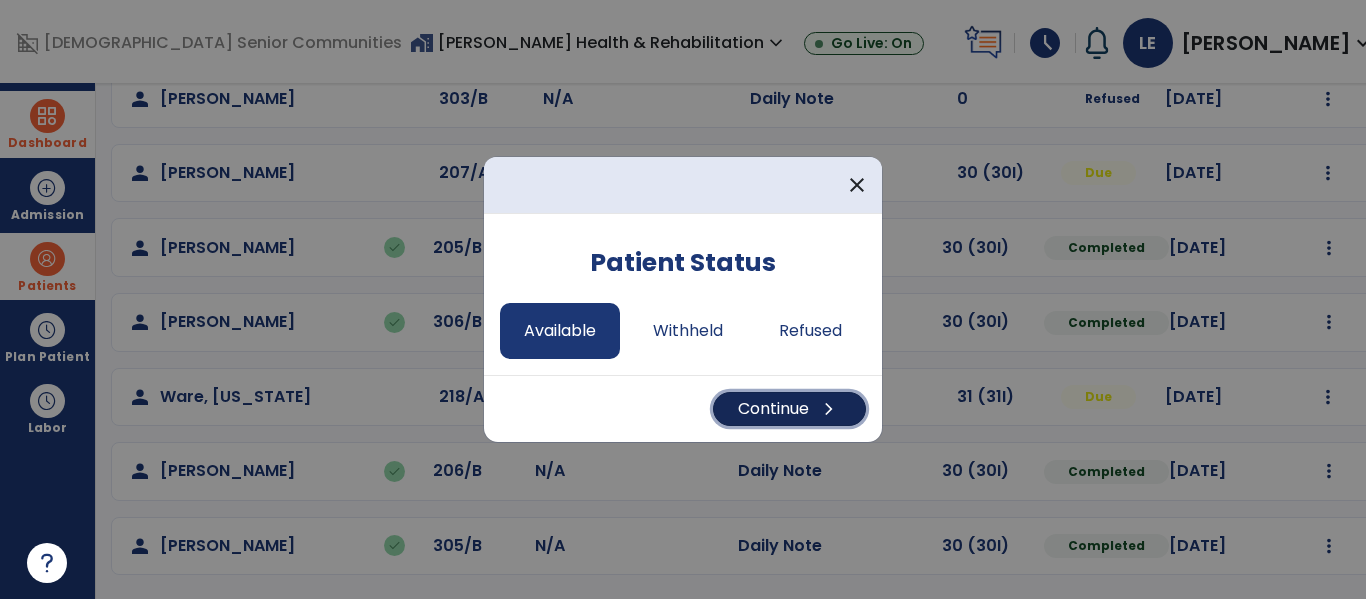 click on "Continue   chevron_right" at bounding box center [789, 409] 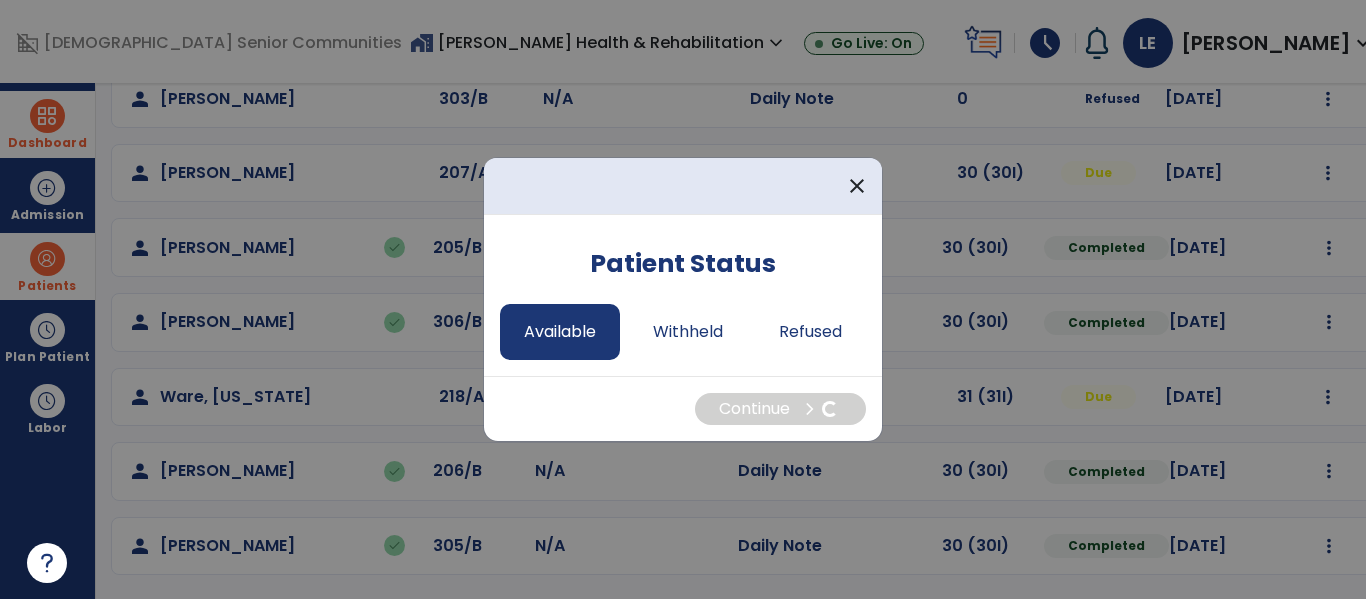 select on "*" 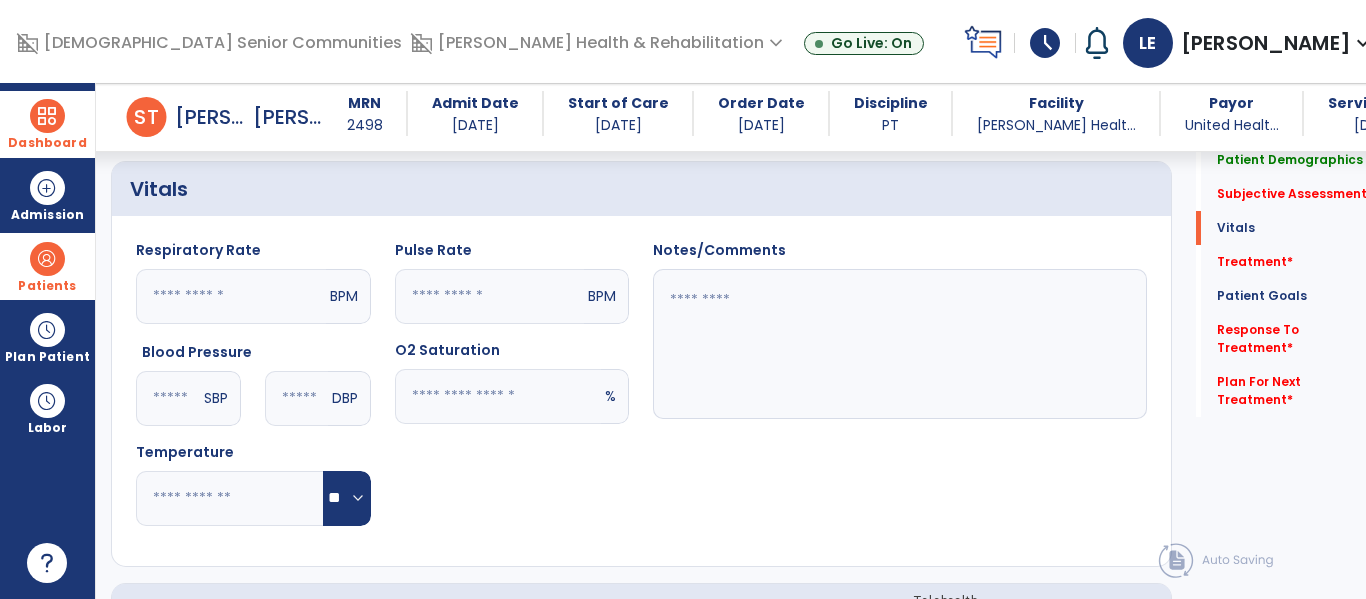 scroll, scrollTop: 781, scrollLeft: 0, axis: vertical 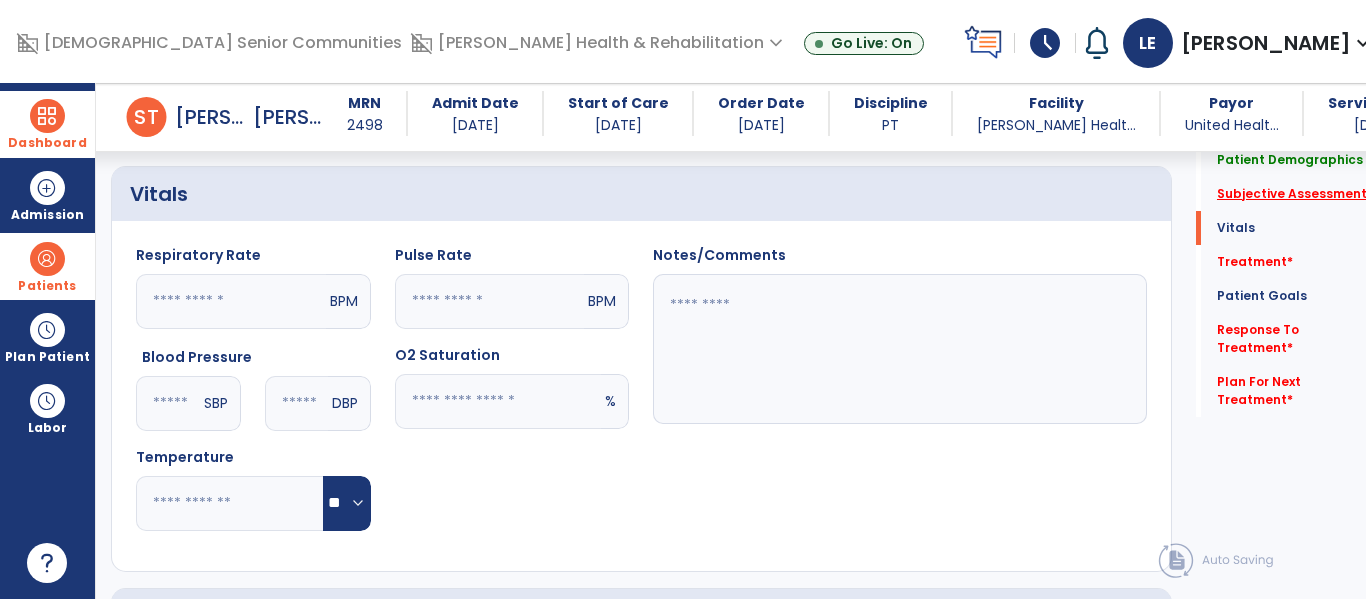 click on "Subjective Assessment   *" 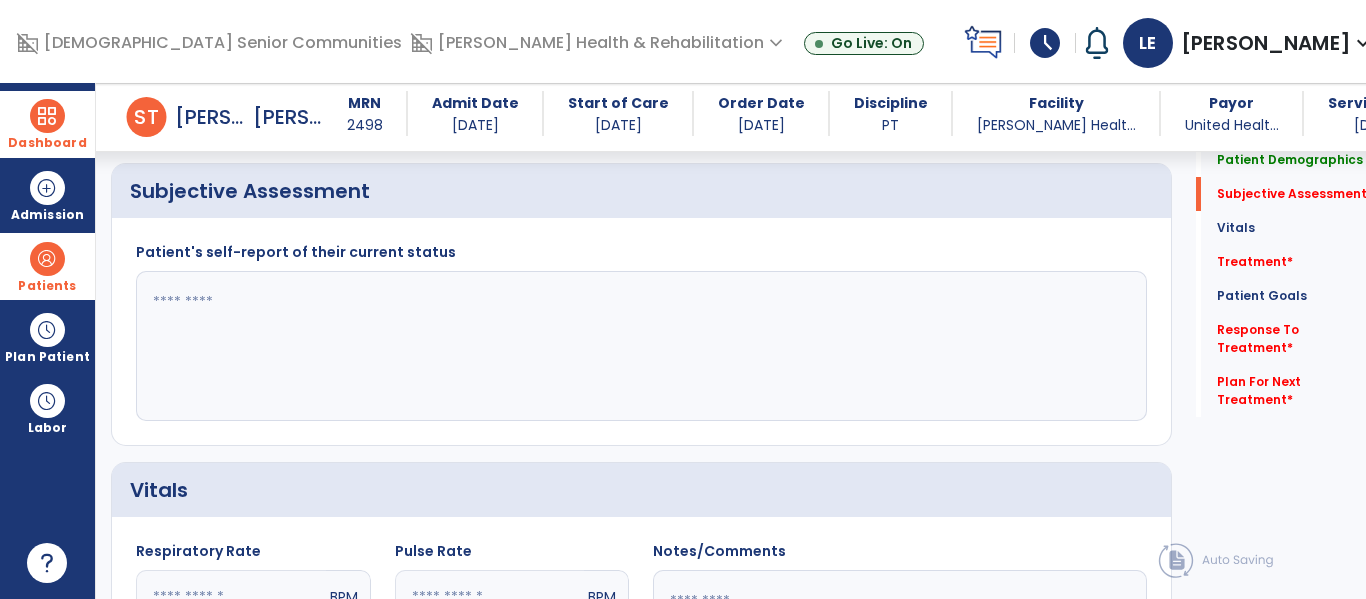 scroll, scrollTop: 448, scrollLeft: 0, axis: vertical 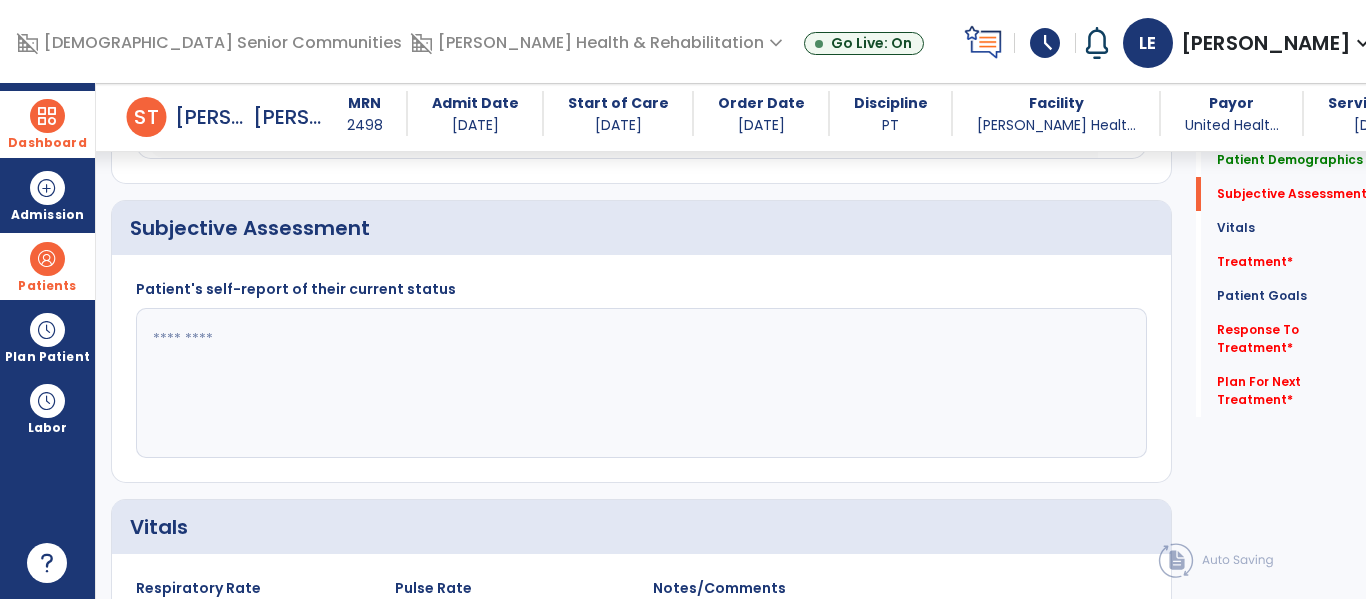 click 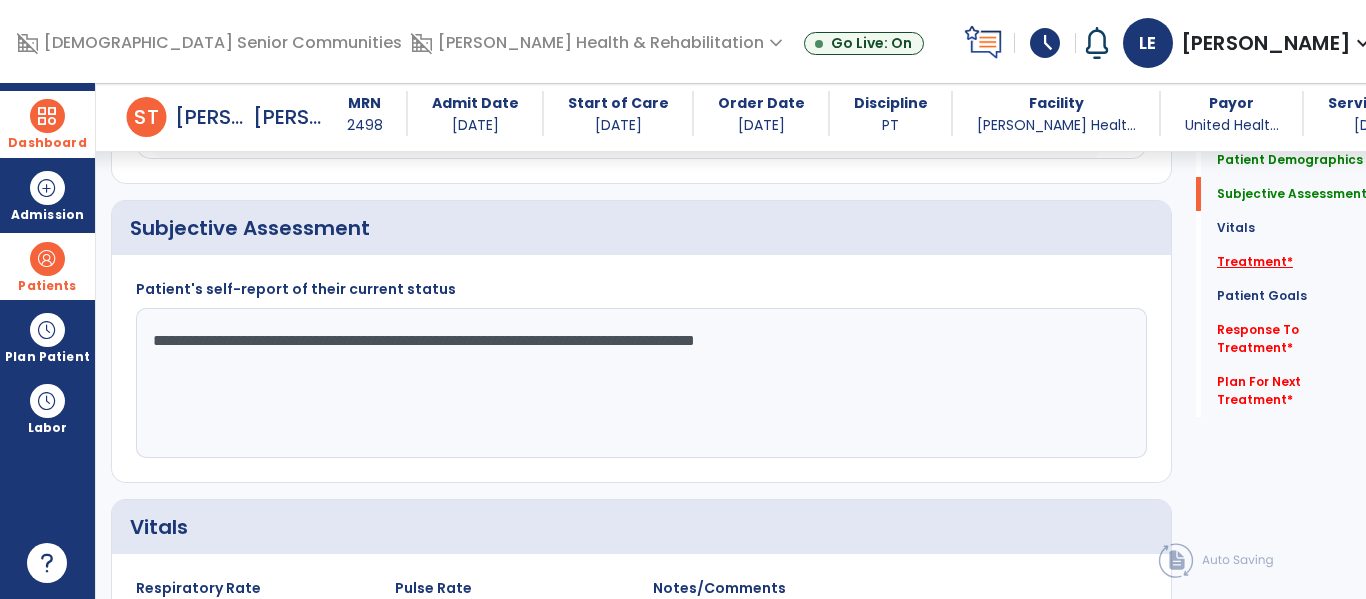 type on "**********" 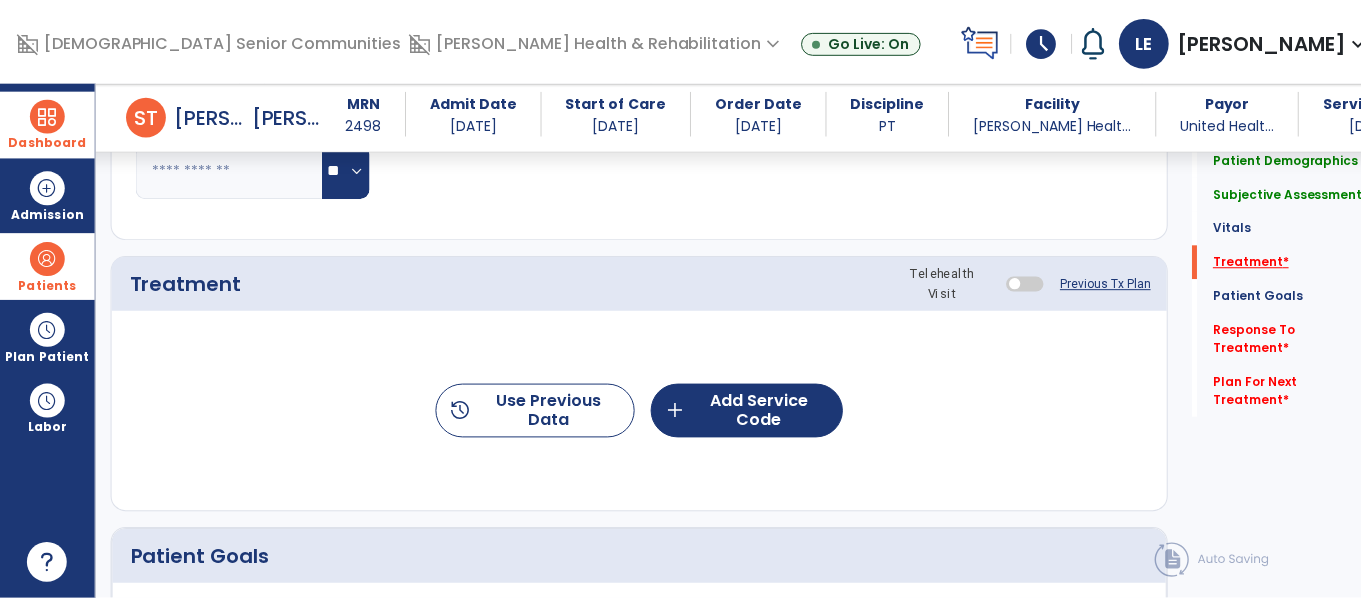 scroll, scrollTop: 1156, scrollLeft: 0, axis: vertical 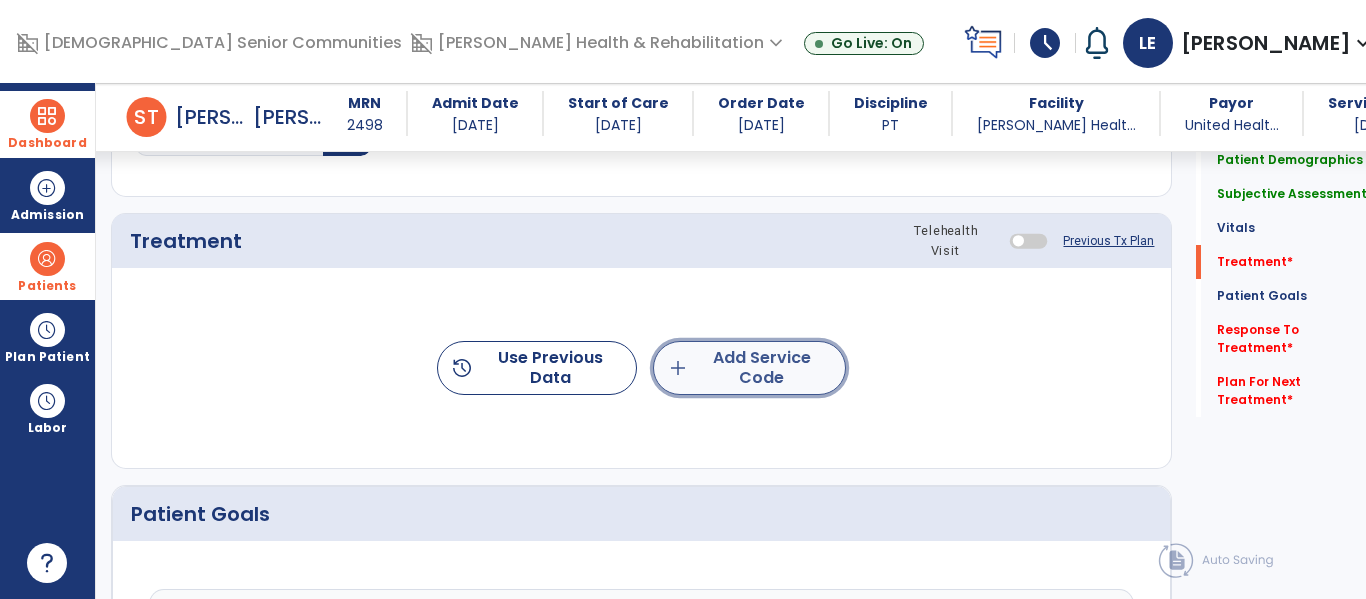 click on "add  Add Service Code" 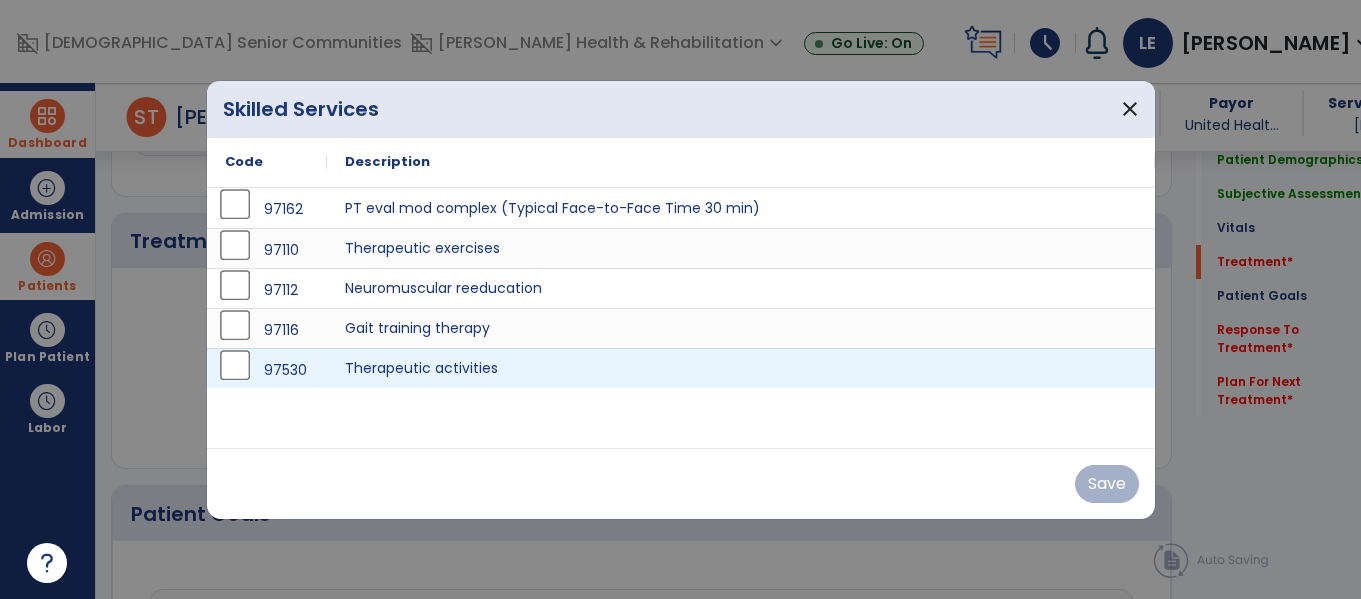 scroll, scrollTop: 1156, scrollLeft: 0, axis: vertical 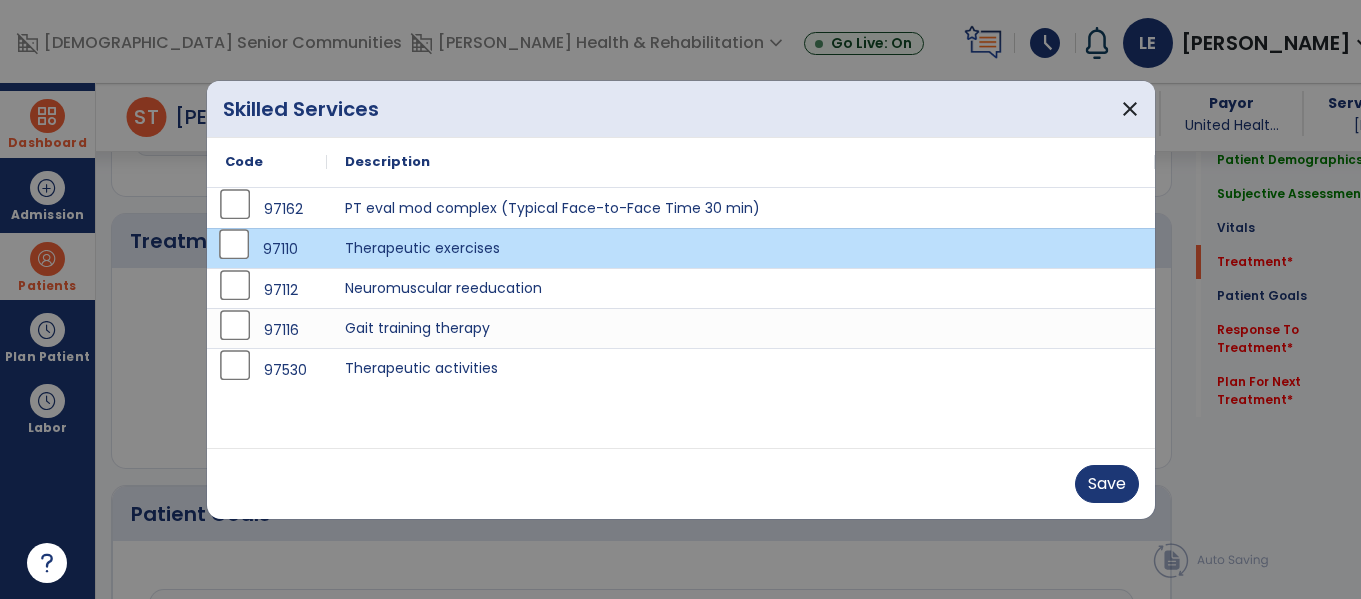 click on "Save" at bounding box center (681, 484) 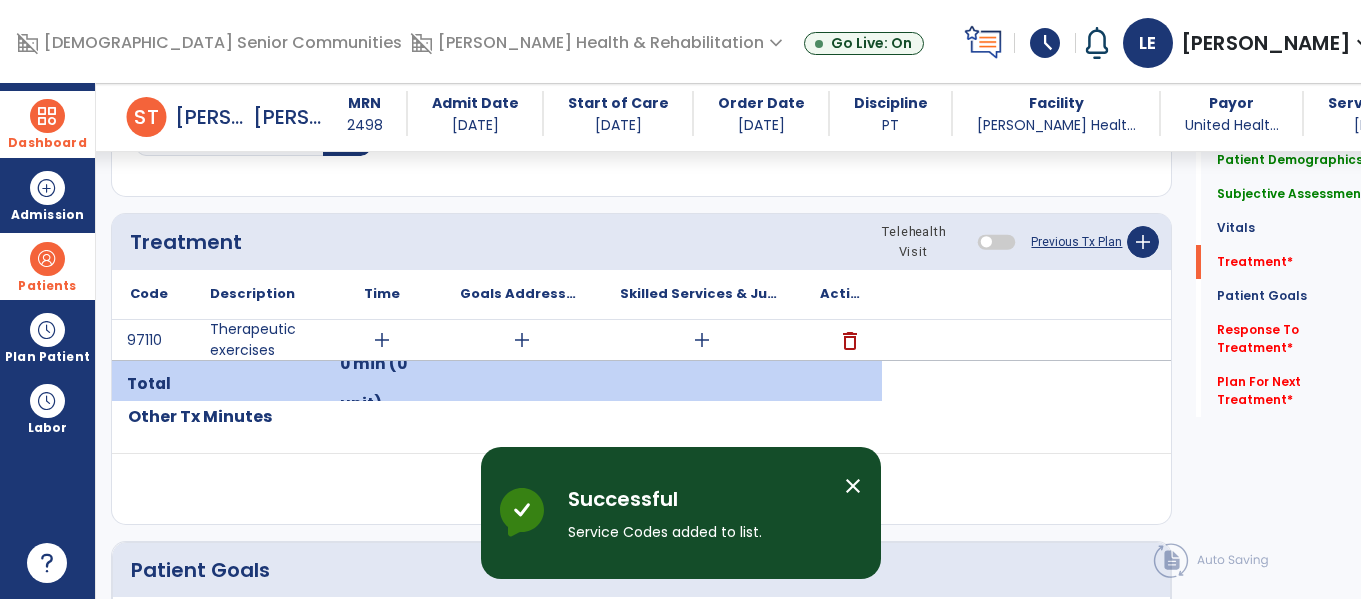 click on "Patient Demographics  Medical Diagnosis   Treatment Diagnosis   Precautions   Contraindications
Code
Description
Pdpm Clinical Category
M86.171" 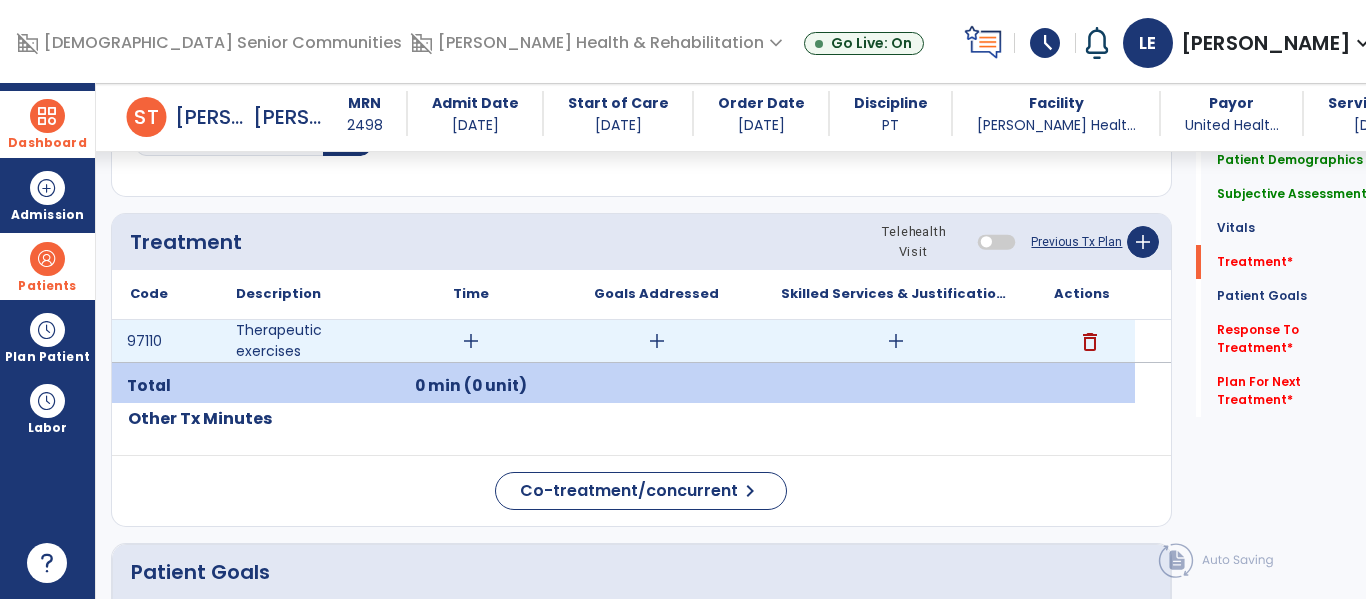click on "add" at bounding box center [471, 341] 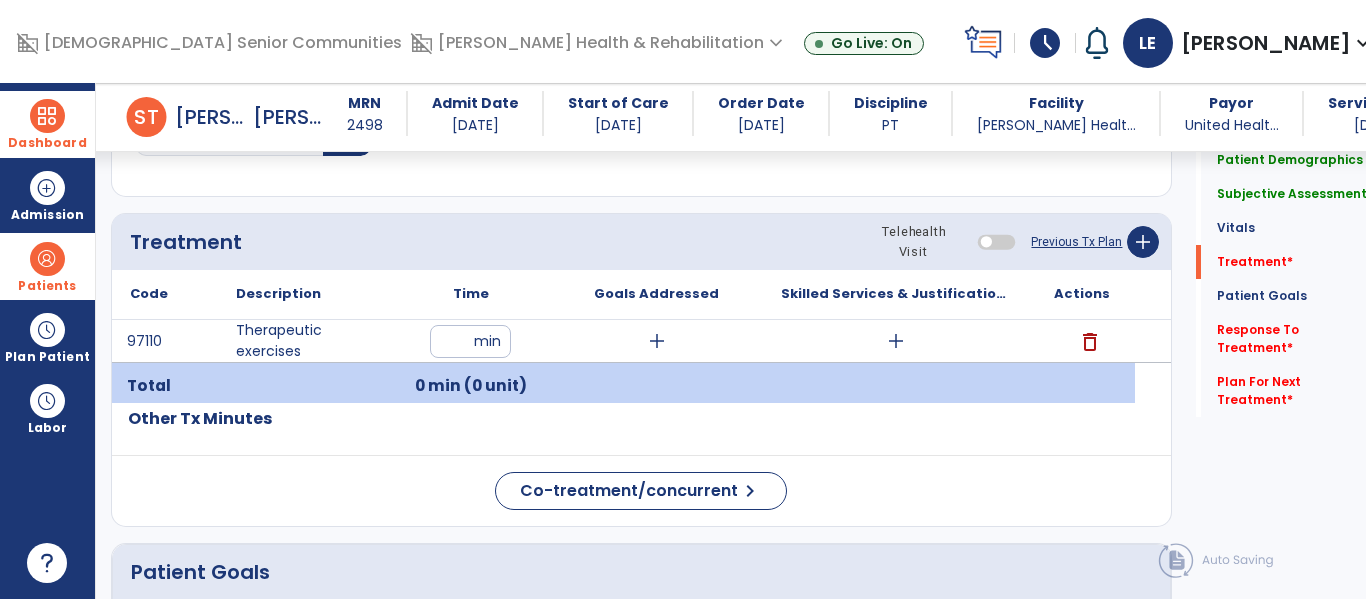 type on "**" 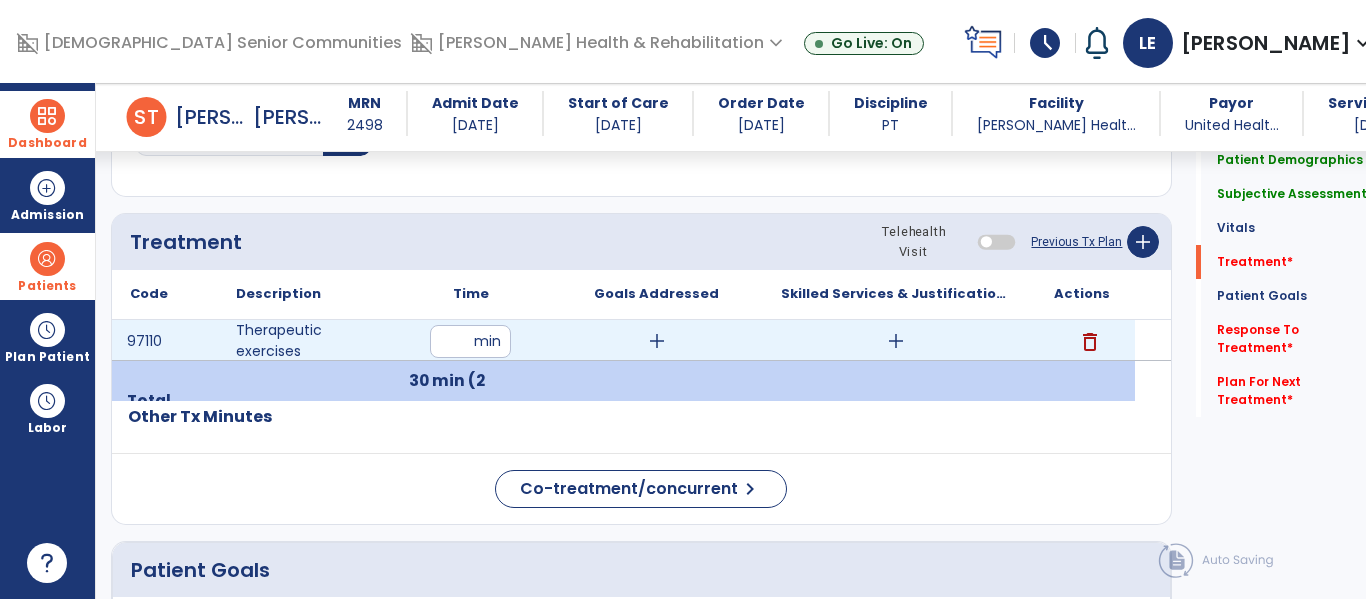 click on "add" at bounding box center (657, 341) 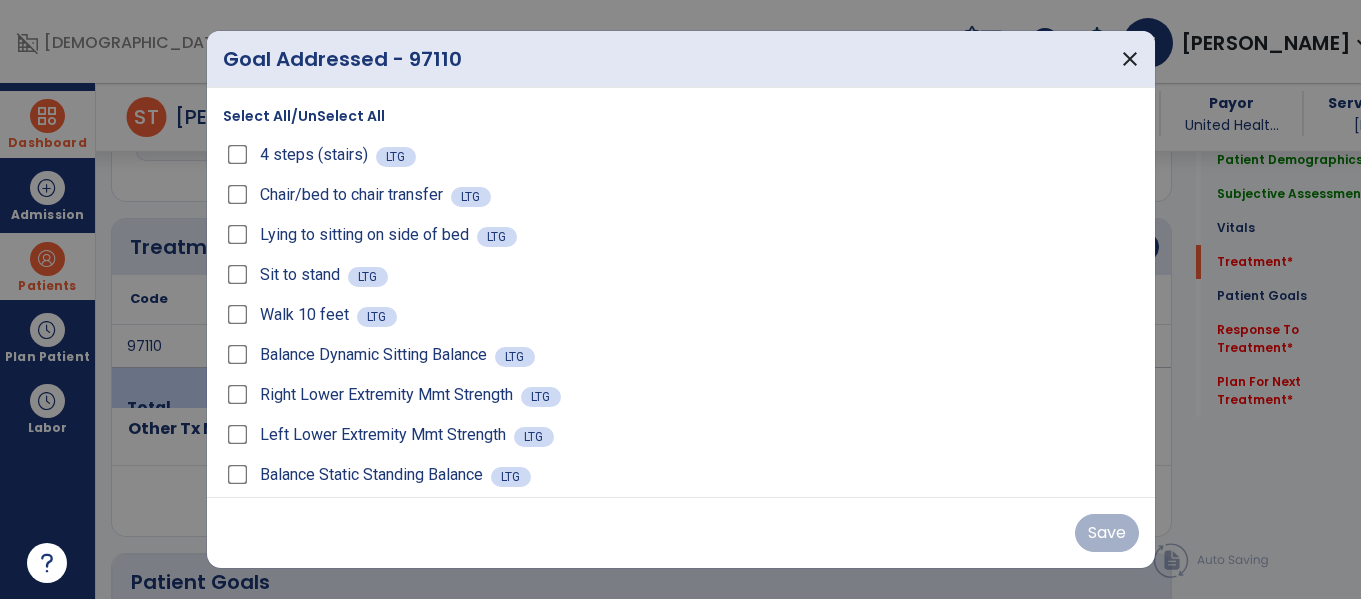scroll, scrollTop: 1156, scrollLeft: 0, axis: vertical 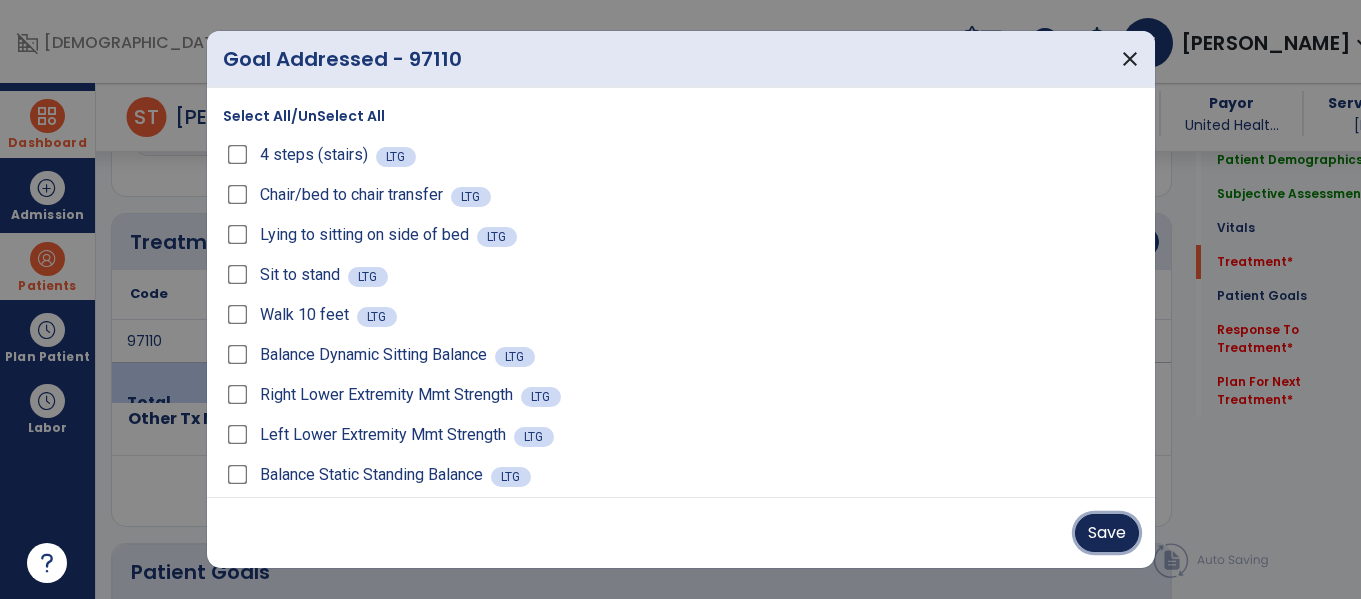 click on "Save" at bounding box center (1107, 533) 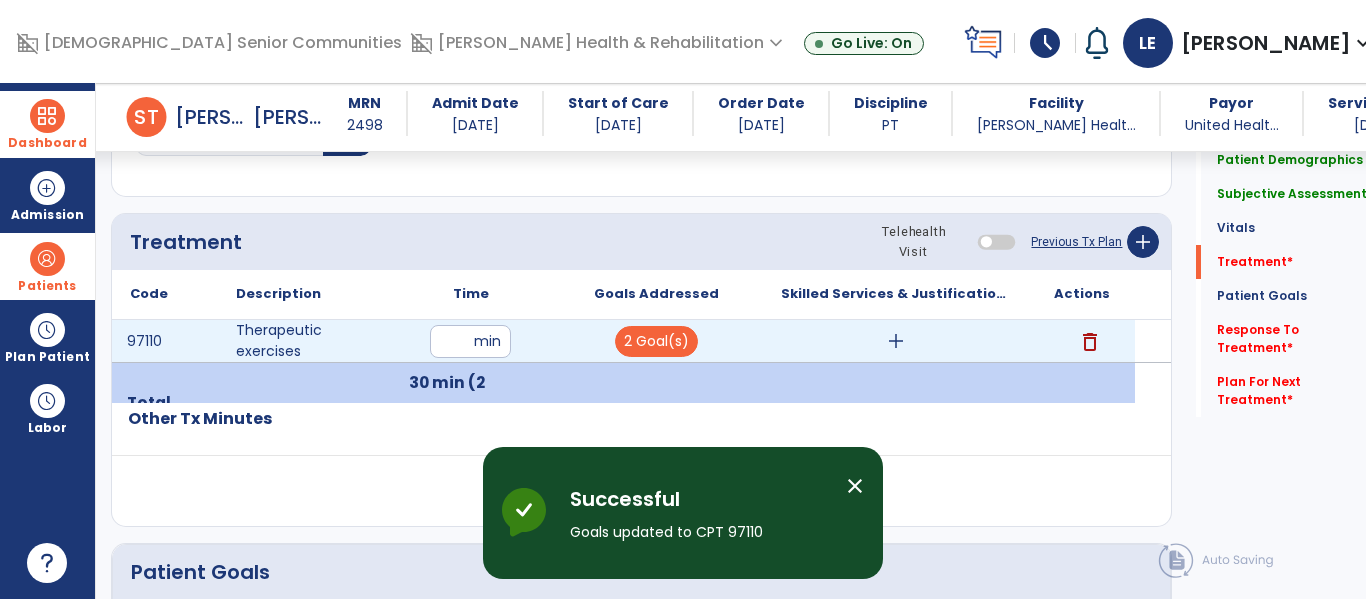 click on "add" at bounding box center (896, 341) 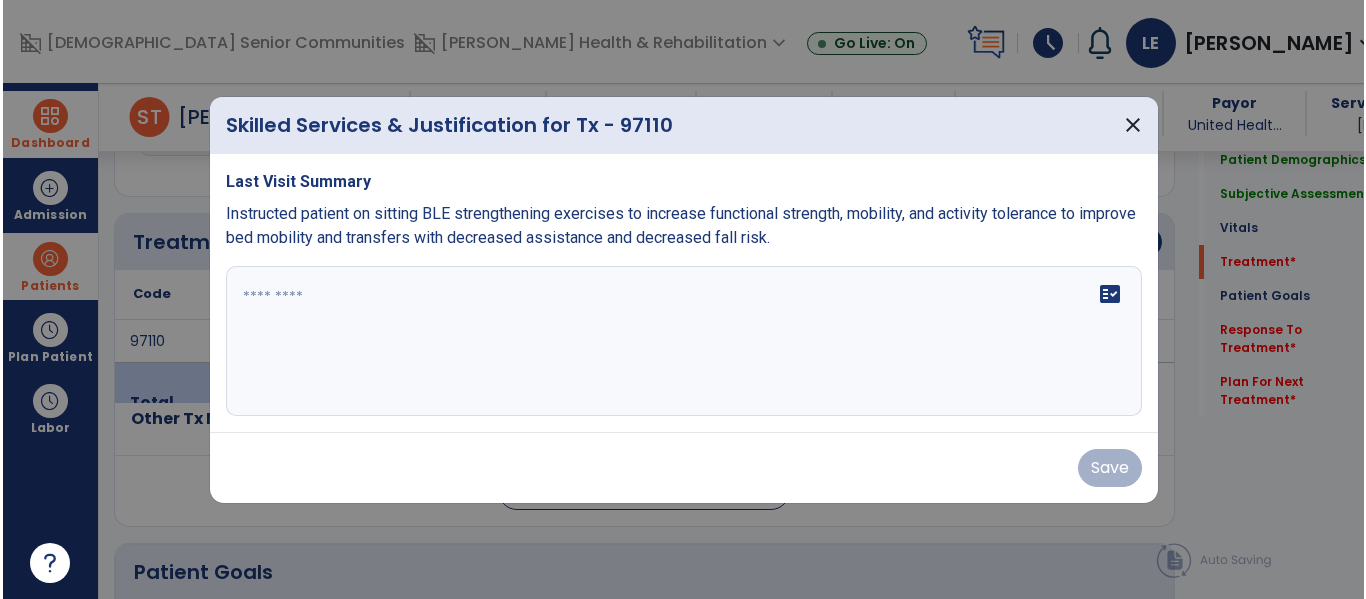 scroll, scrollTop: 1156, scrollLeft: 0, axis: vertical 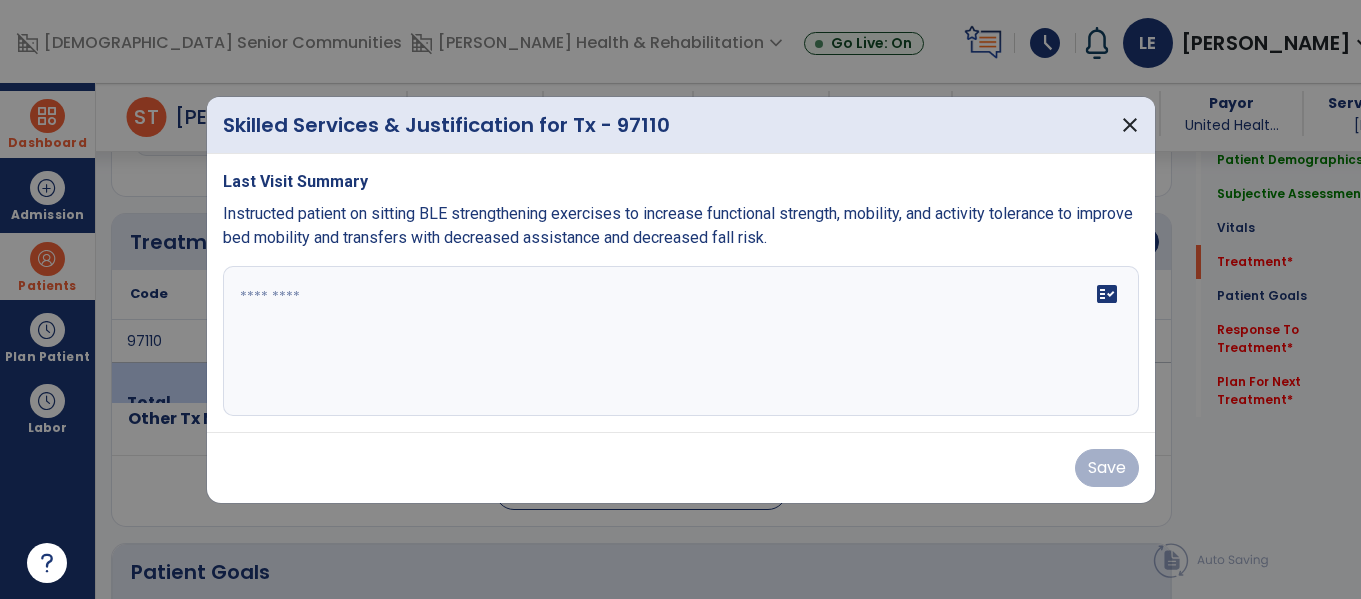 click on "fact_check" at bounding box center [681, 341] 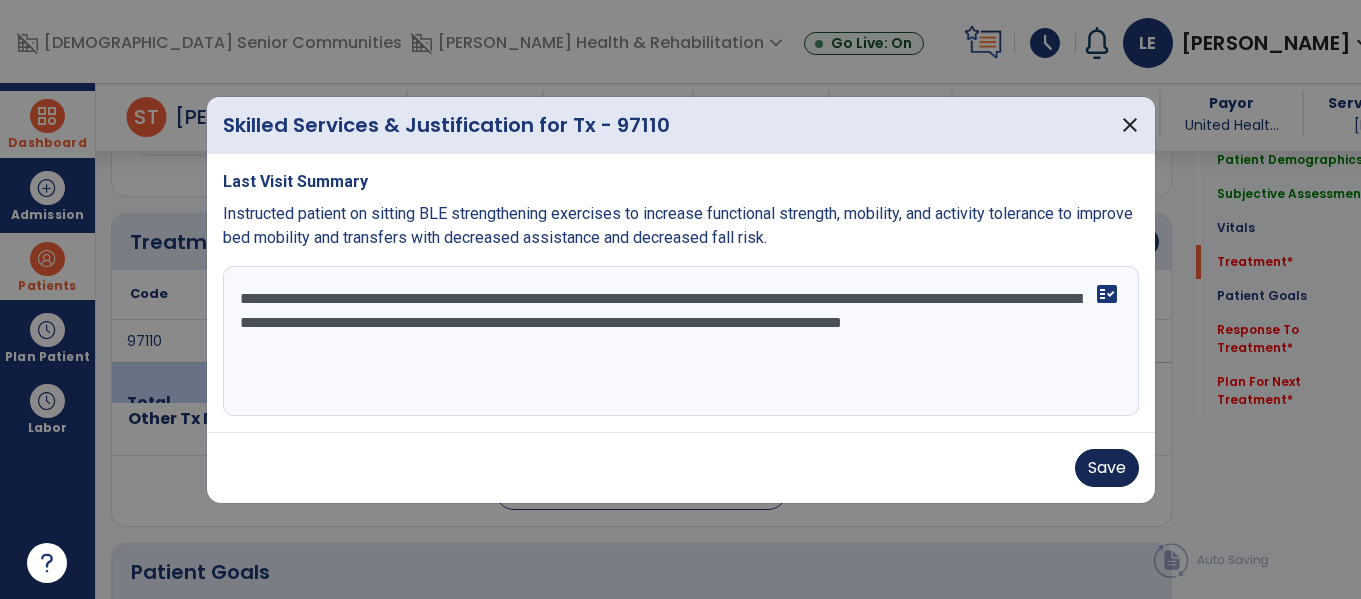 type on "**********" 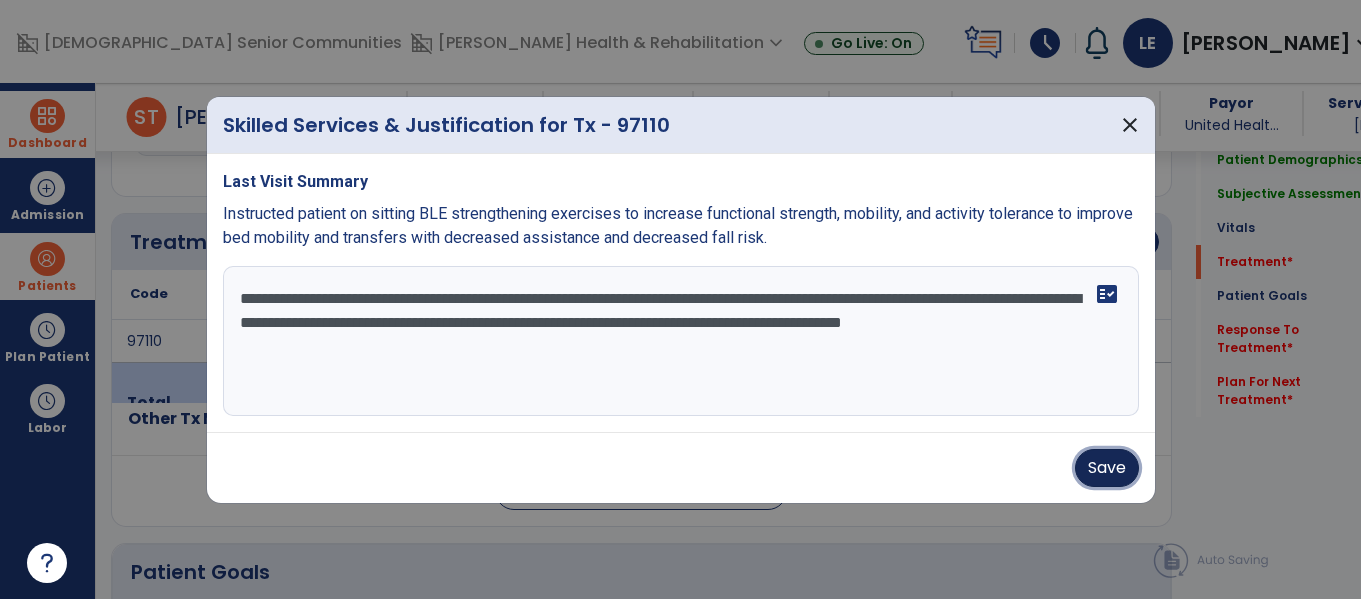 click on "Save" at bounding box center (1107, 468) 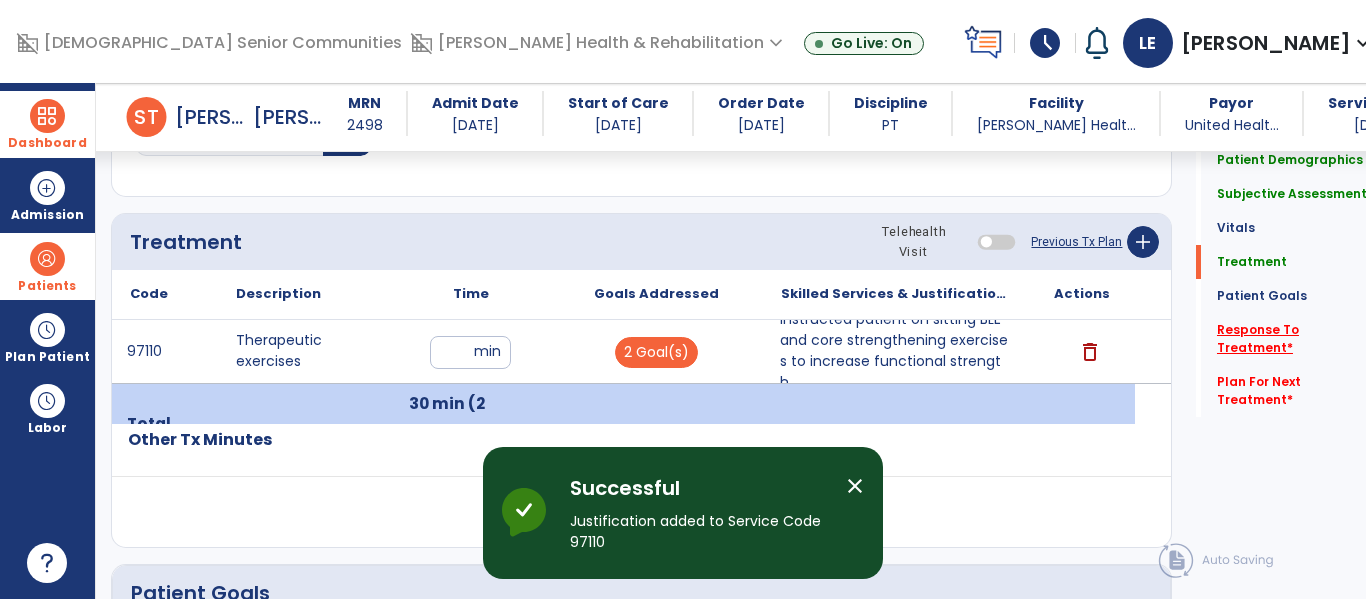 click on "Response To Treatment   *" 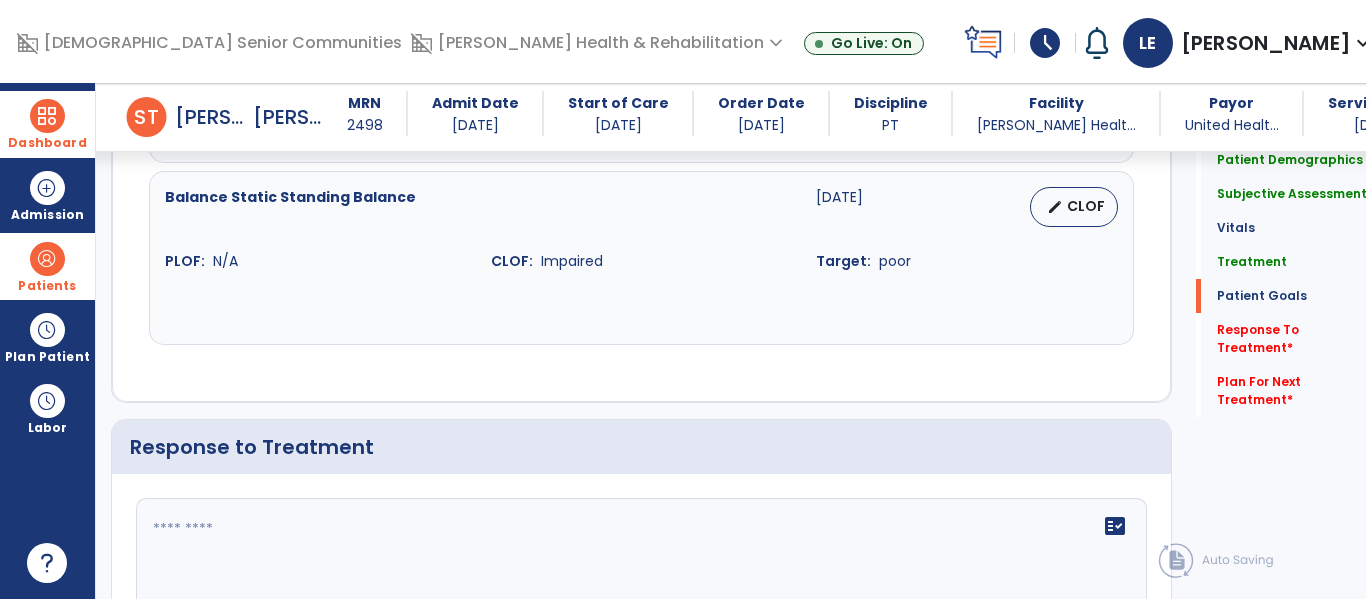 scroll, scrollTop: 3335, scrollLeft: 0, axis: vertical 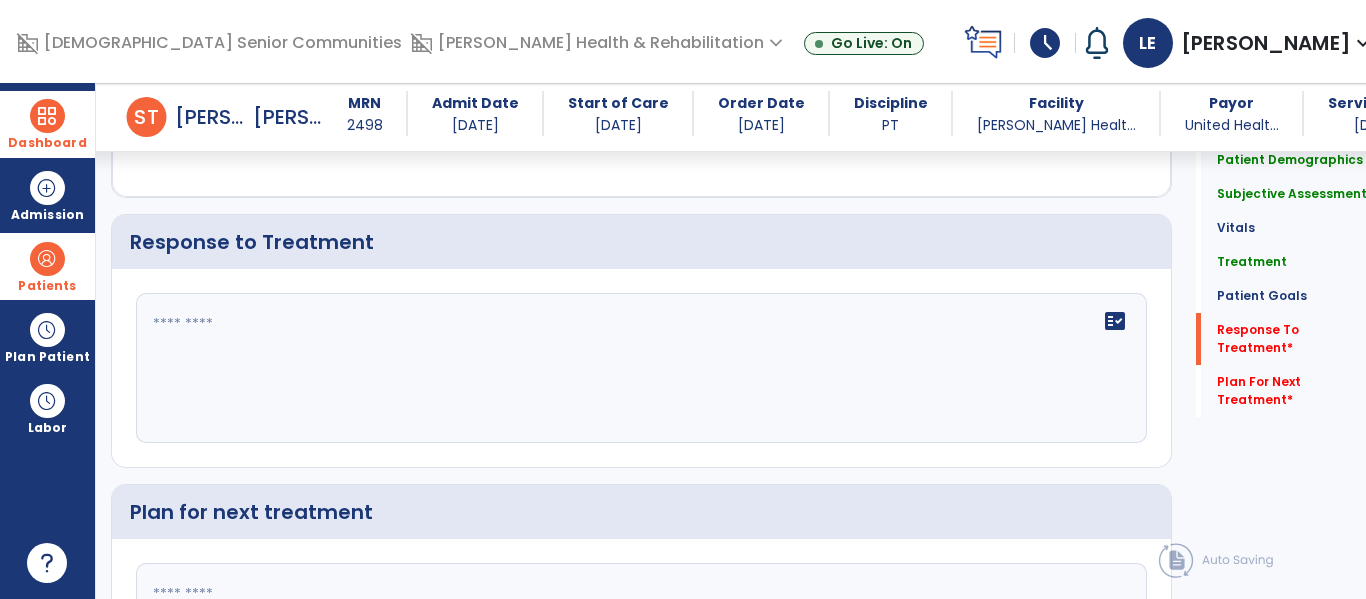click on "fact_check" 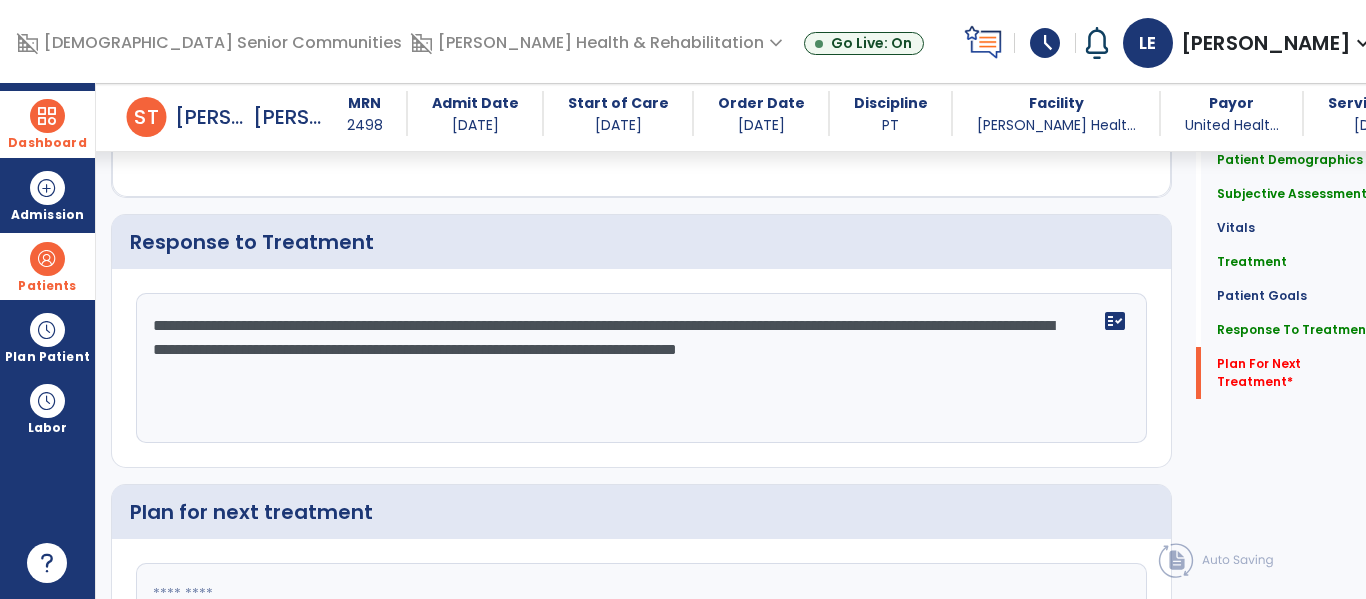 scroll, scrollTop: 3540, scrollLeft: 0, axis: vertical 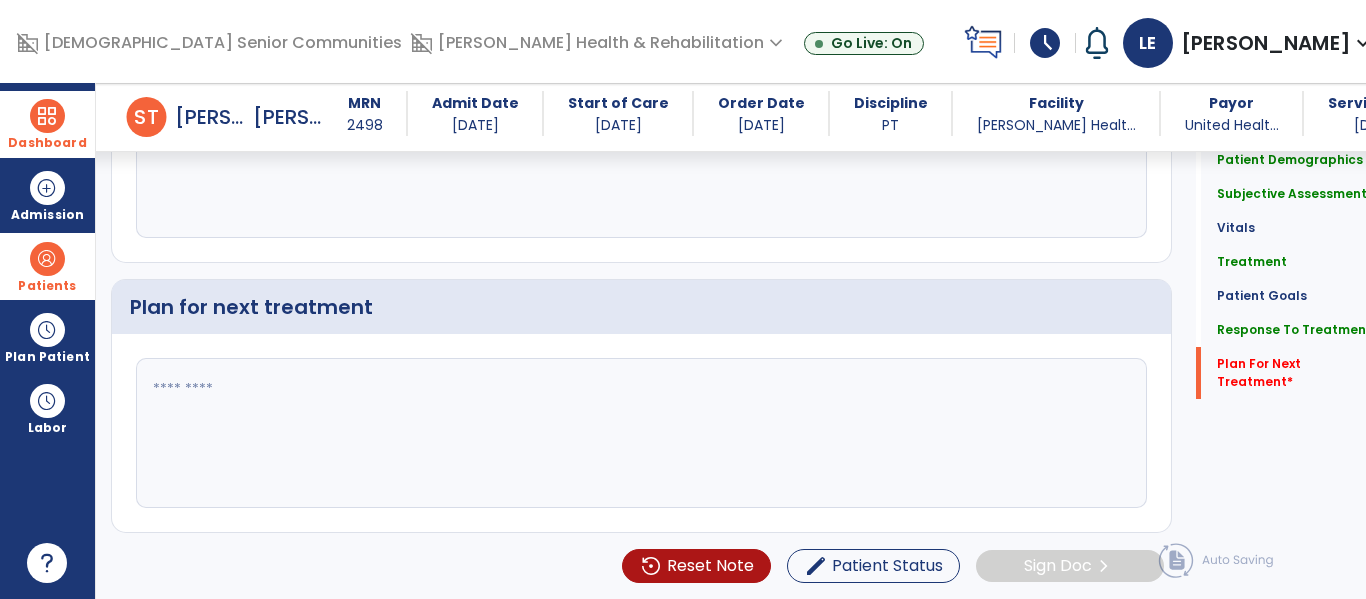 type on "**********" 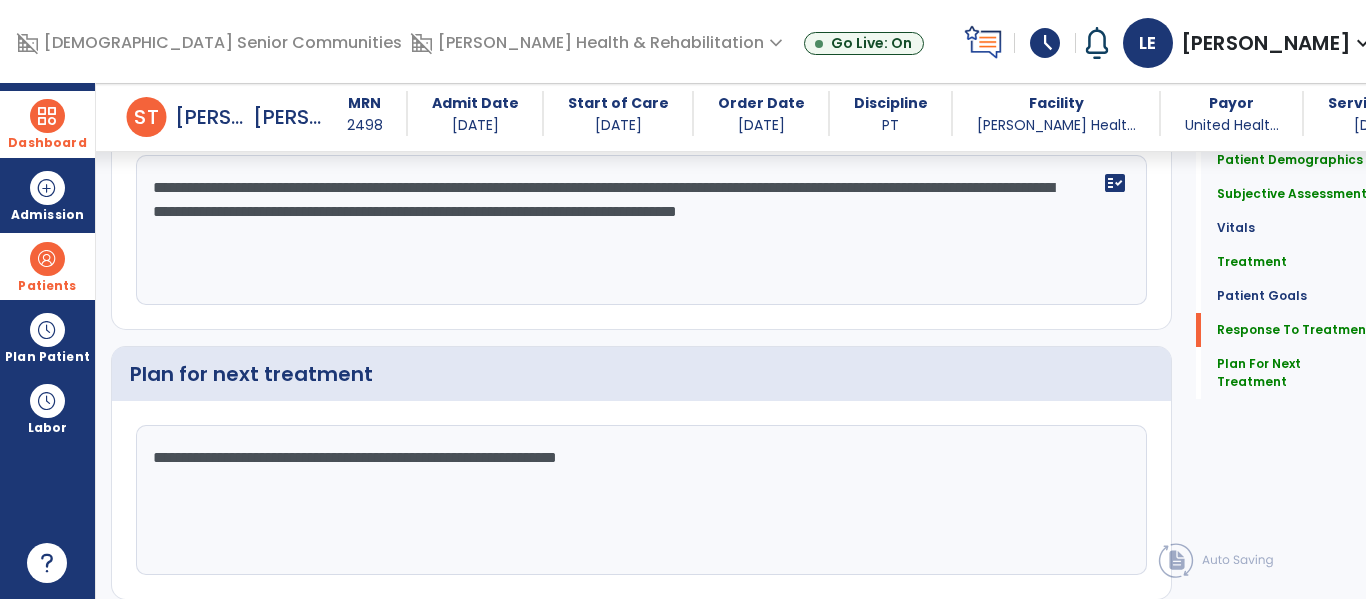 scroll, scrollTop: 3496, scrollLeft: 0, axis: vertical 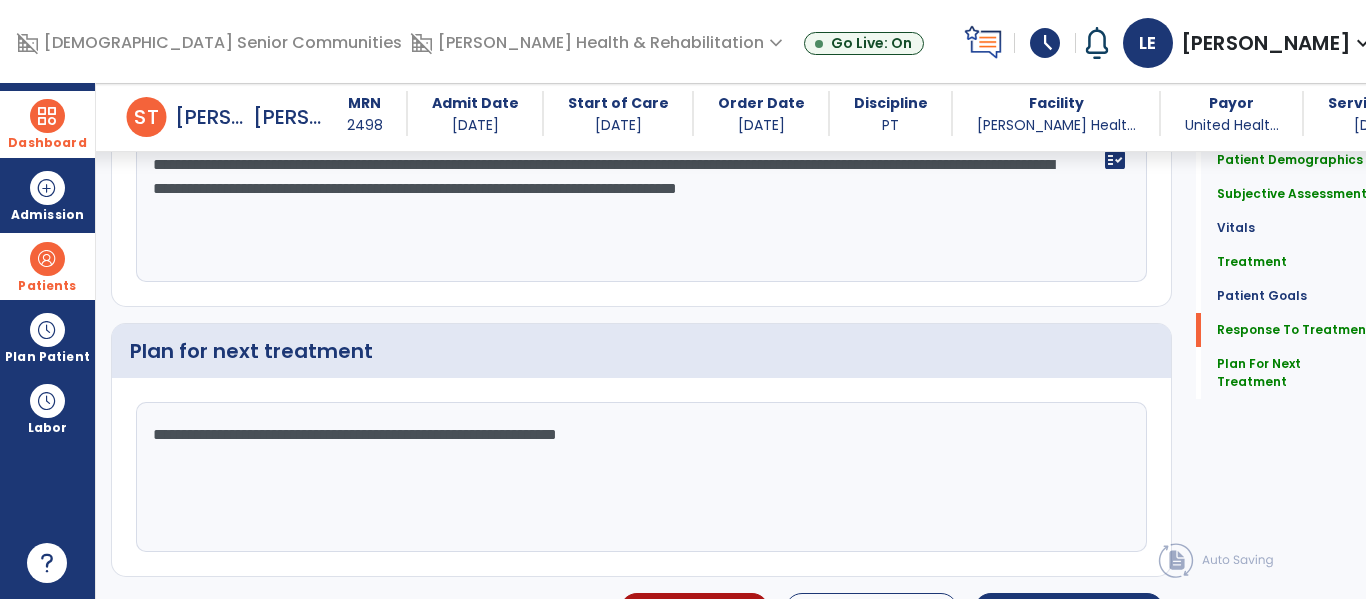 click on "**********" 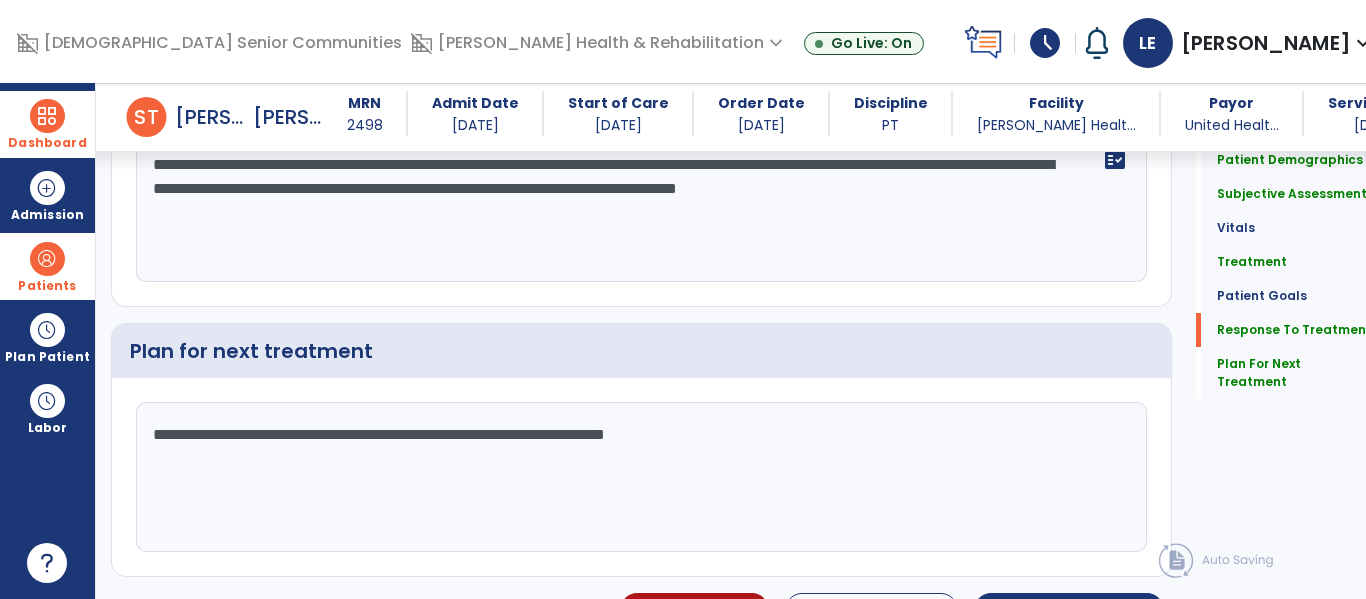 click on "**********" 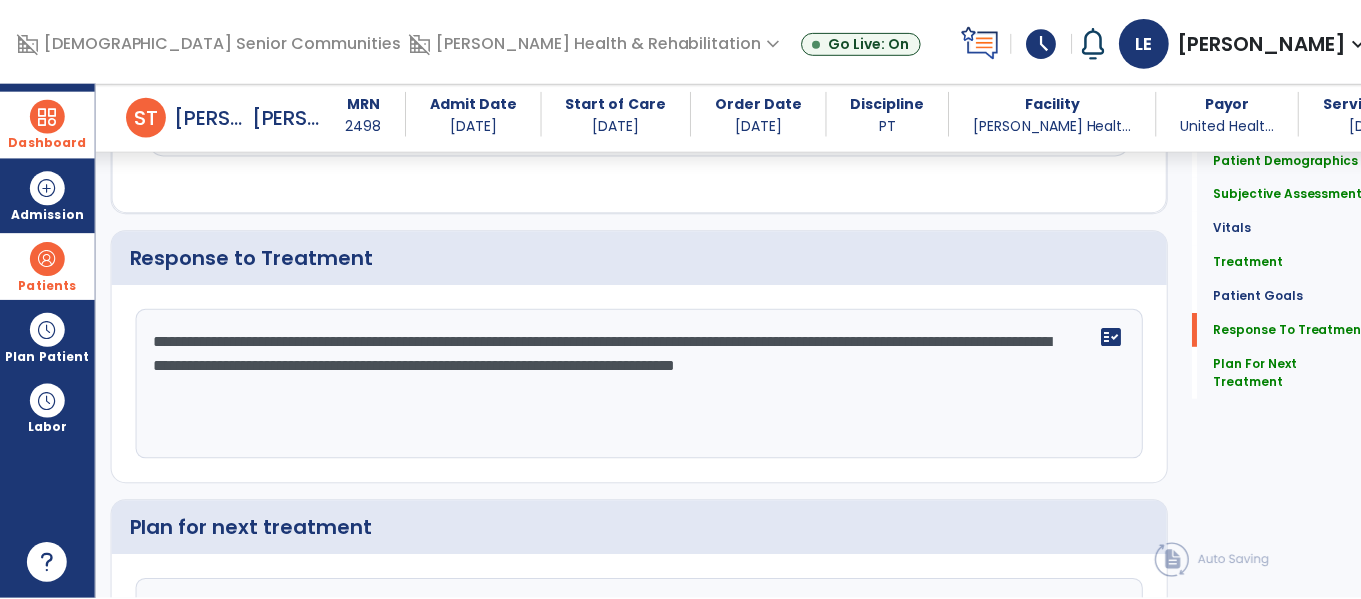 scroll, scrollTop: 3540, scrollLeft: 0, axis: vertical 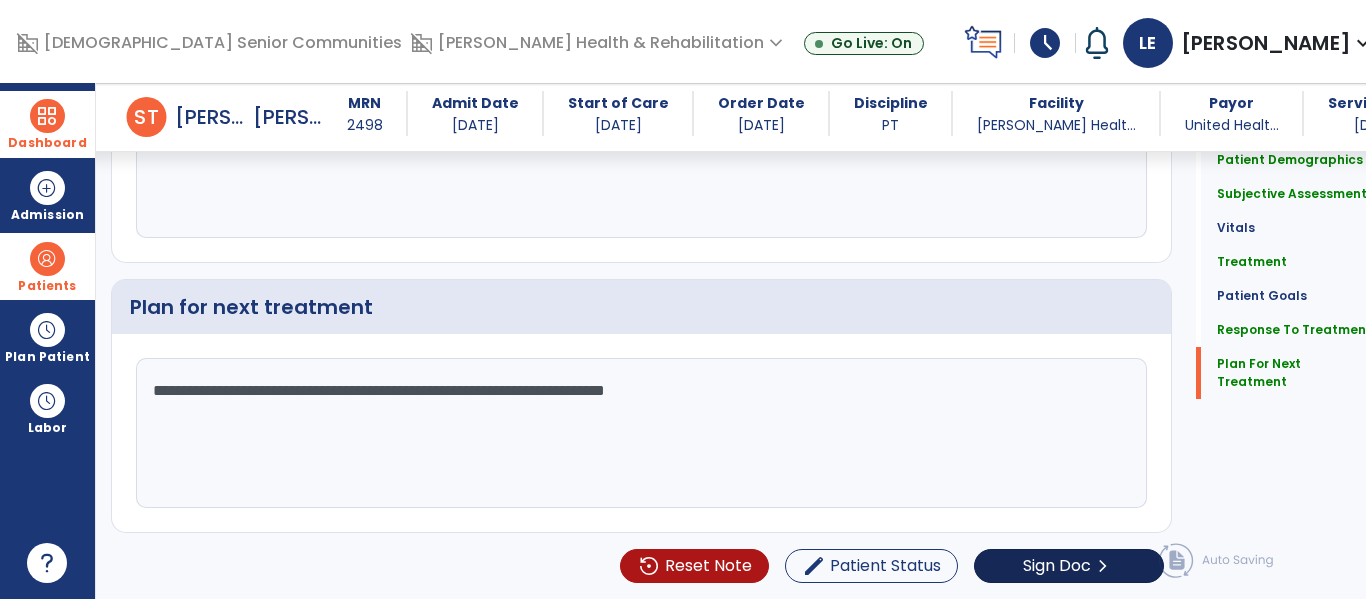 type on "**********" 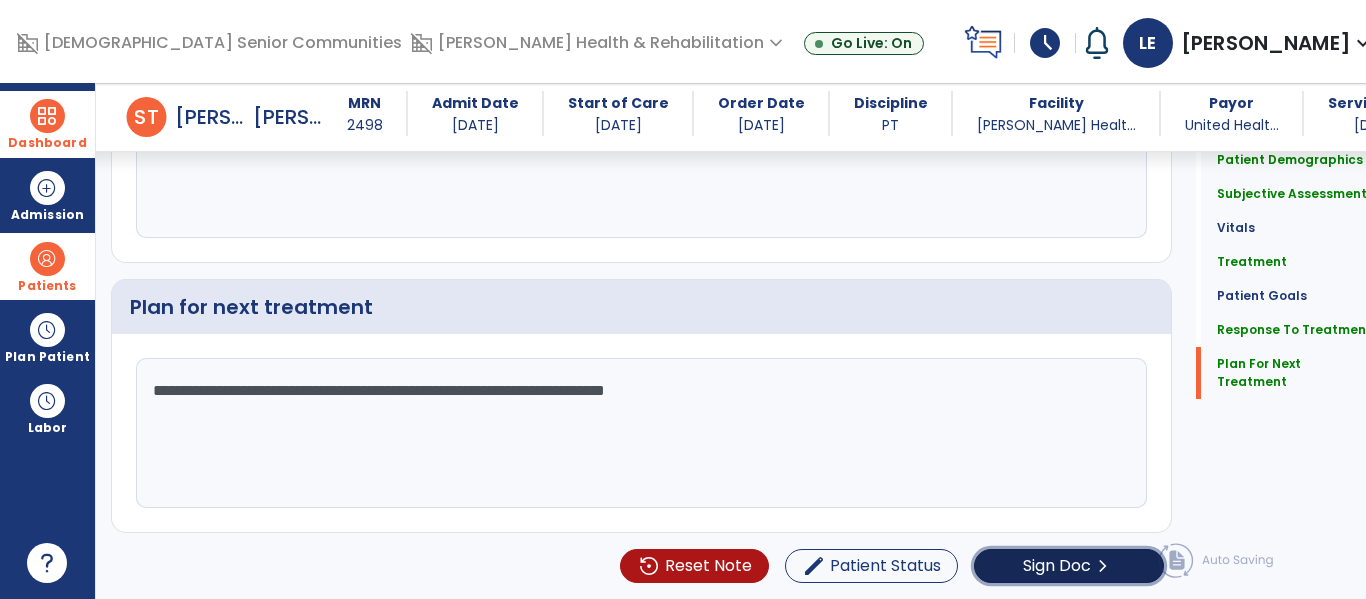 click on "Sign Doc" 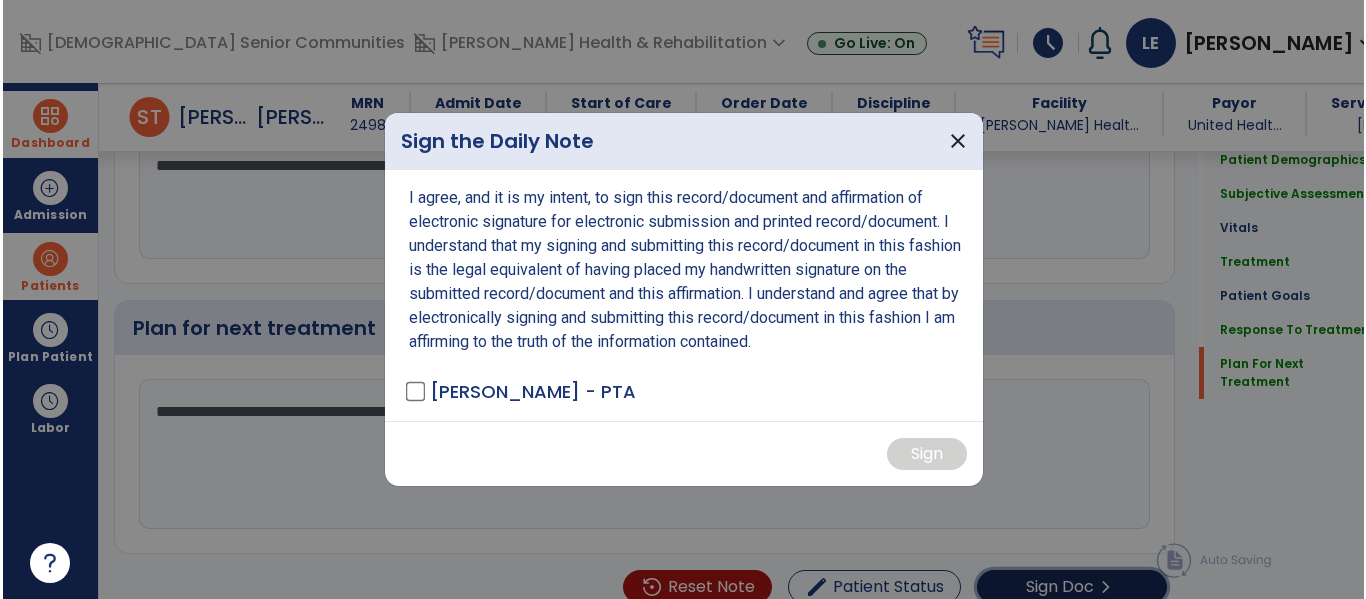 scroll, scrollTop: 3561, scrollLeft: 0, axis: vertical 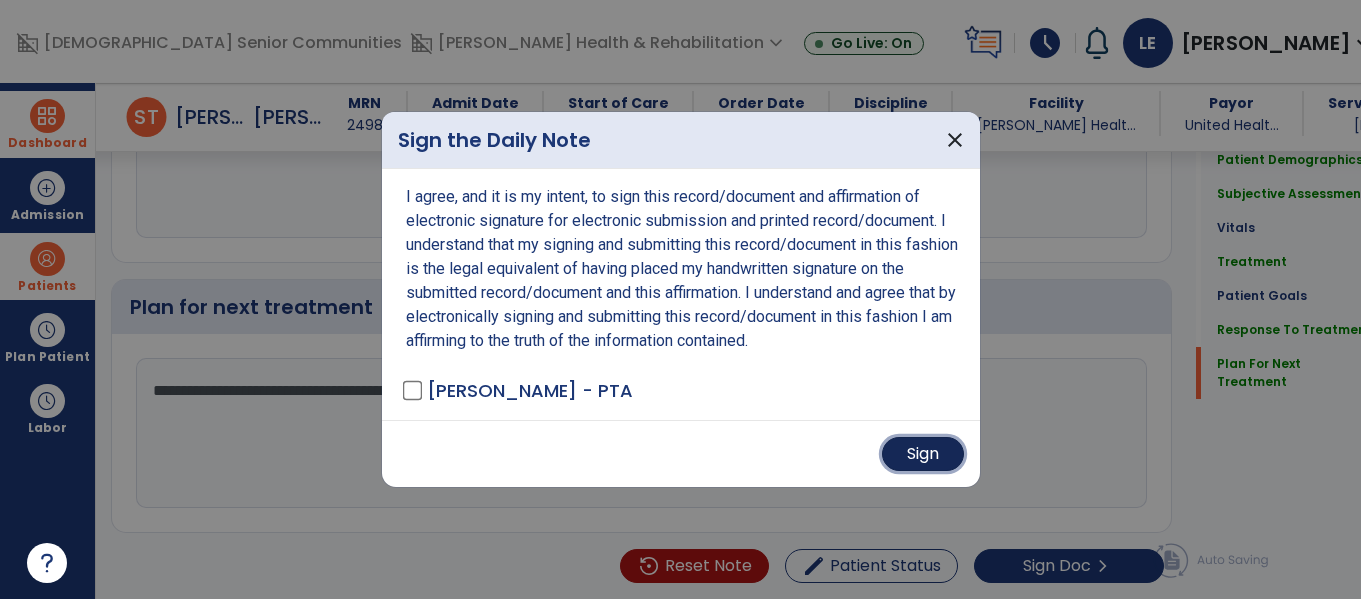 click on "Sign" at bounding box center [923, 454] 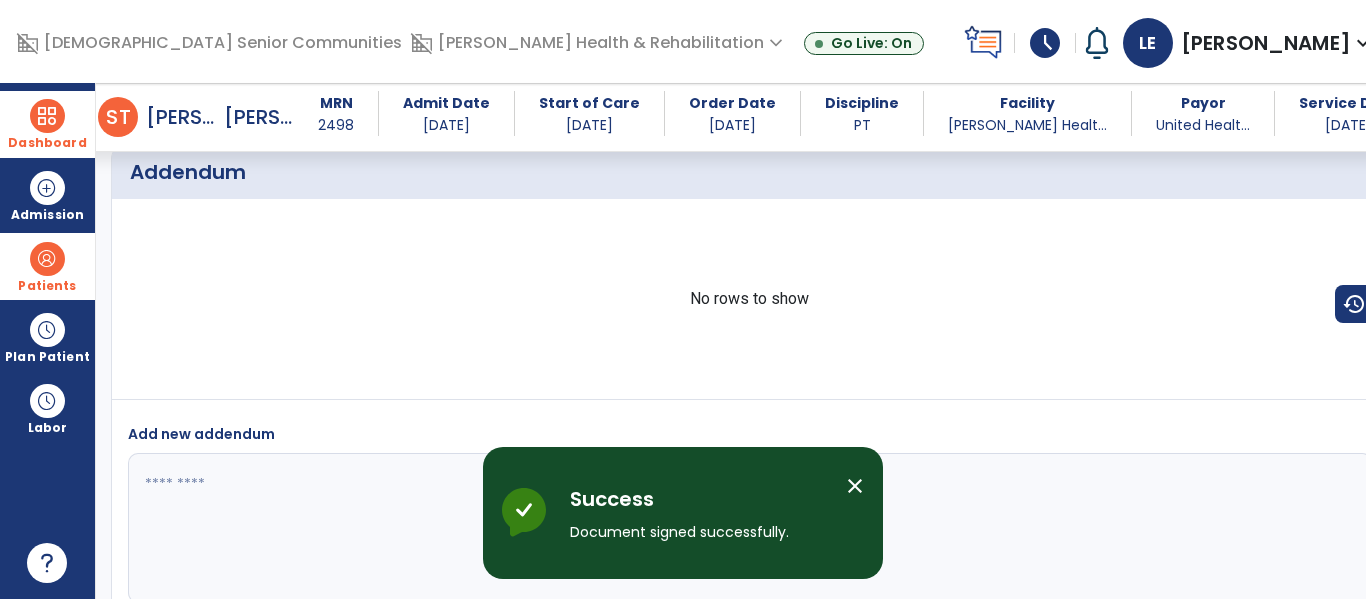 scroll, scrollTop: 4482, scrollLeft: 0, axis: vertical 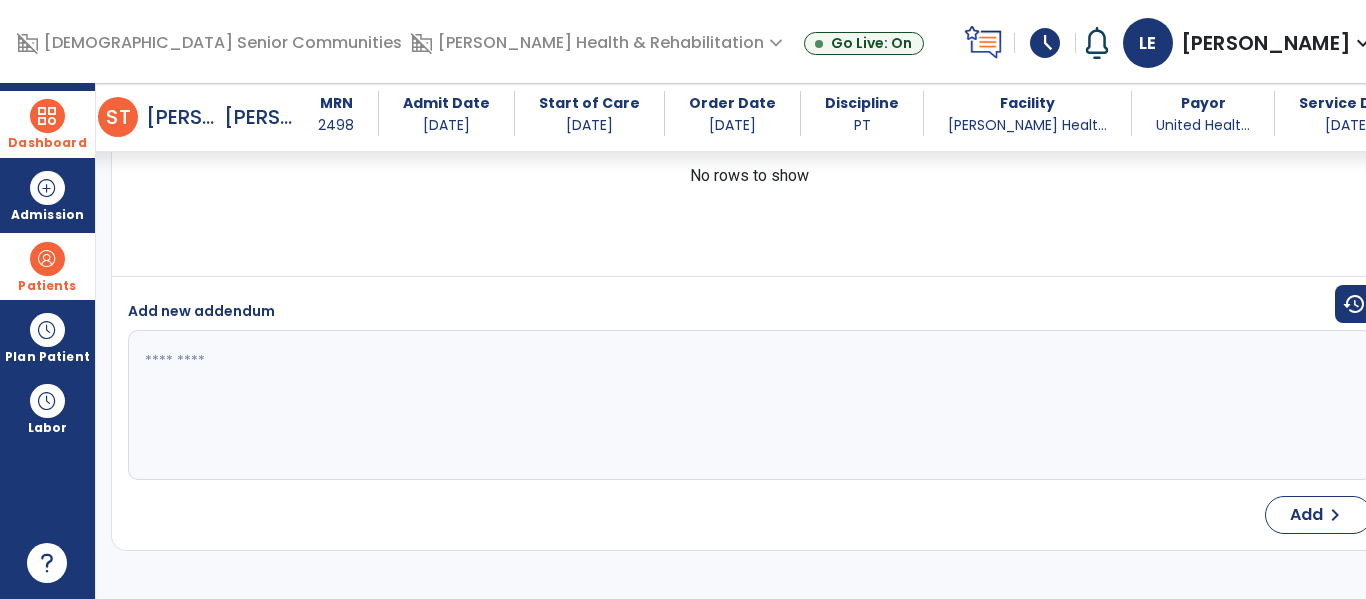 click at bounding box center (47, 116) 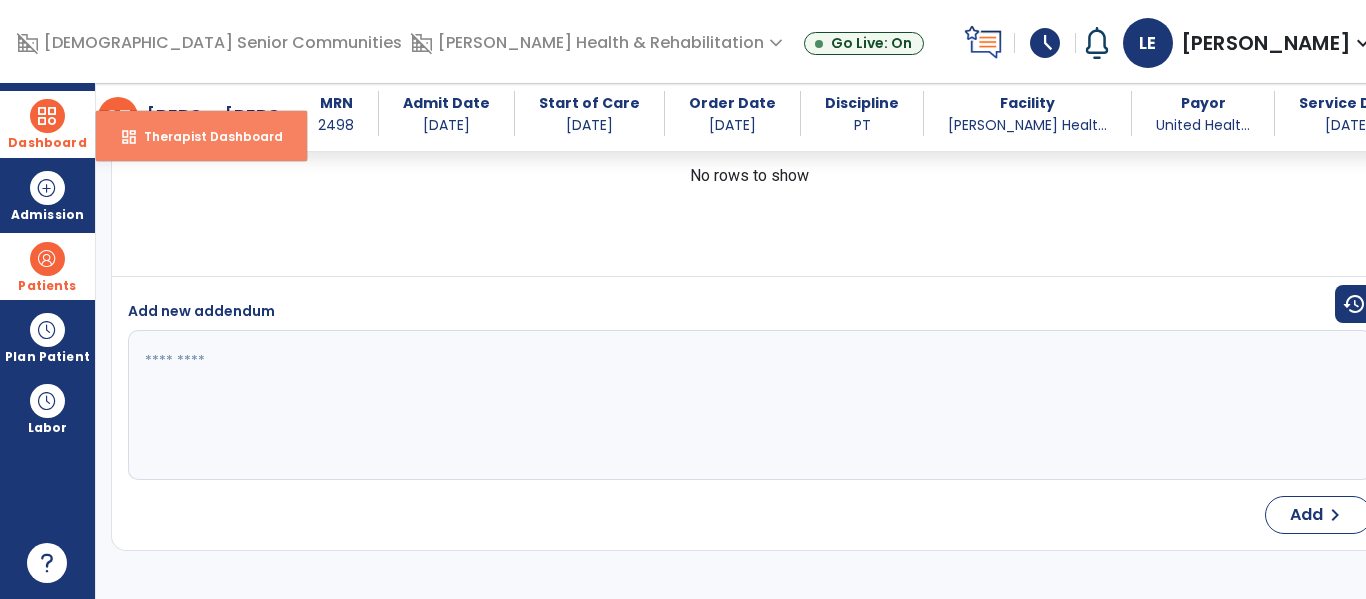 click on "Therapist Dashboard" at bounding box center (205, 136) 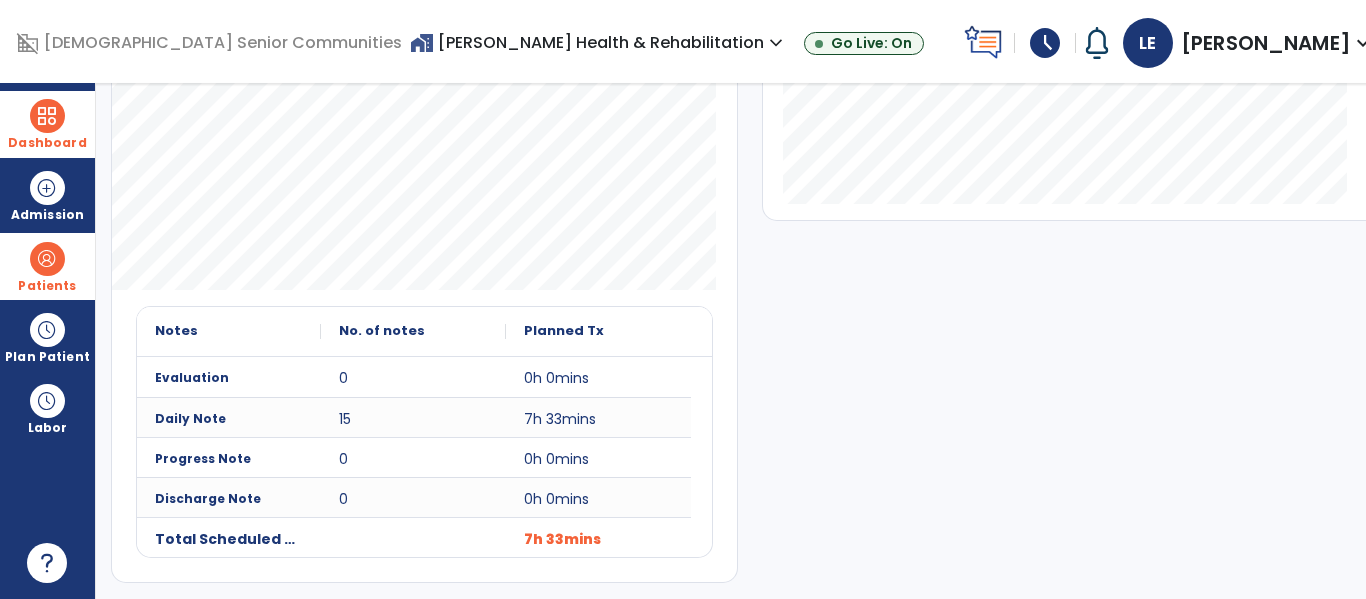 scroll, scrollTop: 0, scrollLeft: 0, axis: both 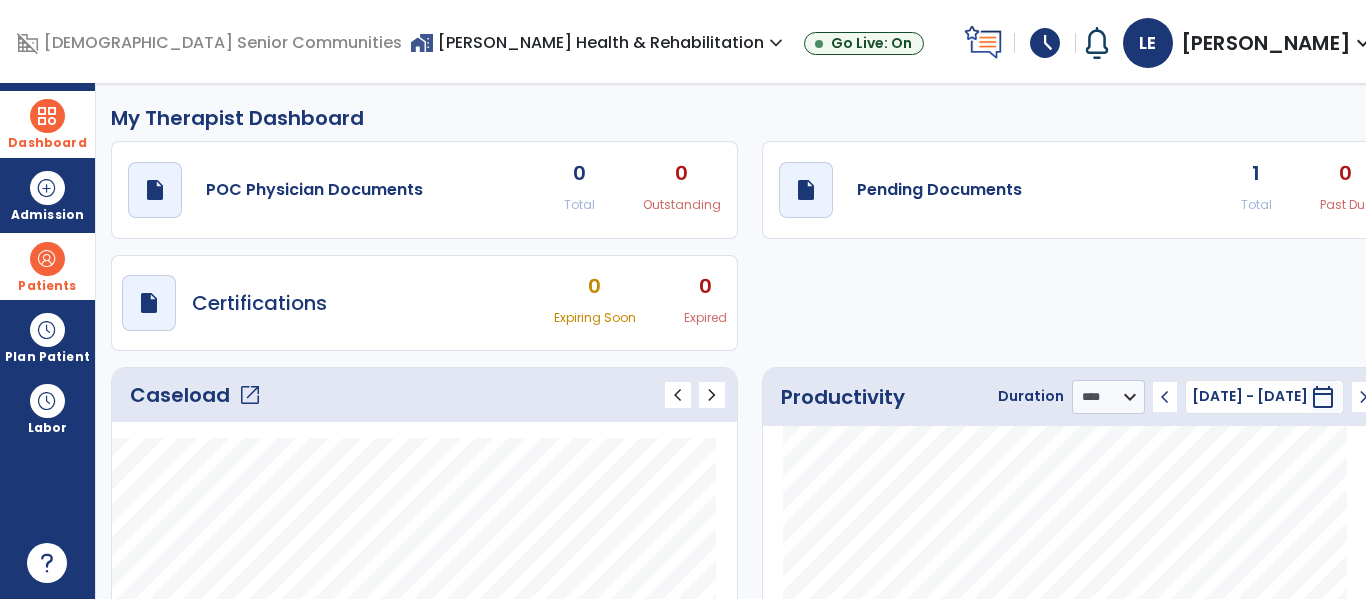 click on "open_in_new" 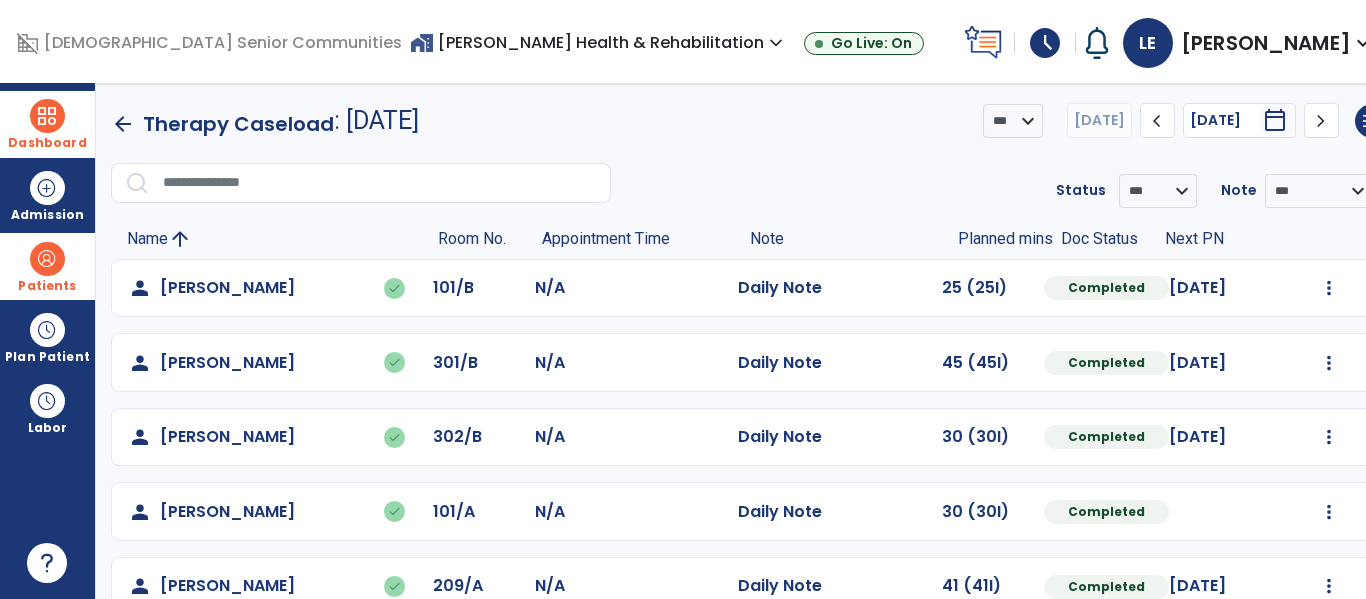 click at bounding box center [47, 259] 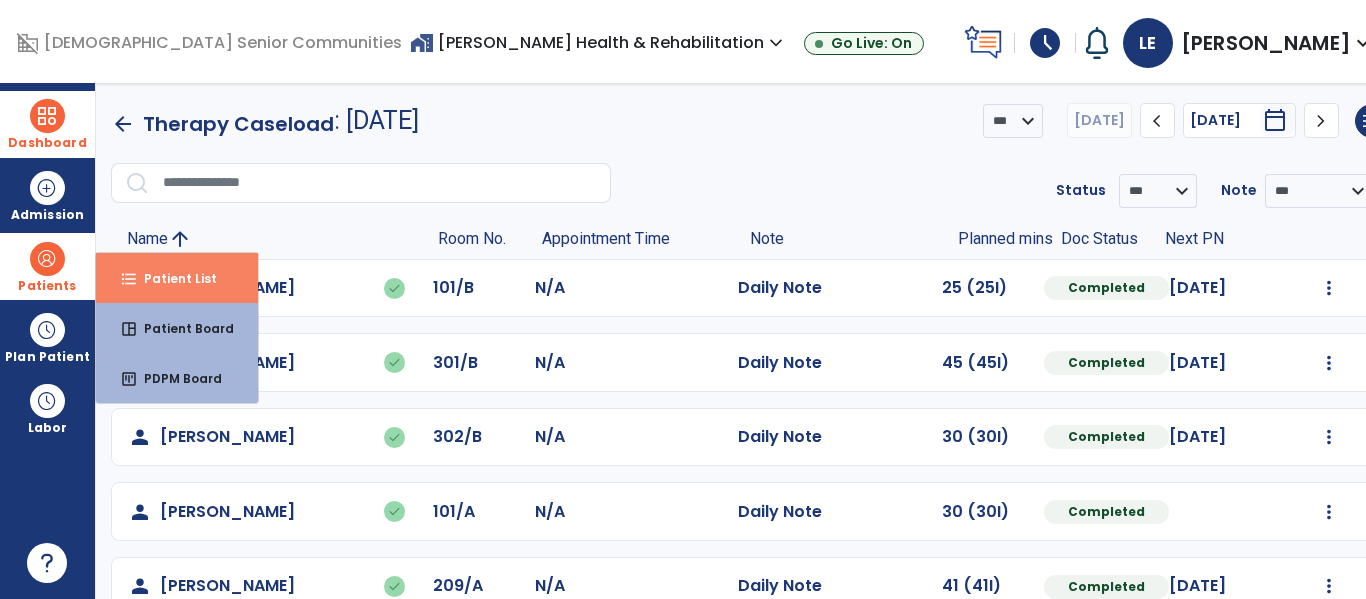click on "format_list_bulleted" at bounding box center [129, 279] 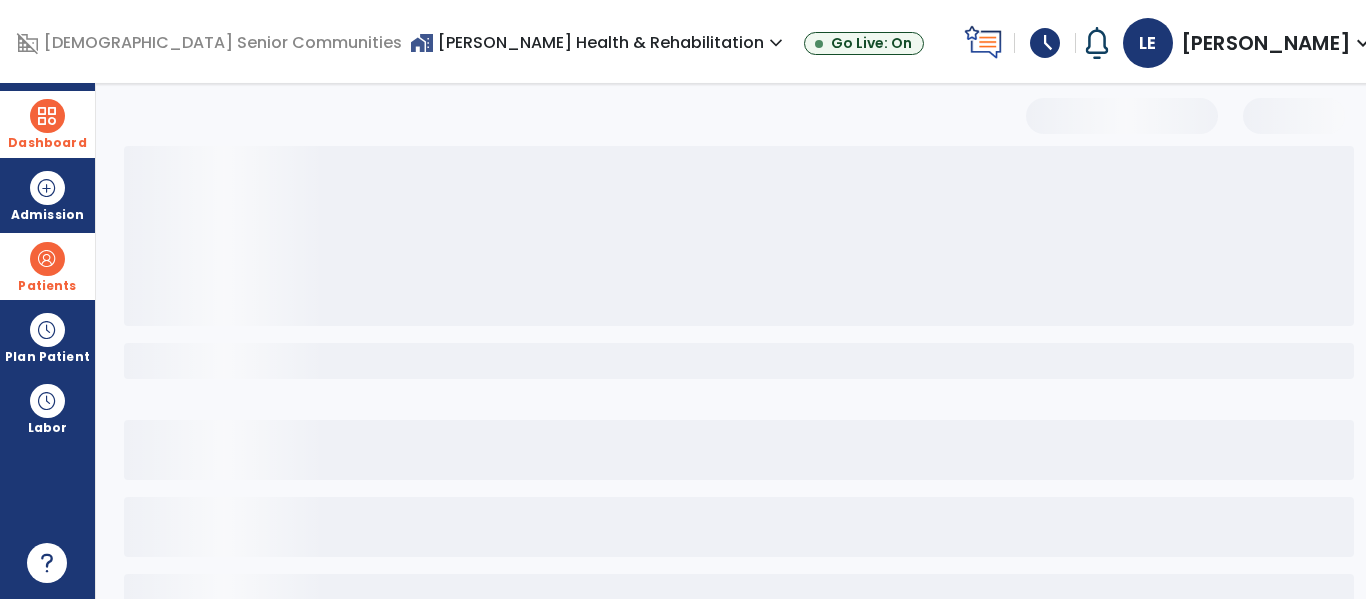 select on "***" 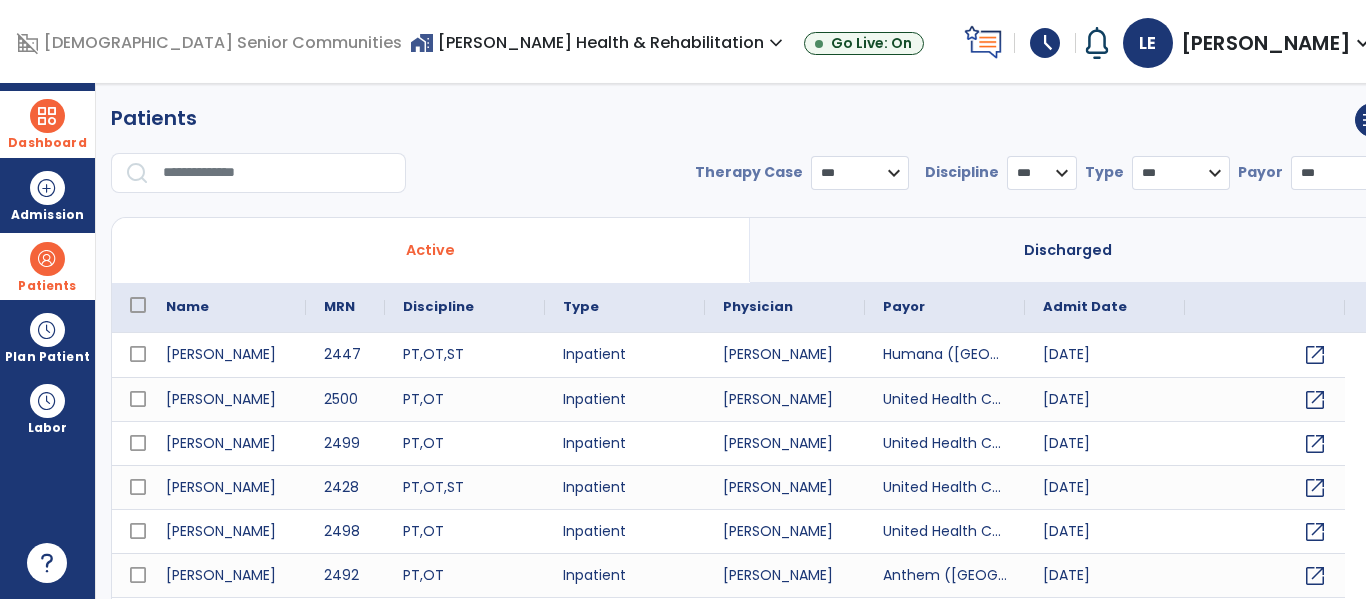click on "*** **** ******" at bounding box center [860, 173] 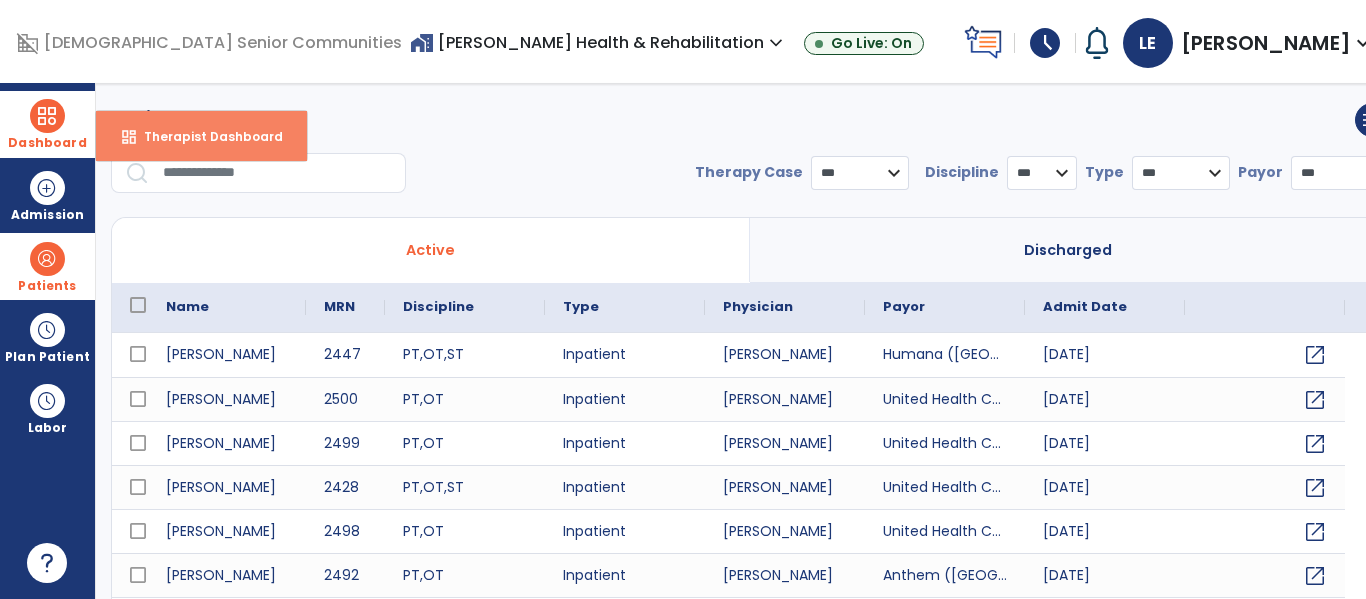 click on "dashboard  Therapist Dashboard" at bounding box center [201, 136] 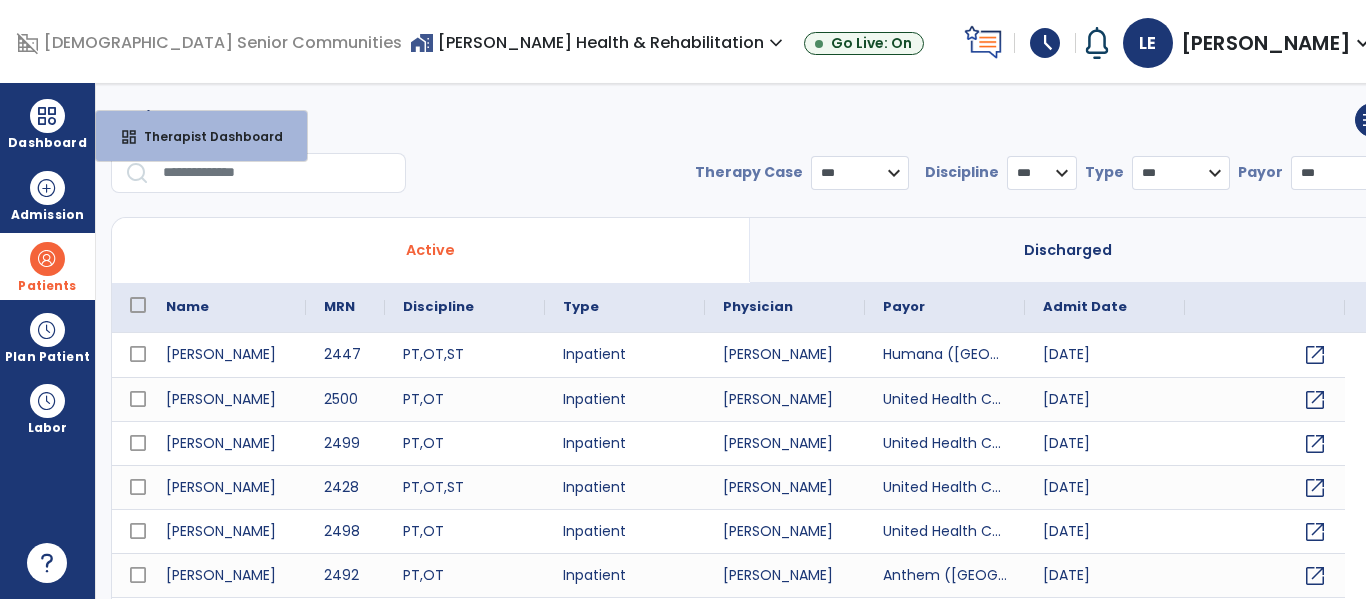 select on "****" 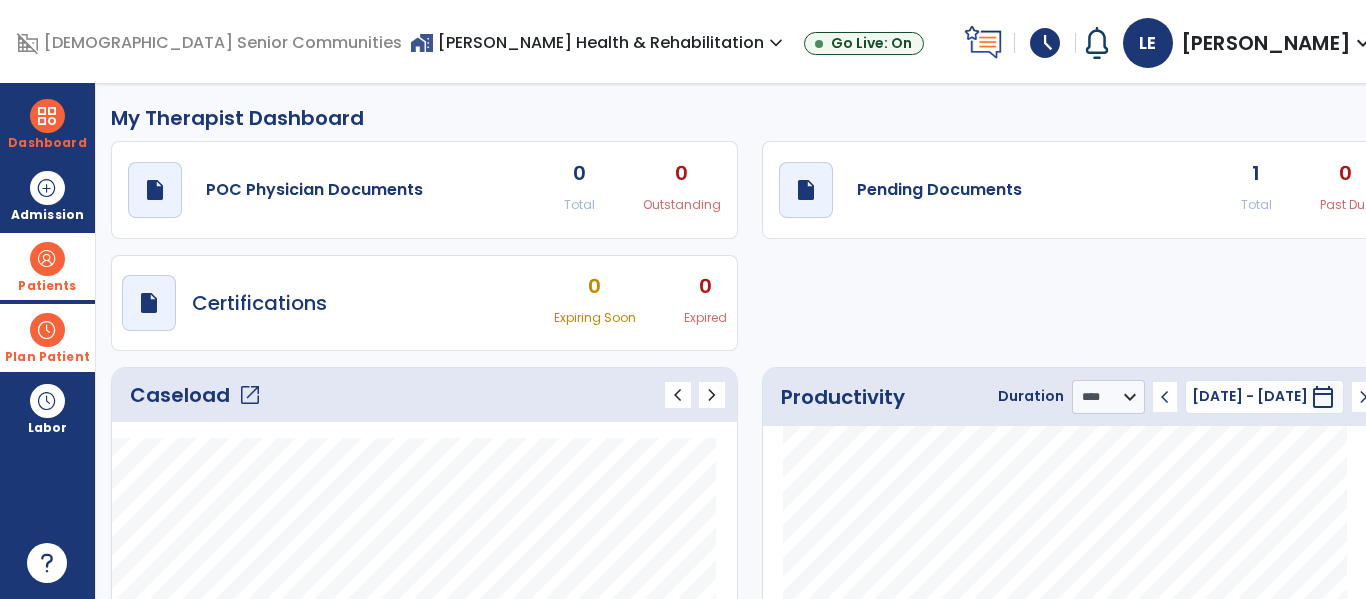 click at bounding box center [47, 330] 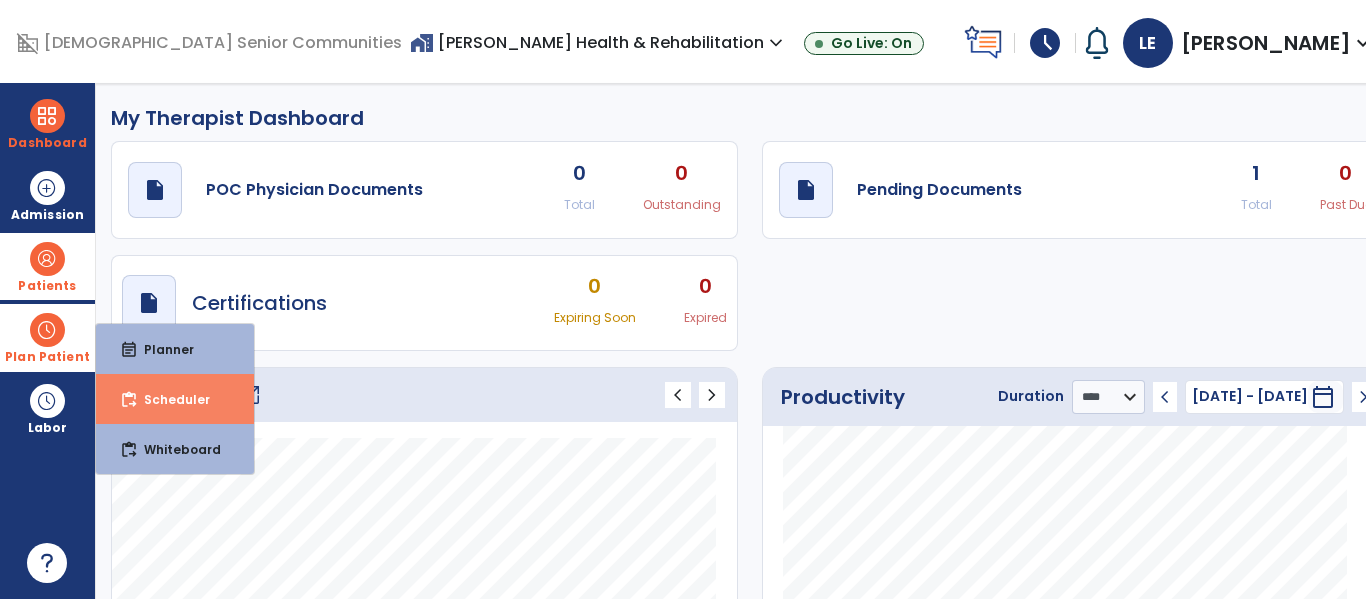 click on "content_paste_go  Scheduler" at bounding box center [175, 399] 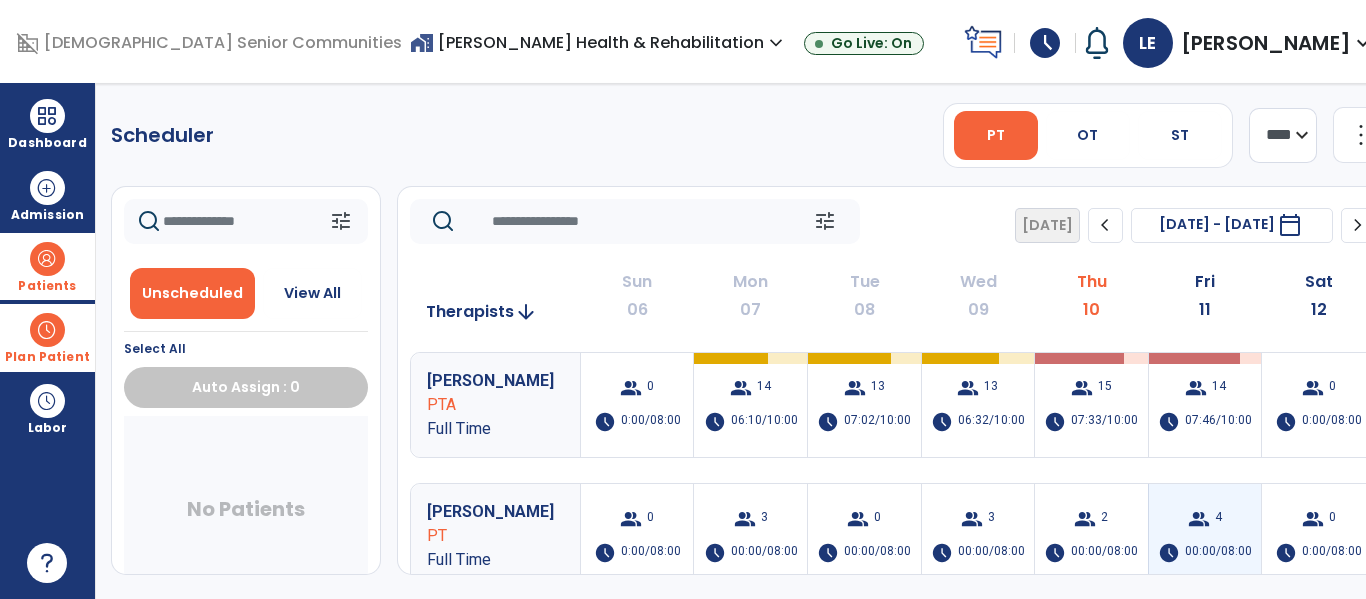 click on "4" at bounding box center [1218, 519] 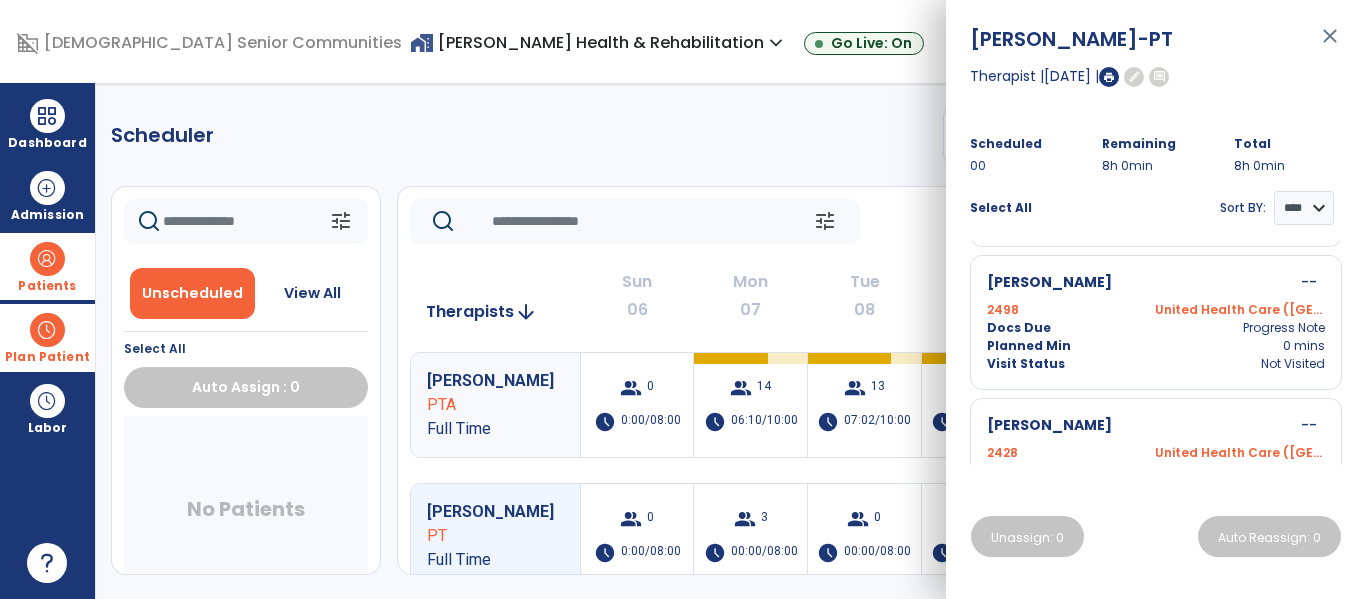 scroll, scrollTop: 348, scrollLeft: 0, axis: vertical 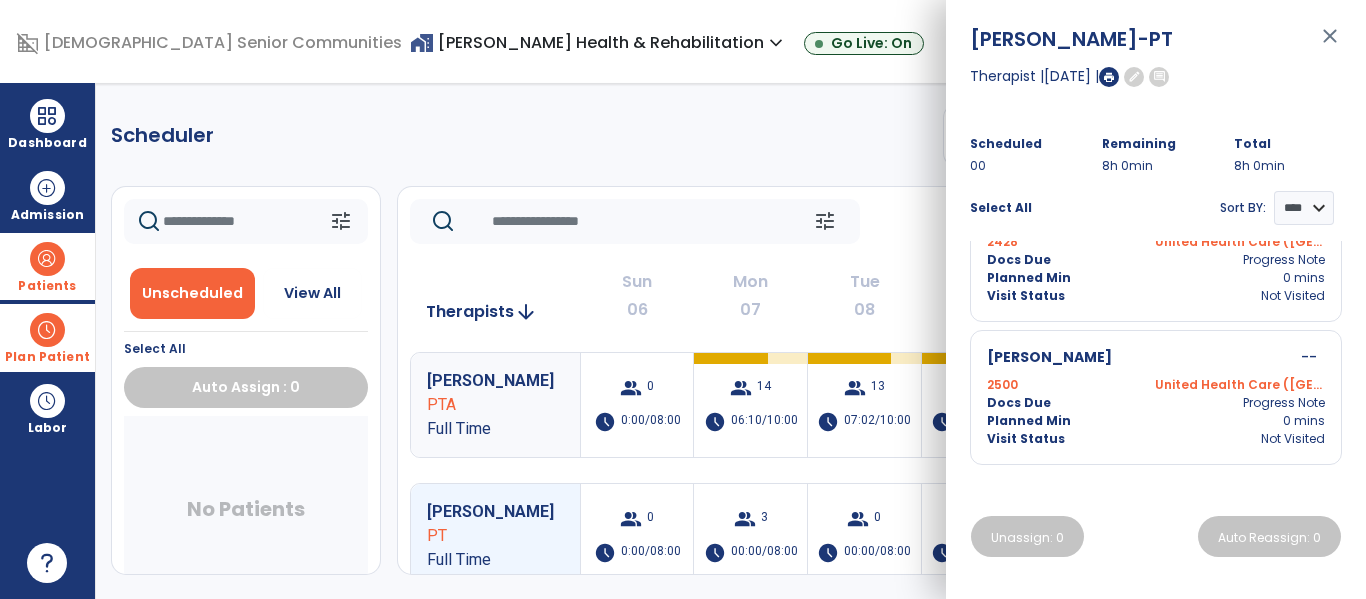 click on "close" at bounding box center [1330, 45] 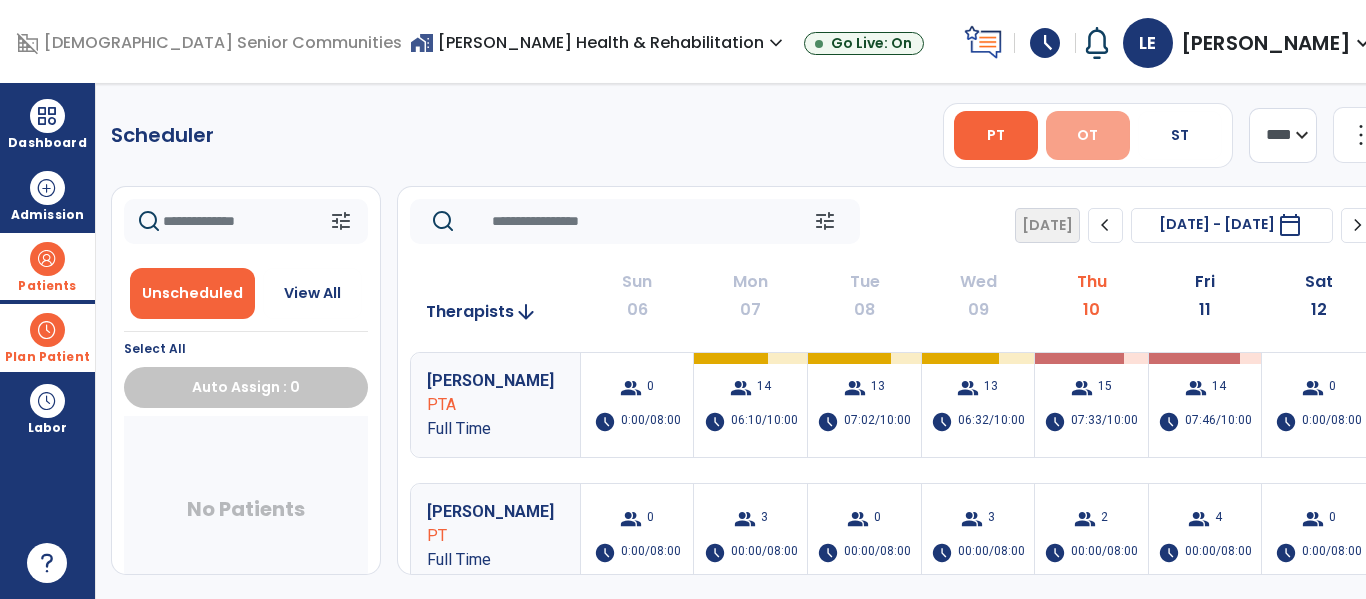 click on "OT" at bounding box center (1087, 135) 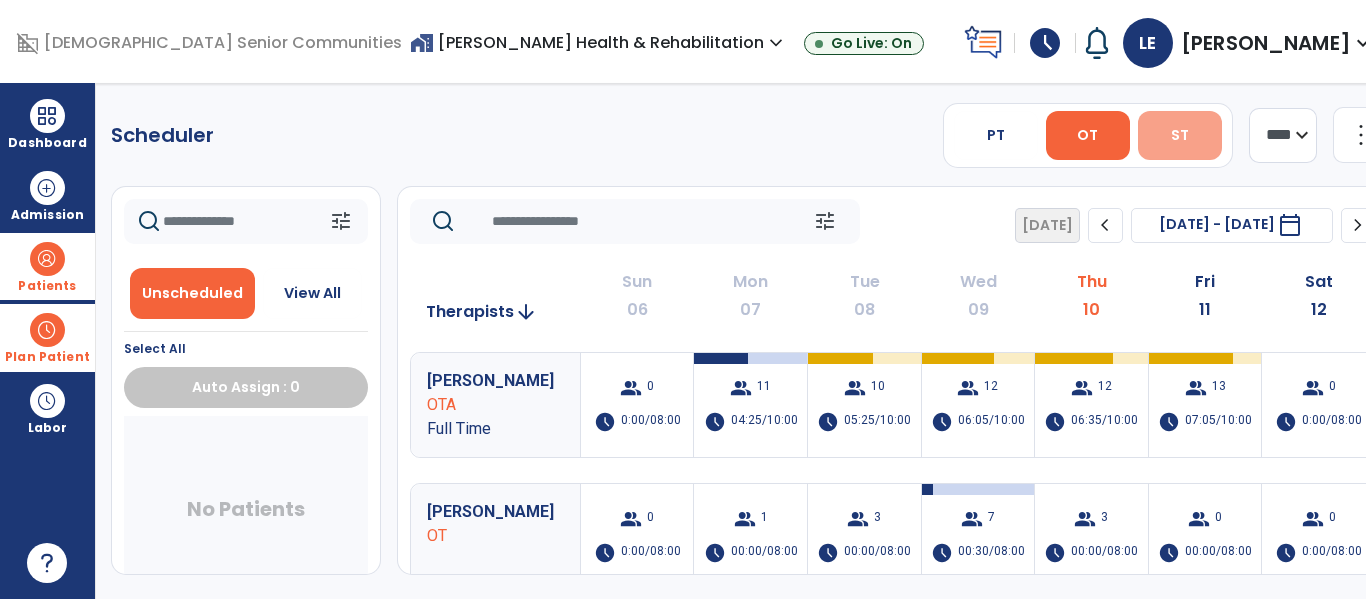 click on "ST" at bounding box center (1180, 135) 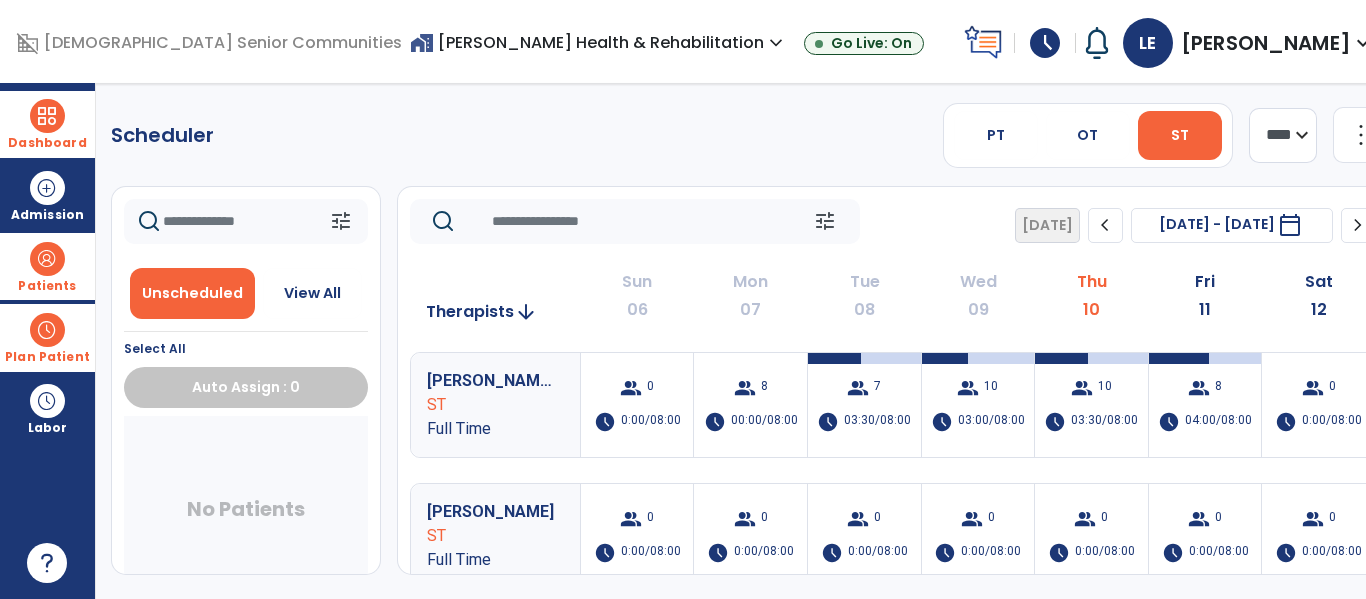 click at bounding box center [47, 116] 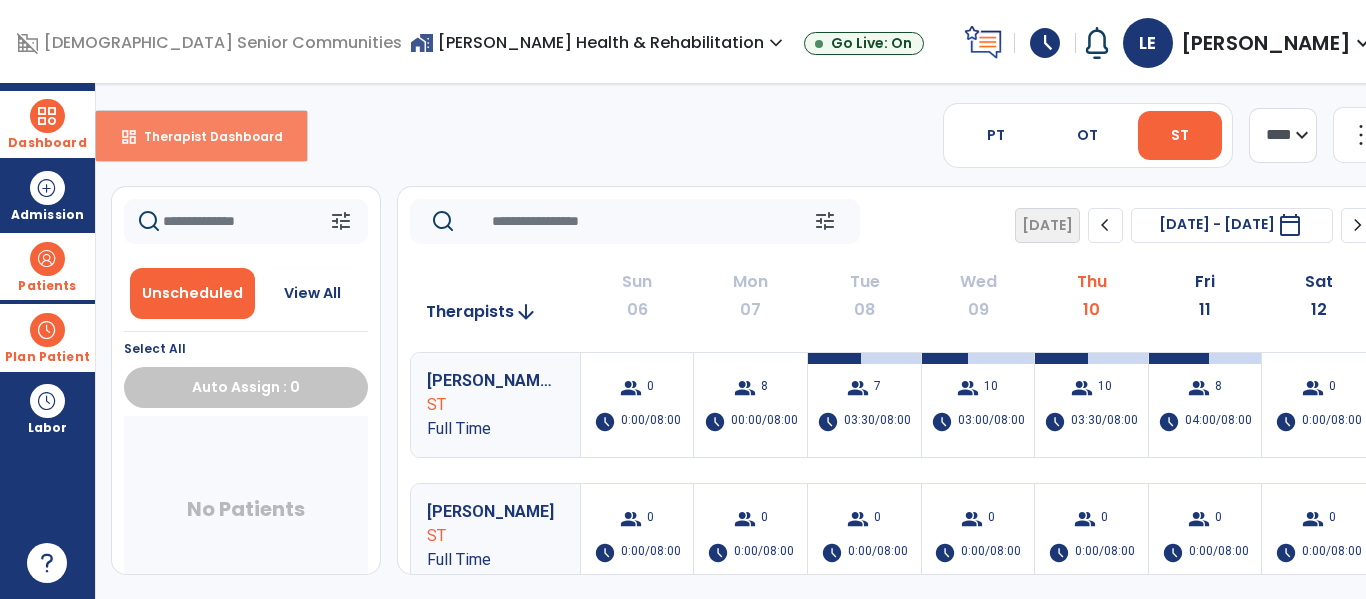 click on "dashboard" at bounding box center (129, 137) 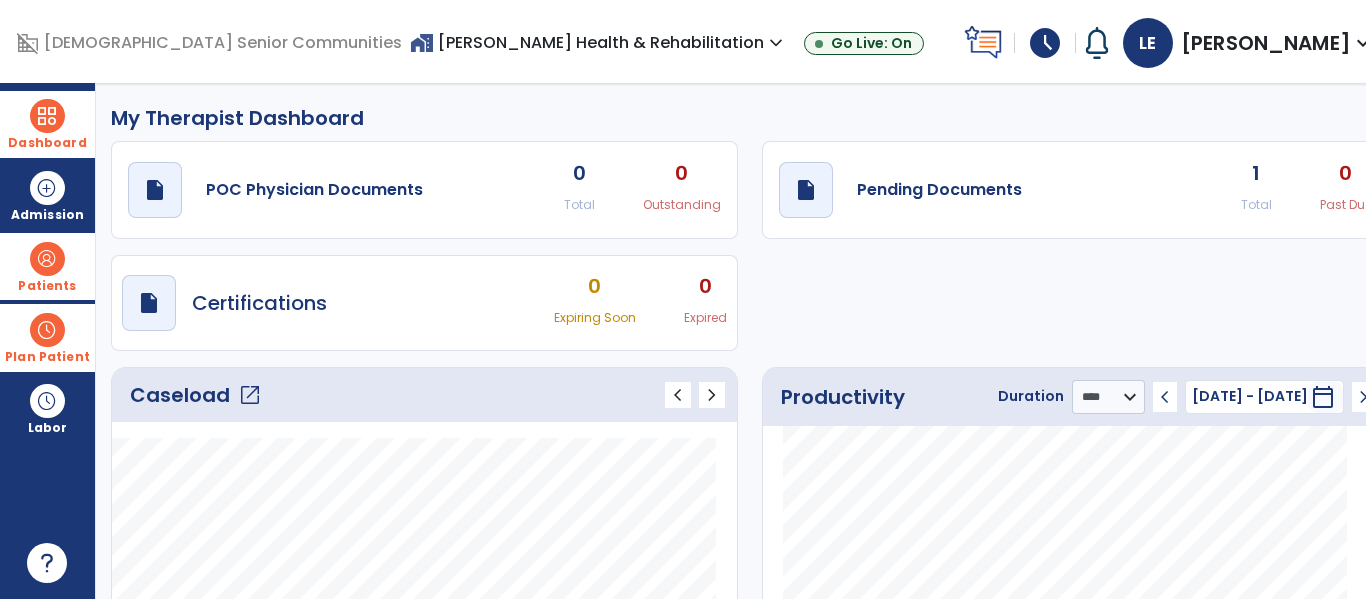 click on "open_in_new" 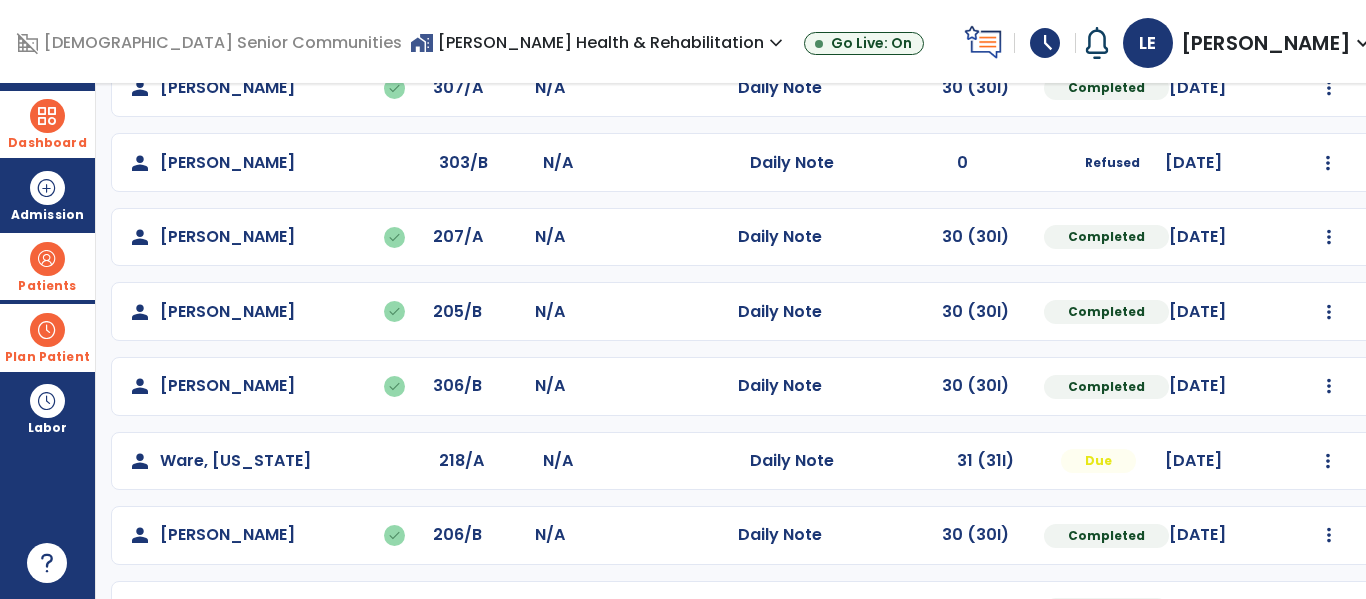 scroll, scrollTop: 786, scrollLeft: 0, axis: vertical 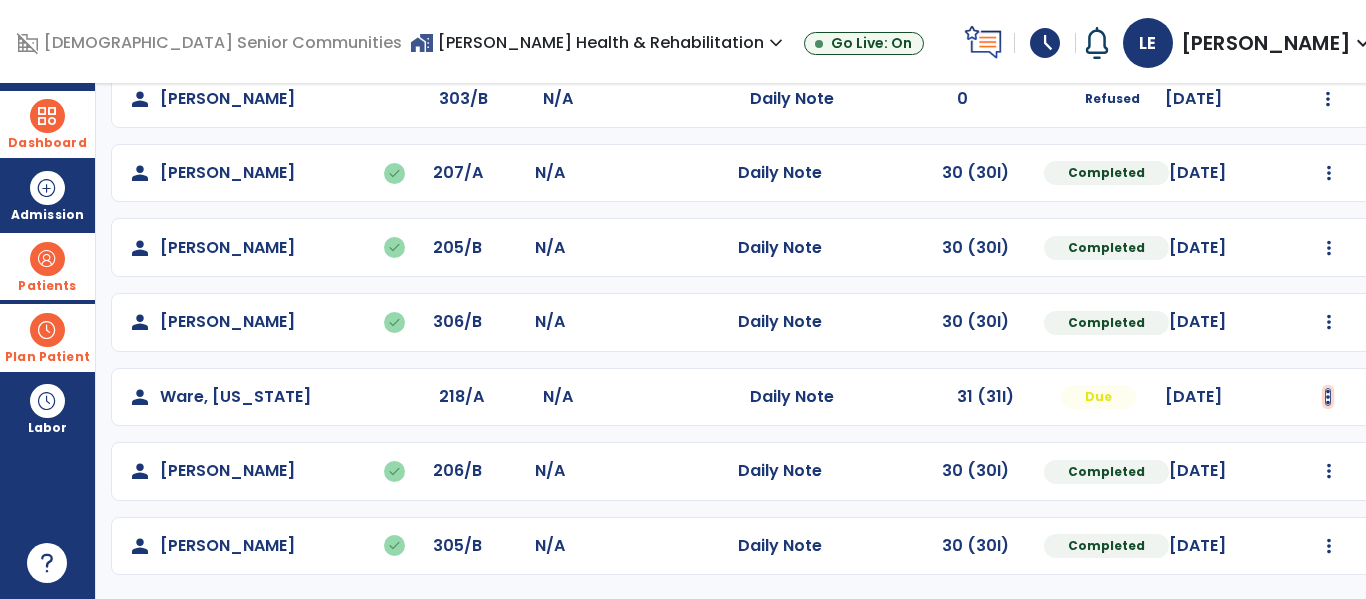 click at bounding box center [1329, -498] 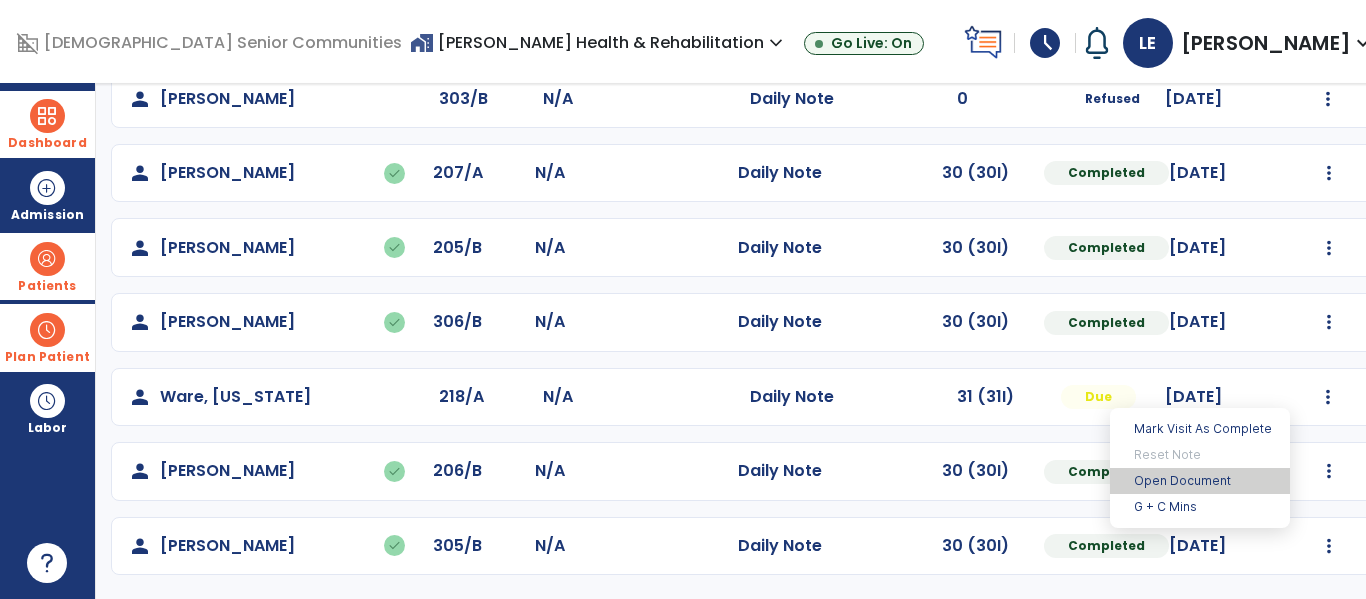 click on "Open Document" at bounding box center [1200, 481] 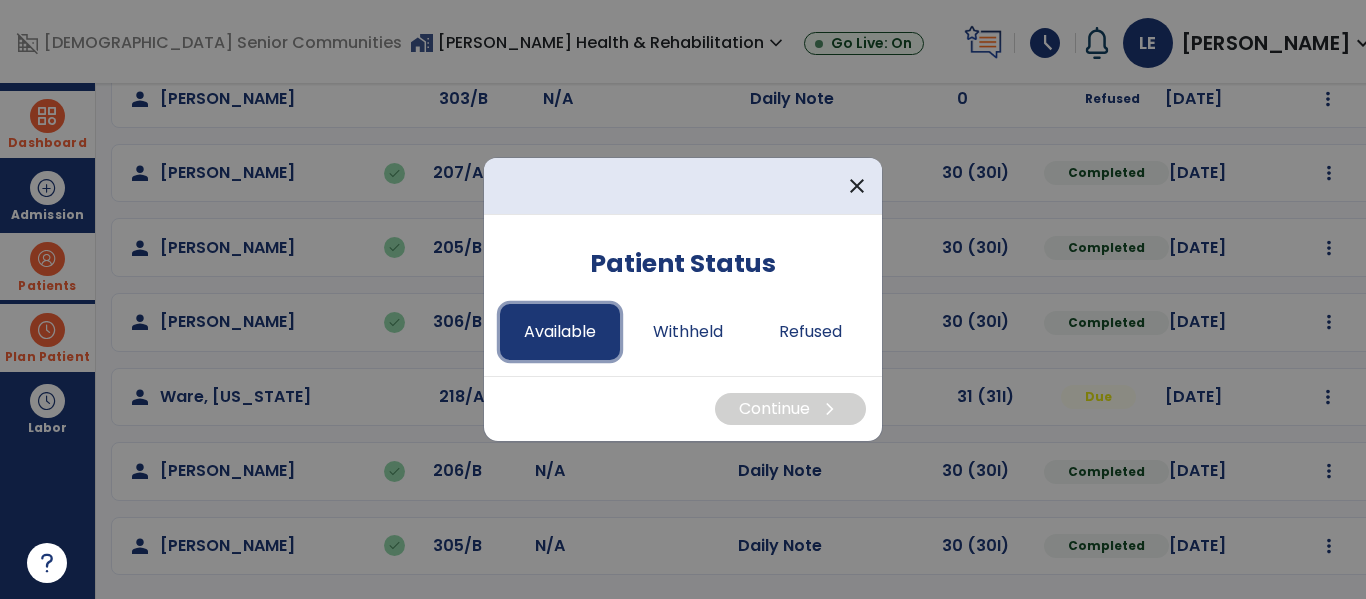 click on "Available" at bounding box center [560, 332] 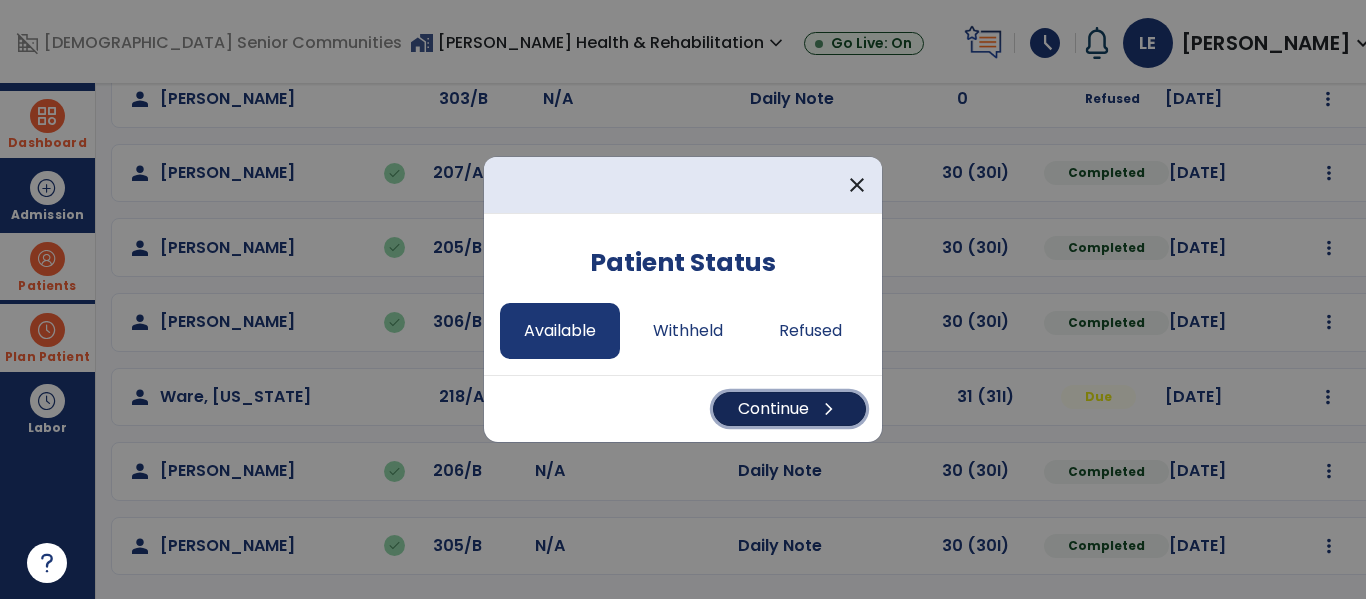 click on "Continue   chevron_right" at bounding box center [789, 409] 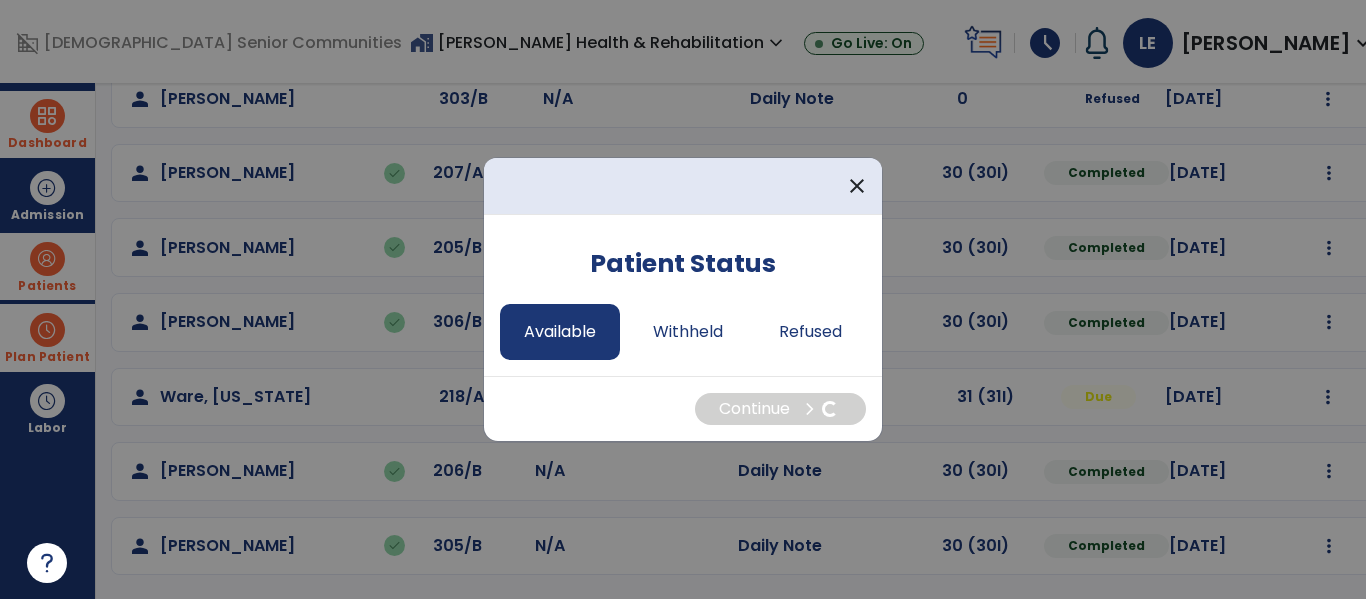 select on "*" 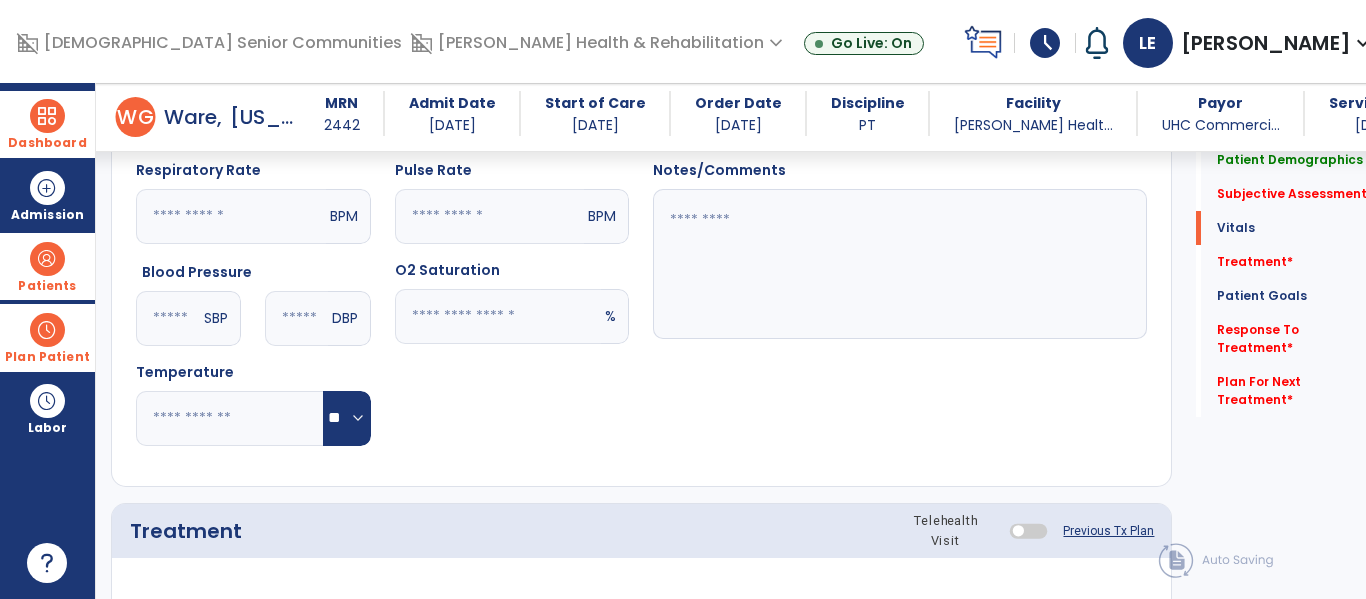 scroll, scrollTop: 781, scrollLeft: 0, axis: vertical 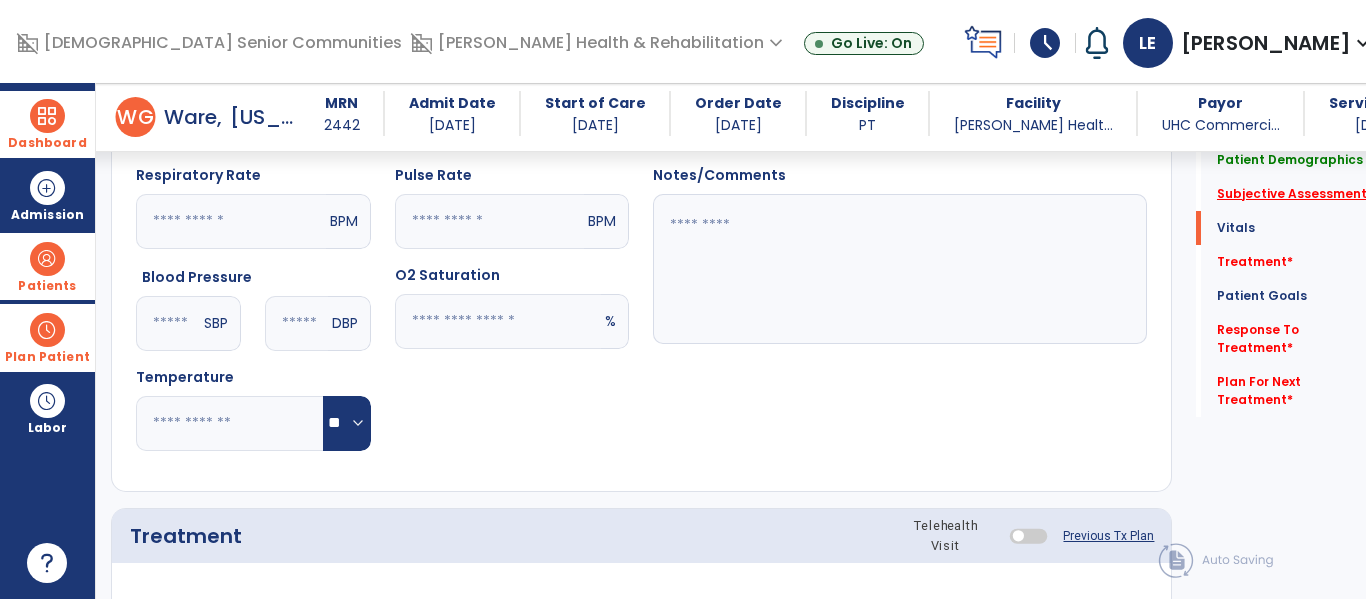 click on "Subjective Assessment   *" 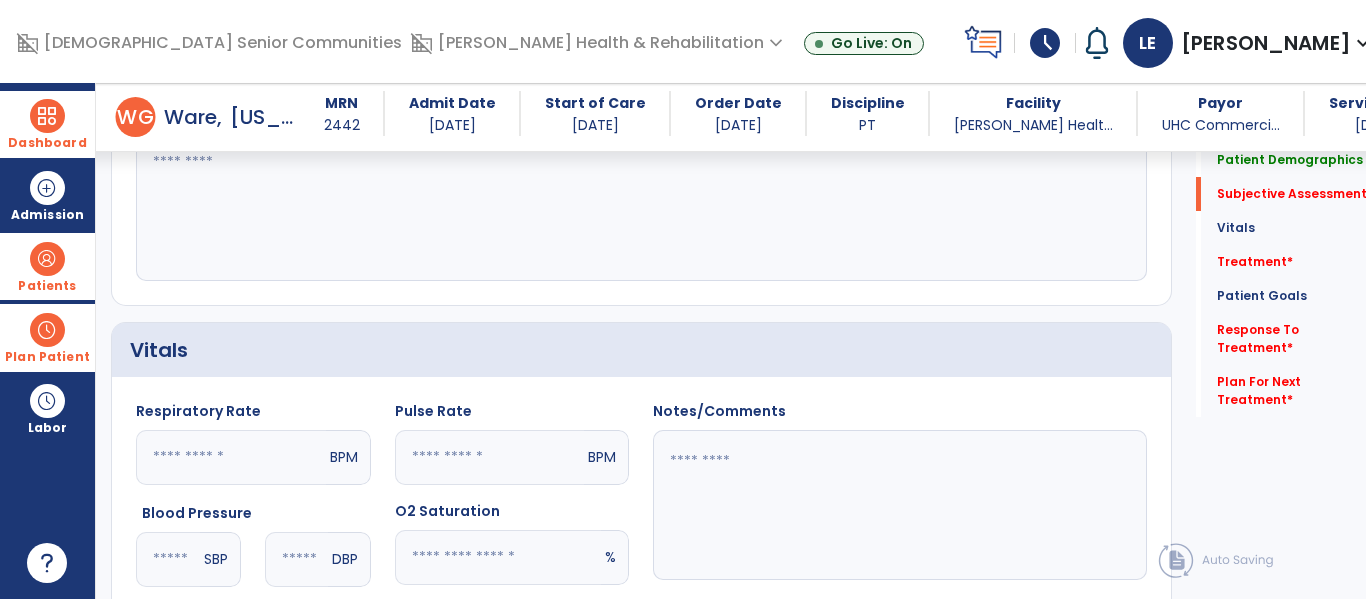 scroll, scrollTop: 368, scrollLeft: 0, axis: vertical 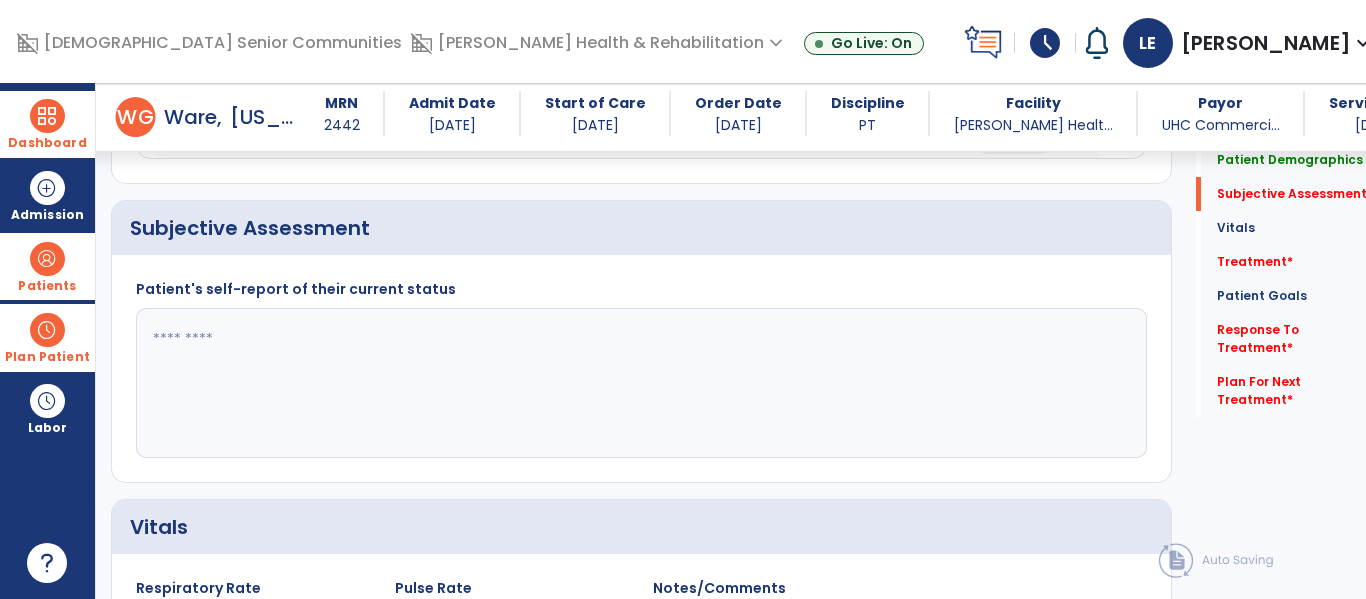 click 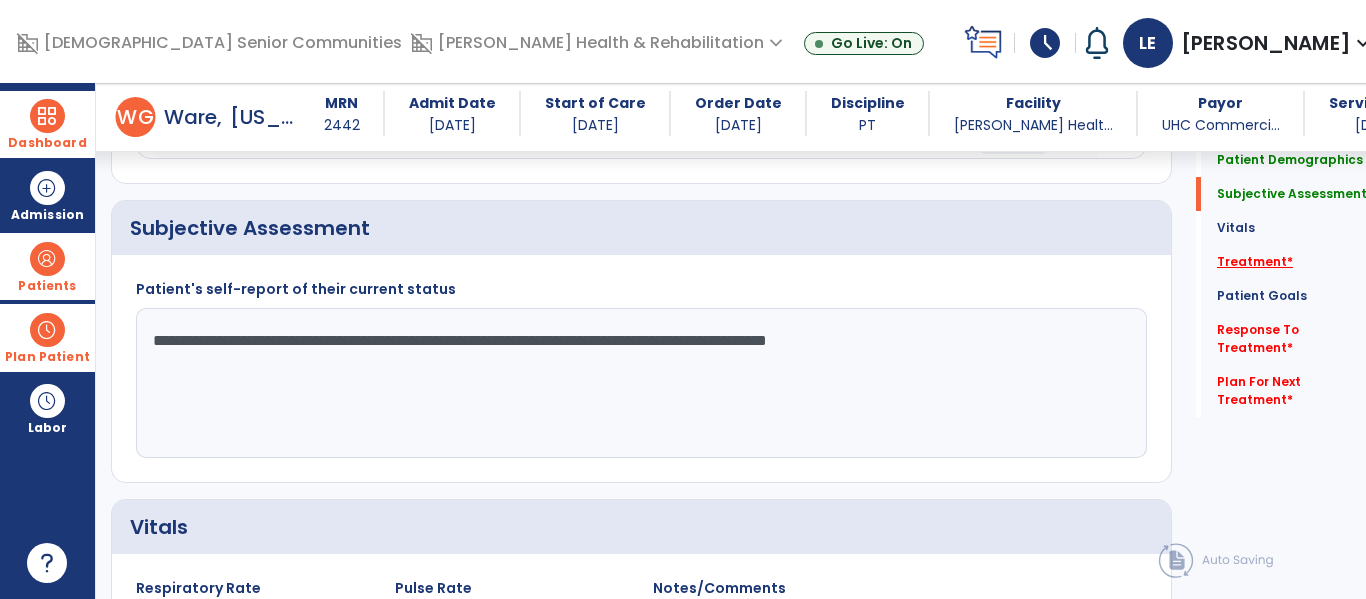 type on "**********" 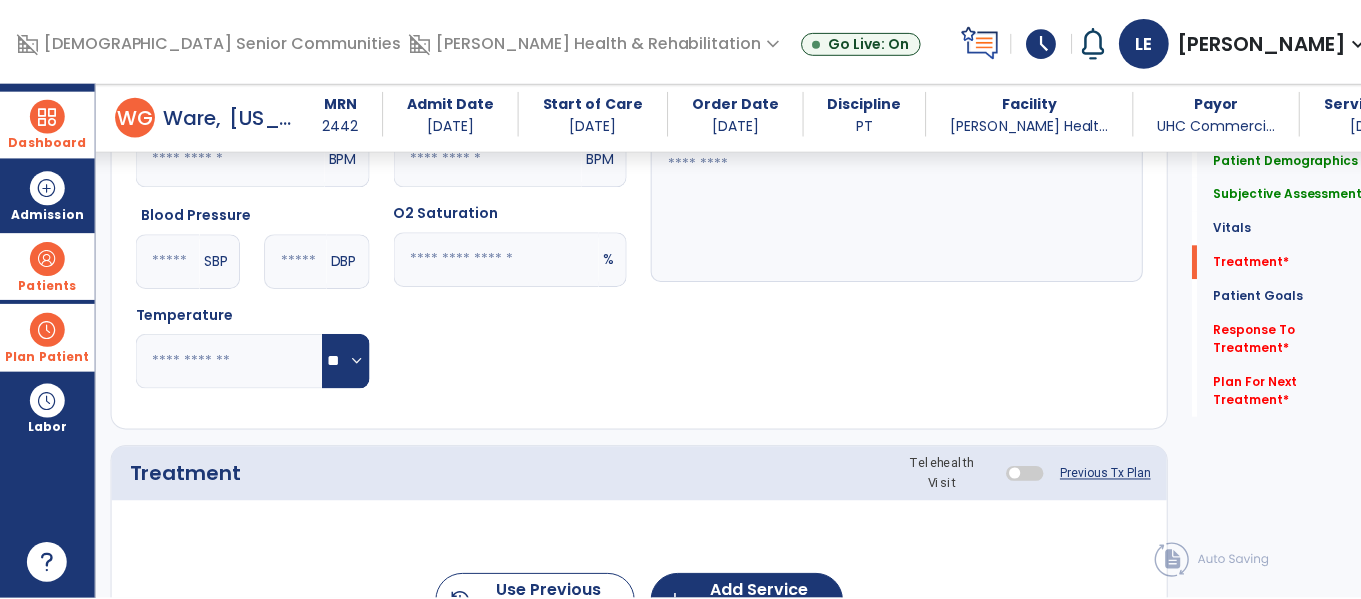 scroll, scrollTop: 1076, scrollLeft: 0, axis: vertical 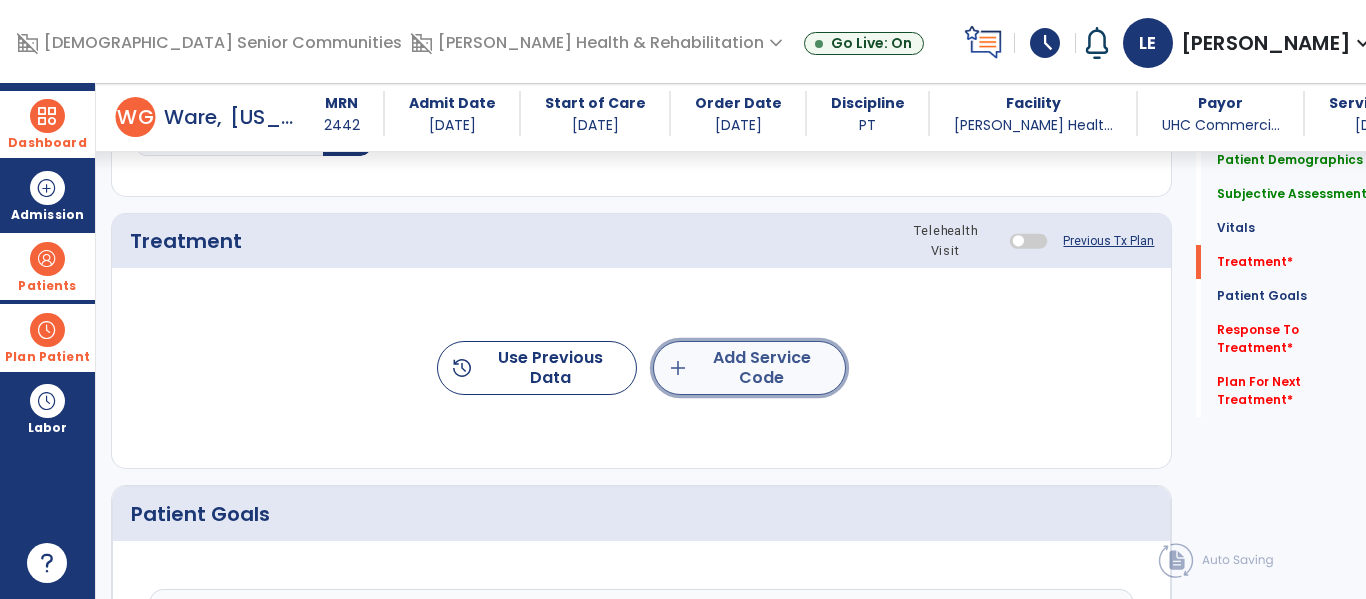 click on "add  Add Service Code" 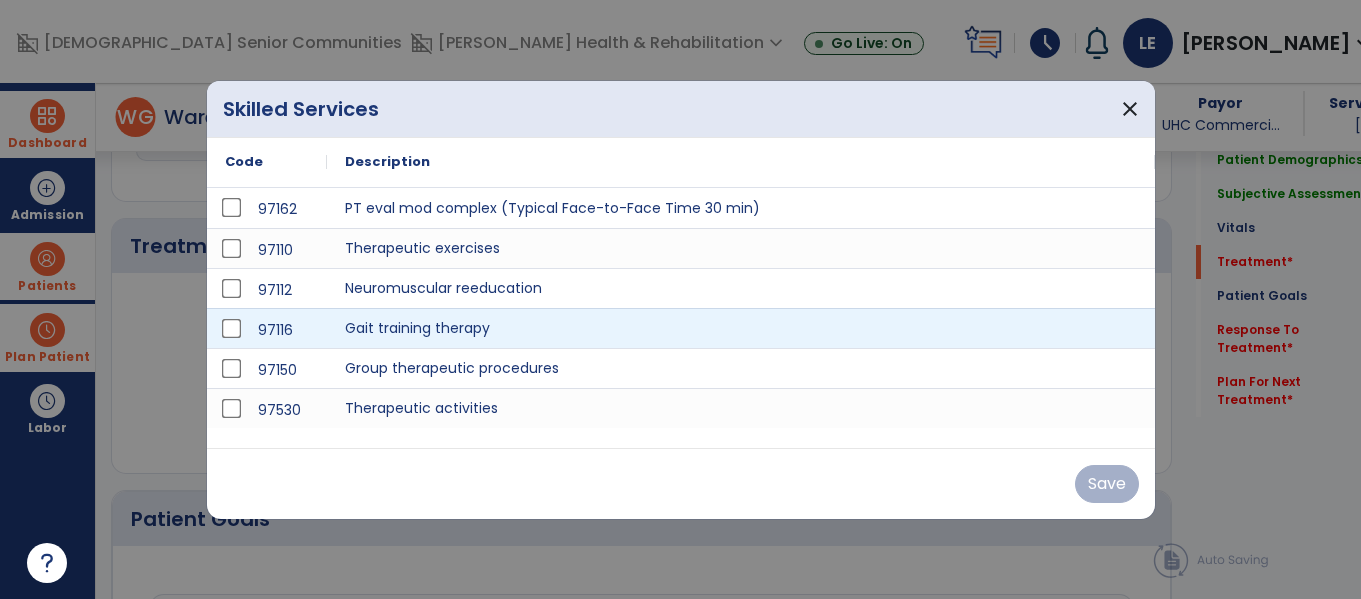 scroll, scrollTop: 1076, scrollLeft: 0, axis: vertical 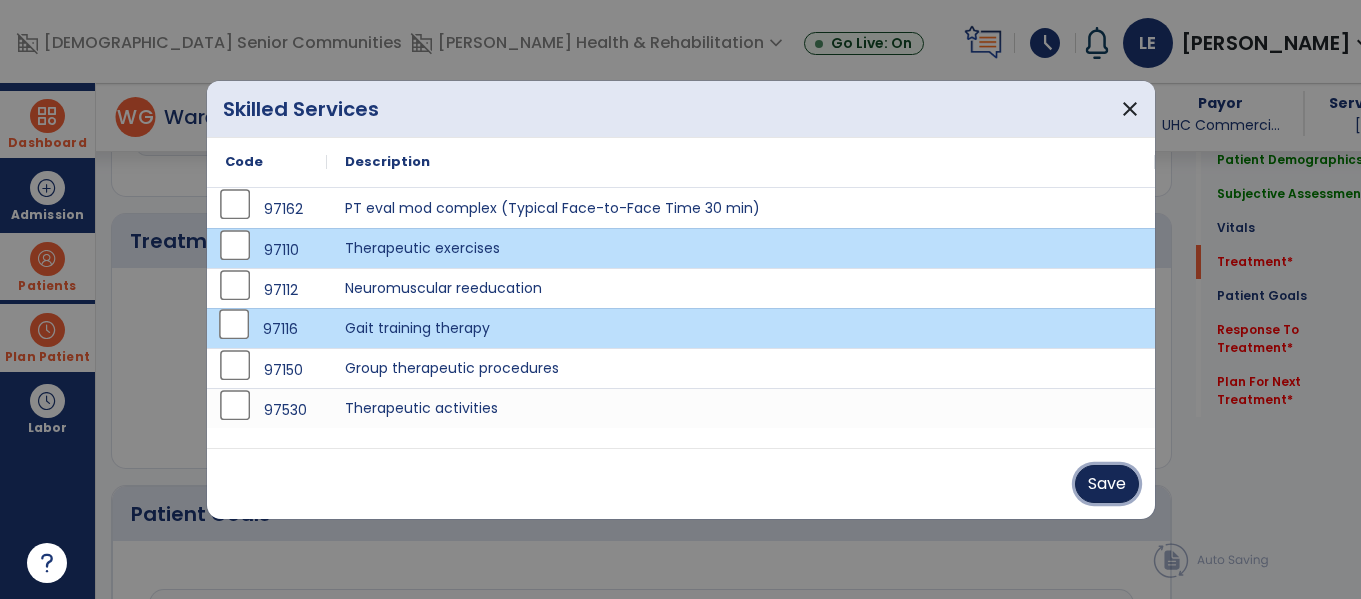 click on "Save" at bounding box center [1107, 484] 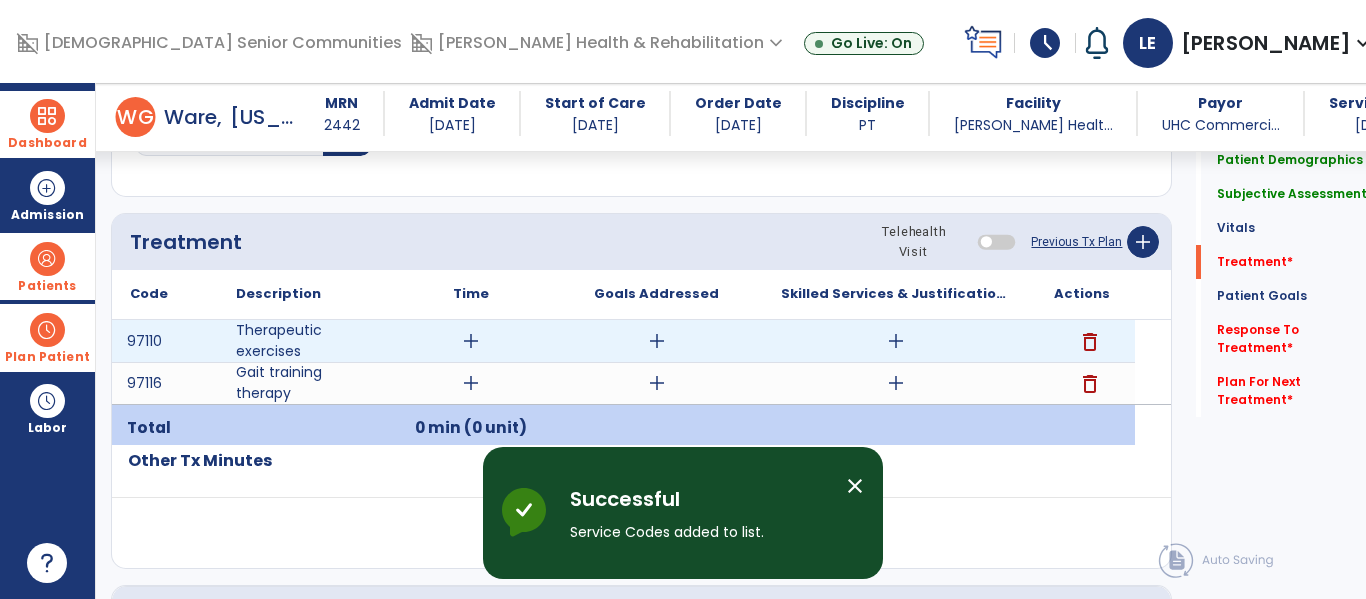 click on "add" at bounding box center [471, 341] 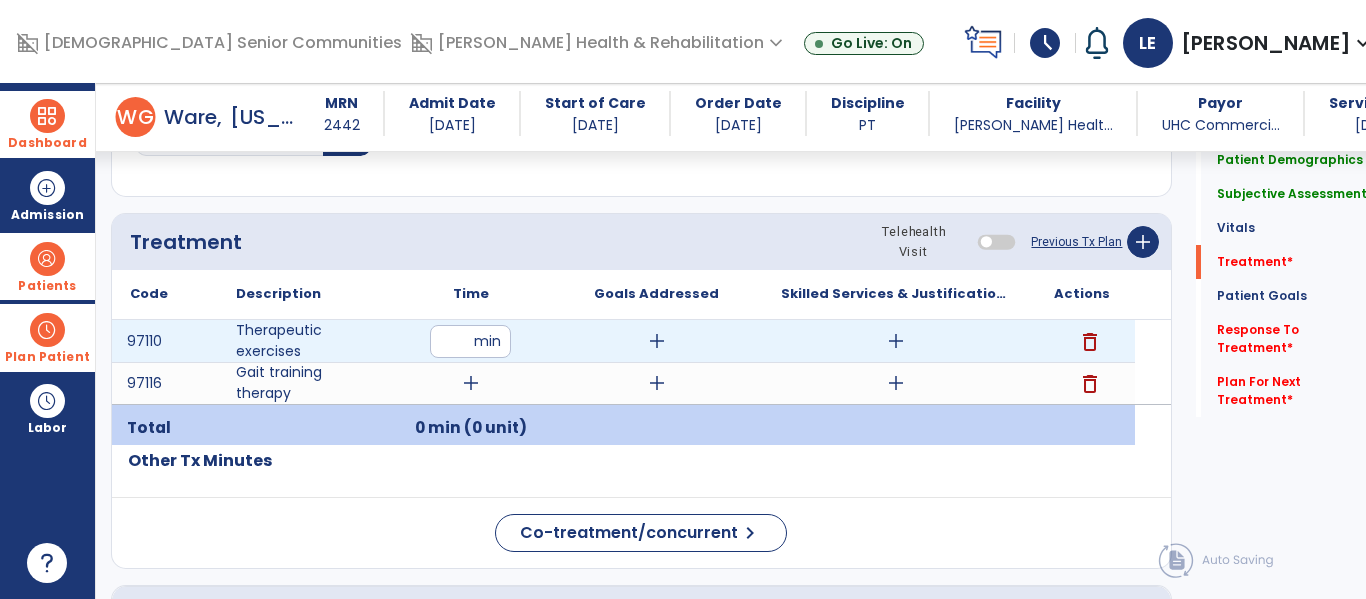 type on "**" 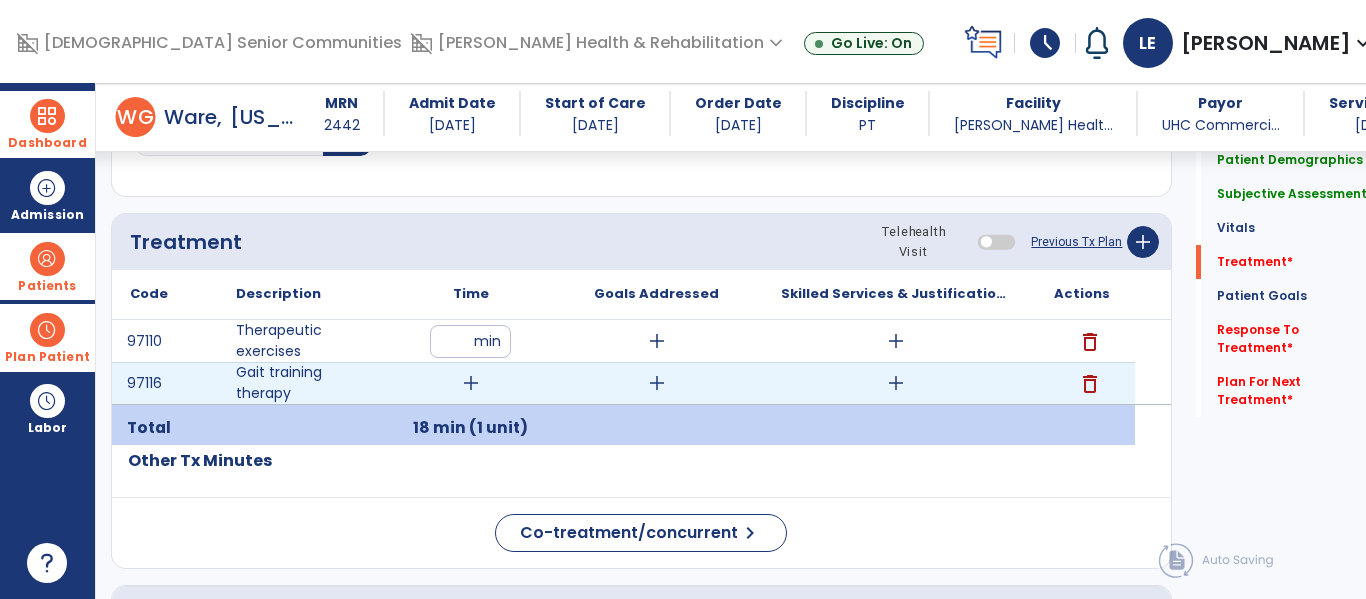 click on "add" at bounding box center (471, 383) 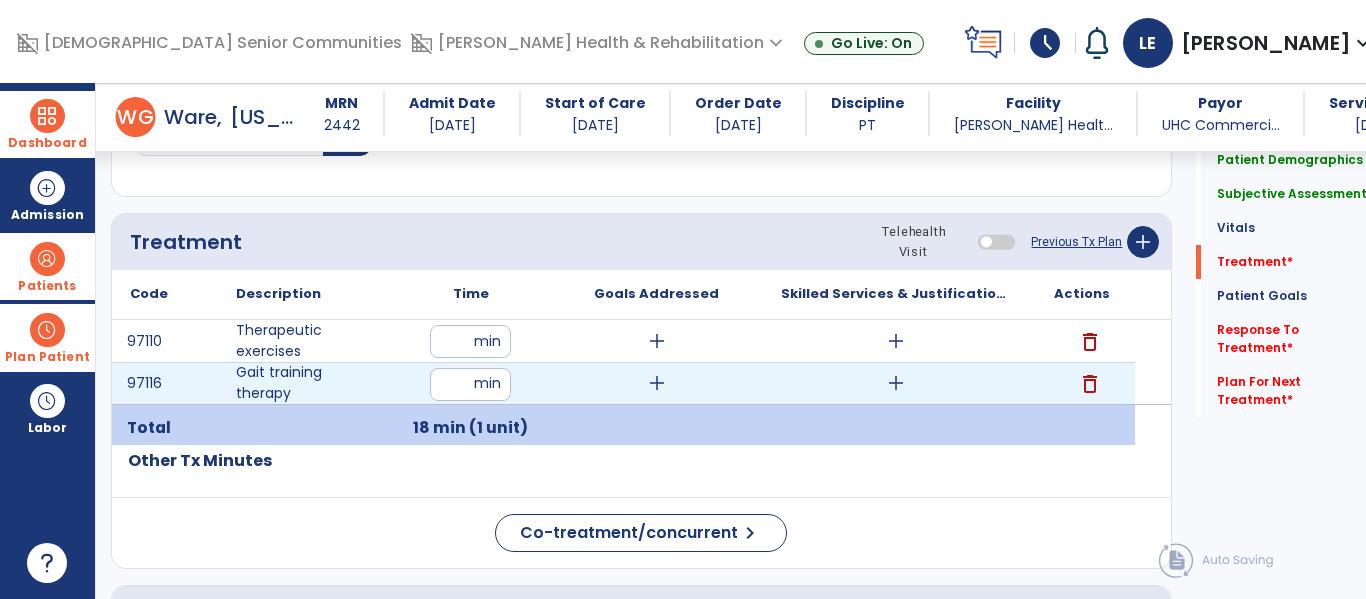 type on "**" 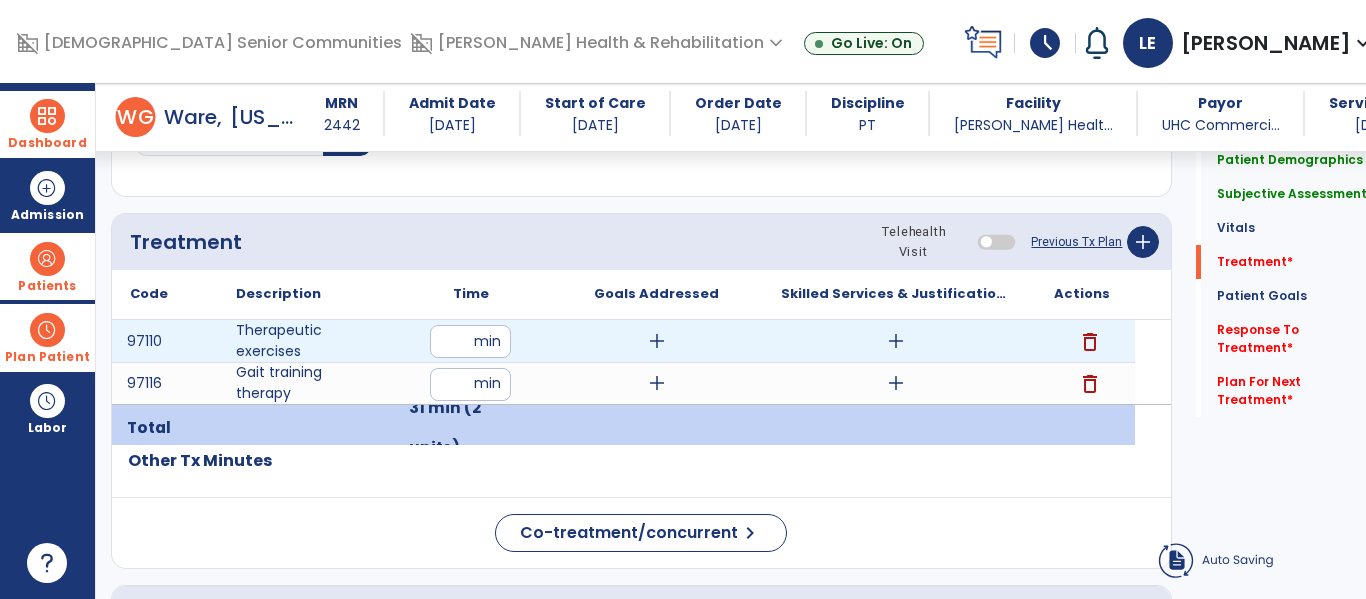 click on "add" at bounding box center [657, 341] 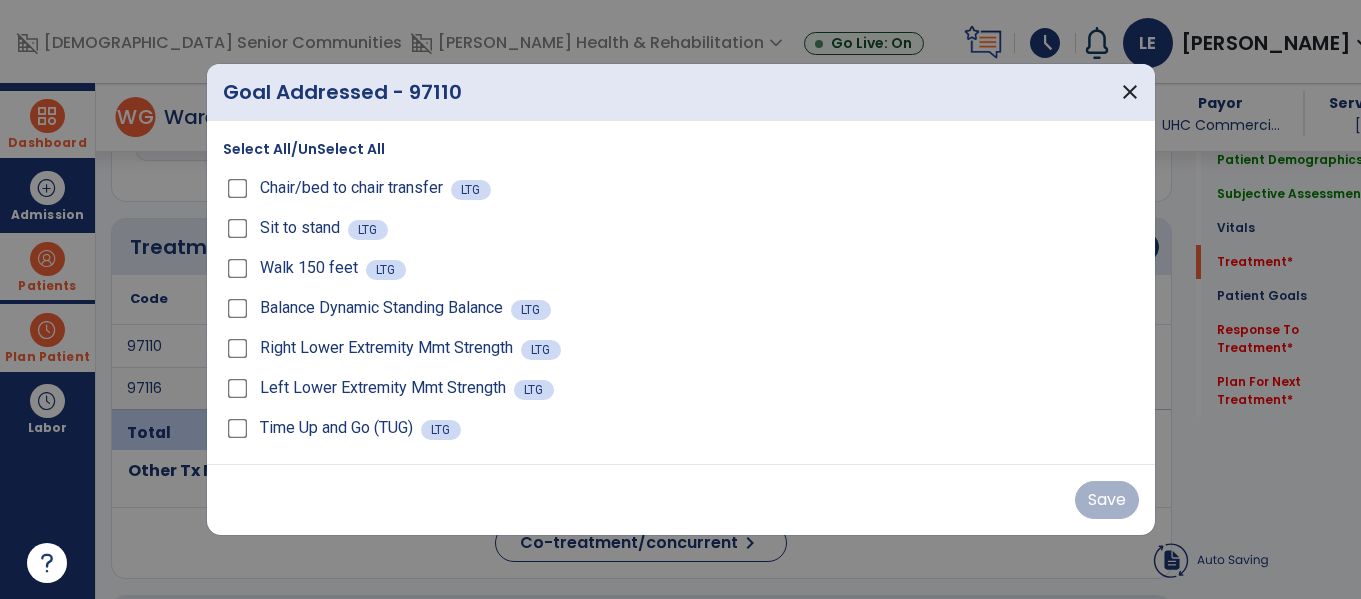 scroll, scrollTop: 1076, scrollLeft: 0, axis: vertical 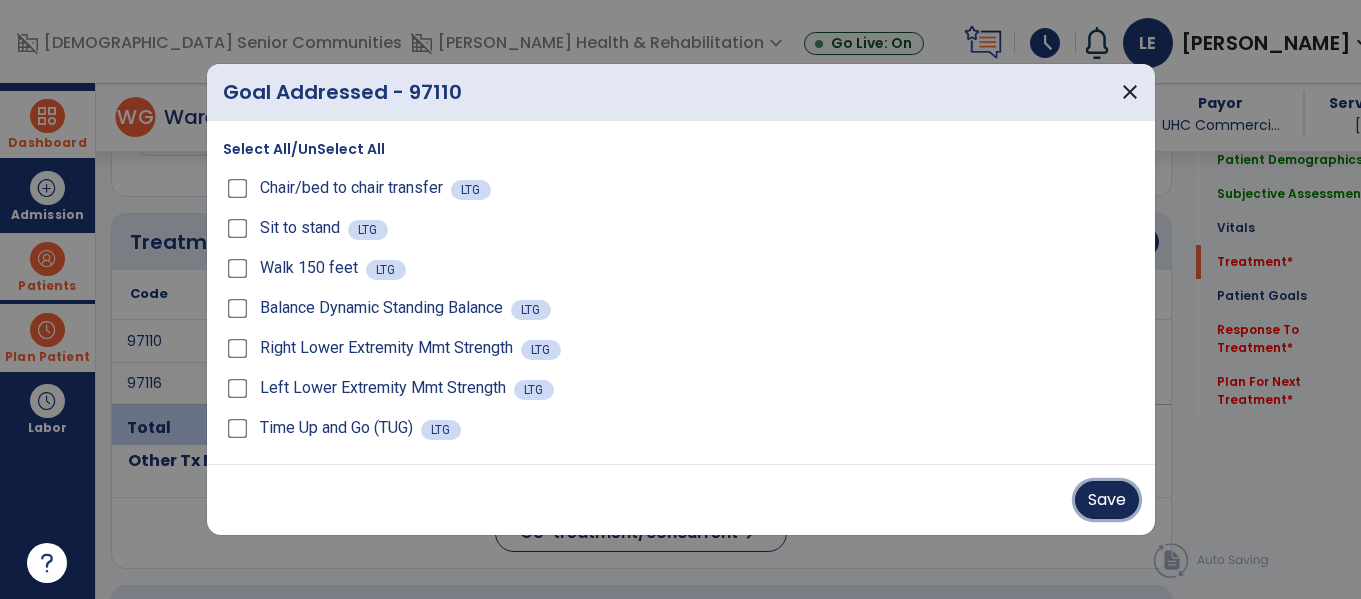 click on "Save" at bounding box center (1107, 500) 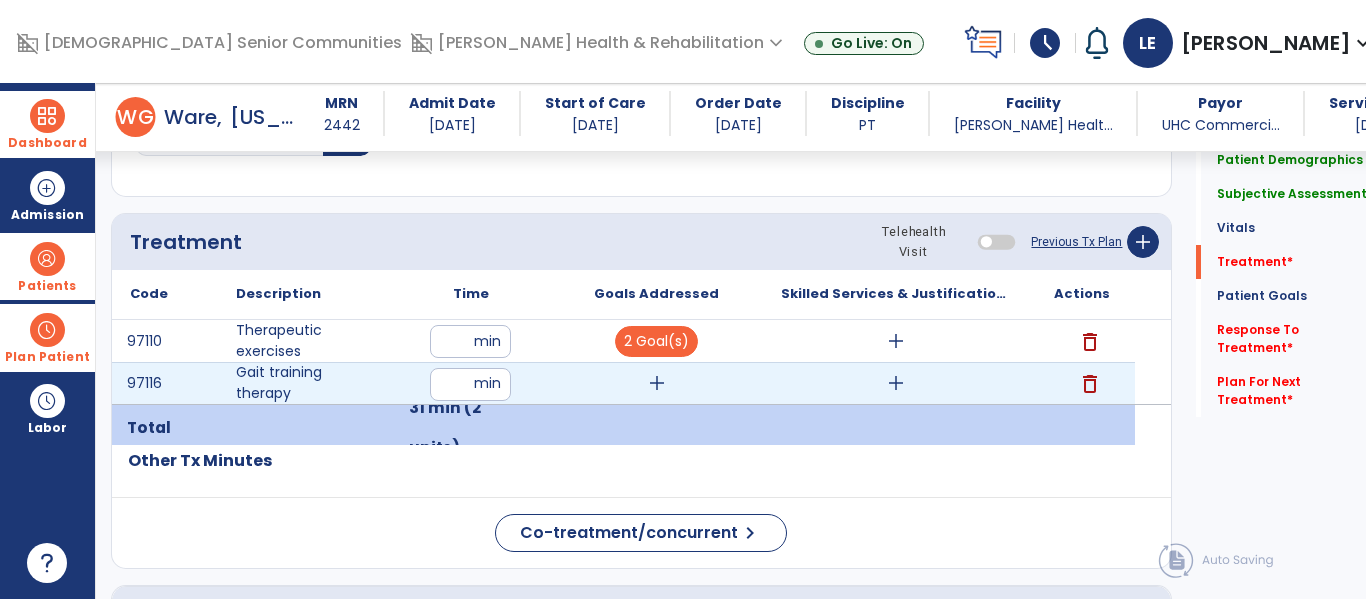 click on "add" at bounding box center (657, 383) 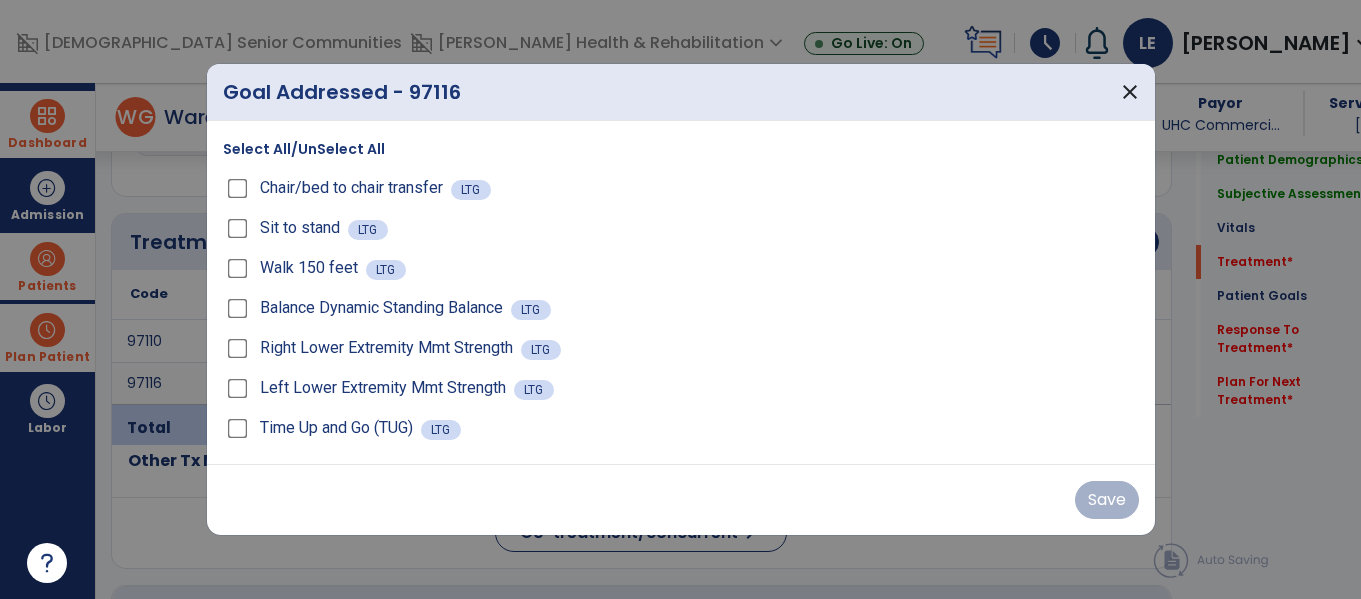 scroll, scrollTop: 1076, scrollLeft: 0, axis: vertical 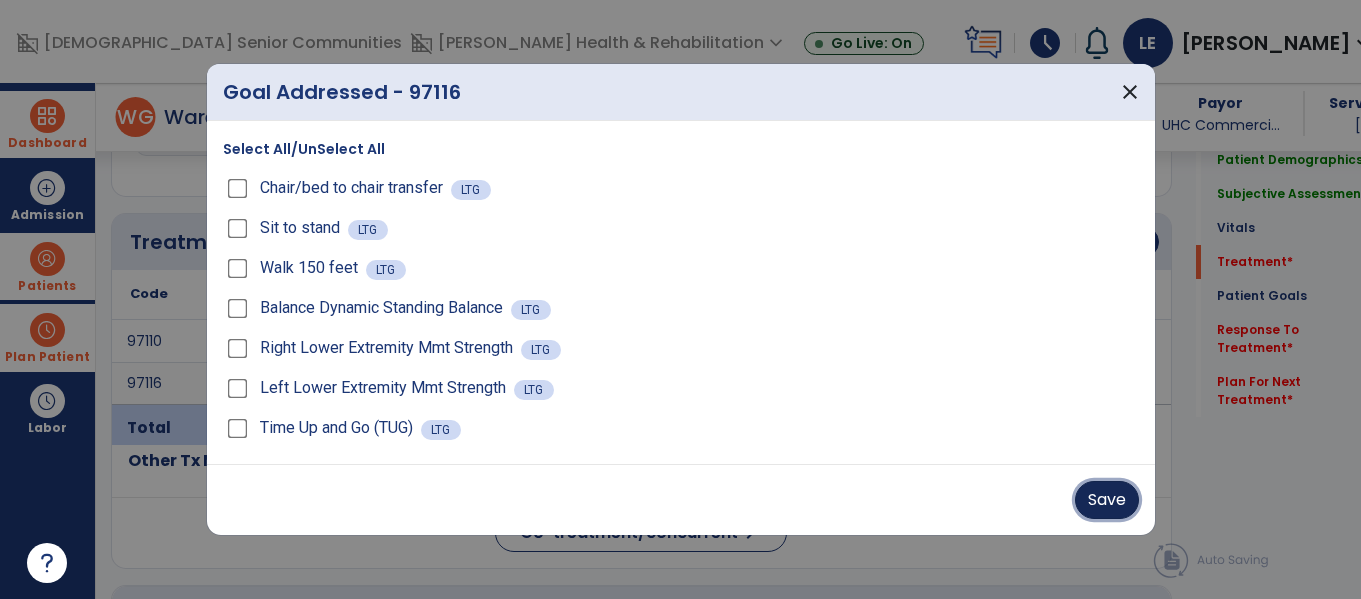click on "Save" at bounding box center [1107, 500] 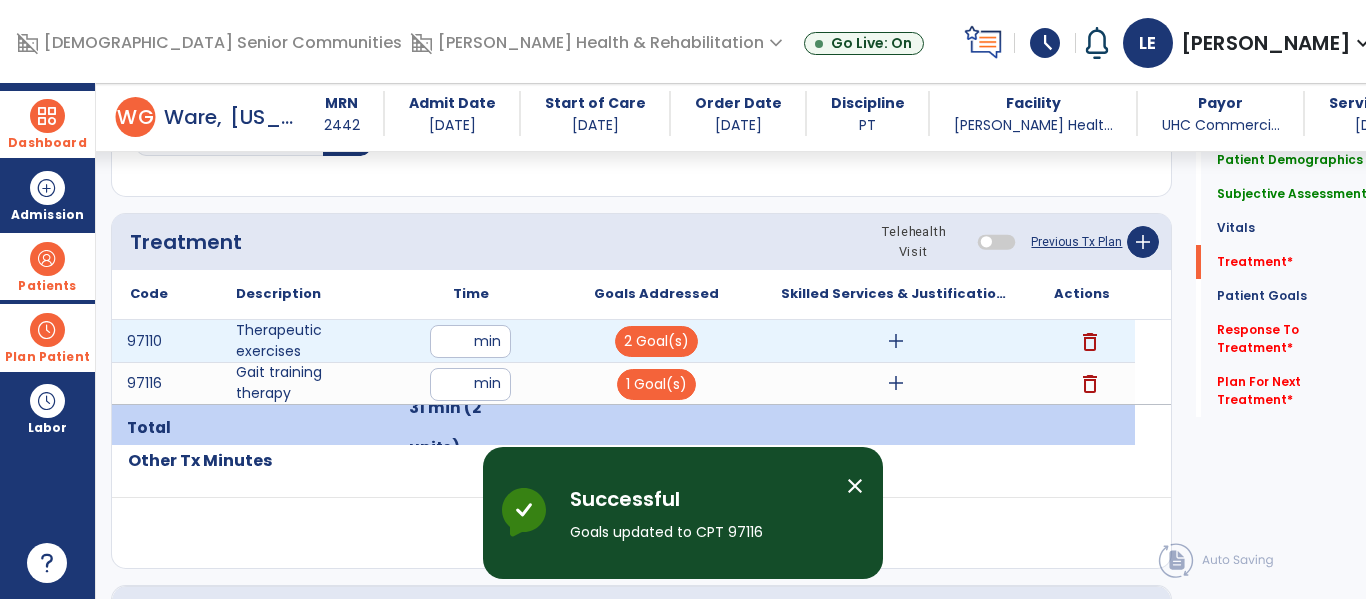click on "add" at bounding box center (896, 341) 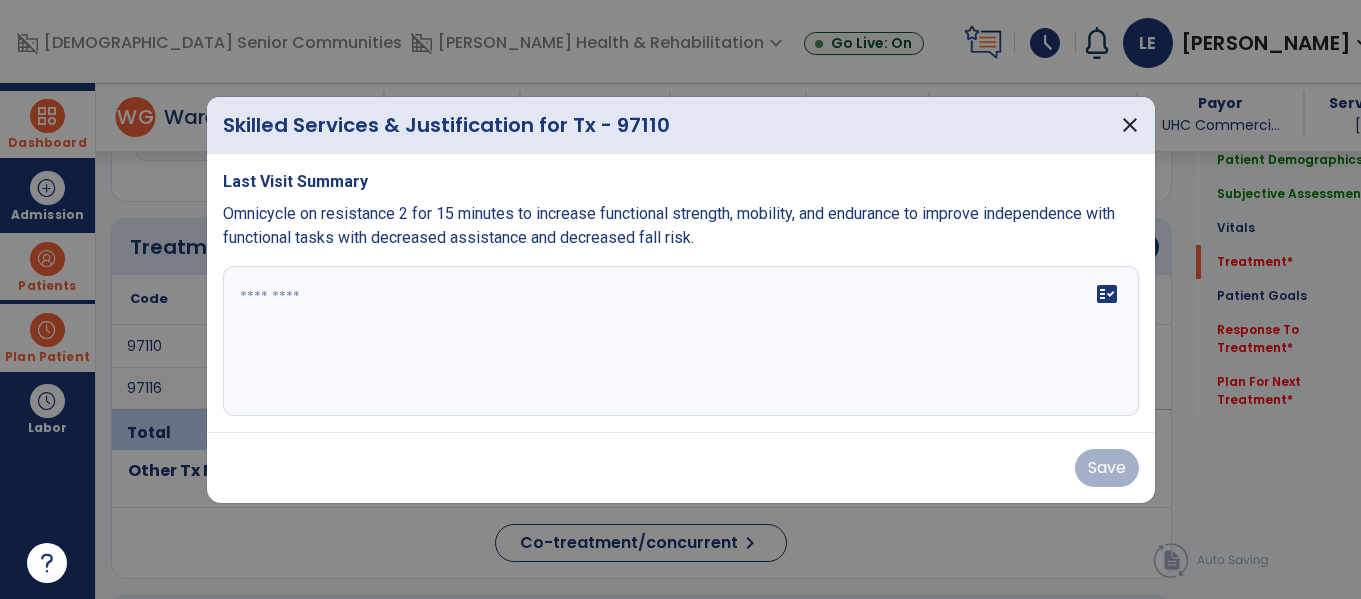 scroll, scrollTop: 1076, scrollLeft: 0, axis: vertical 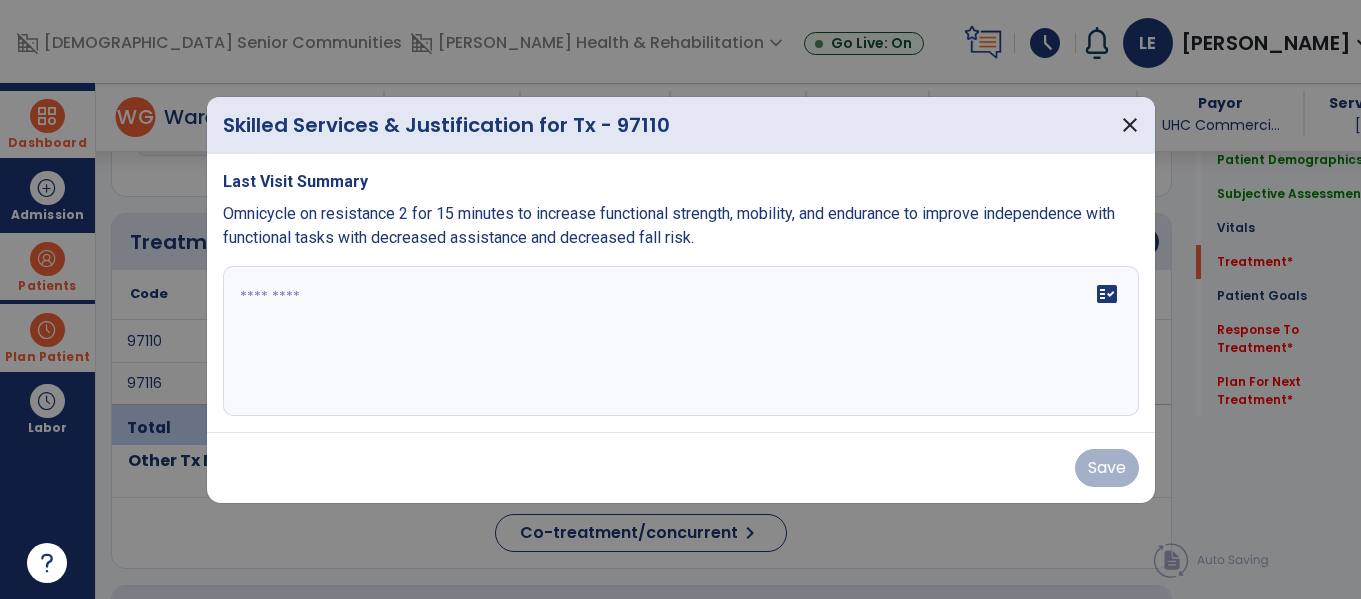 click on "fact_check" at bounding box center (681, 341) 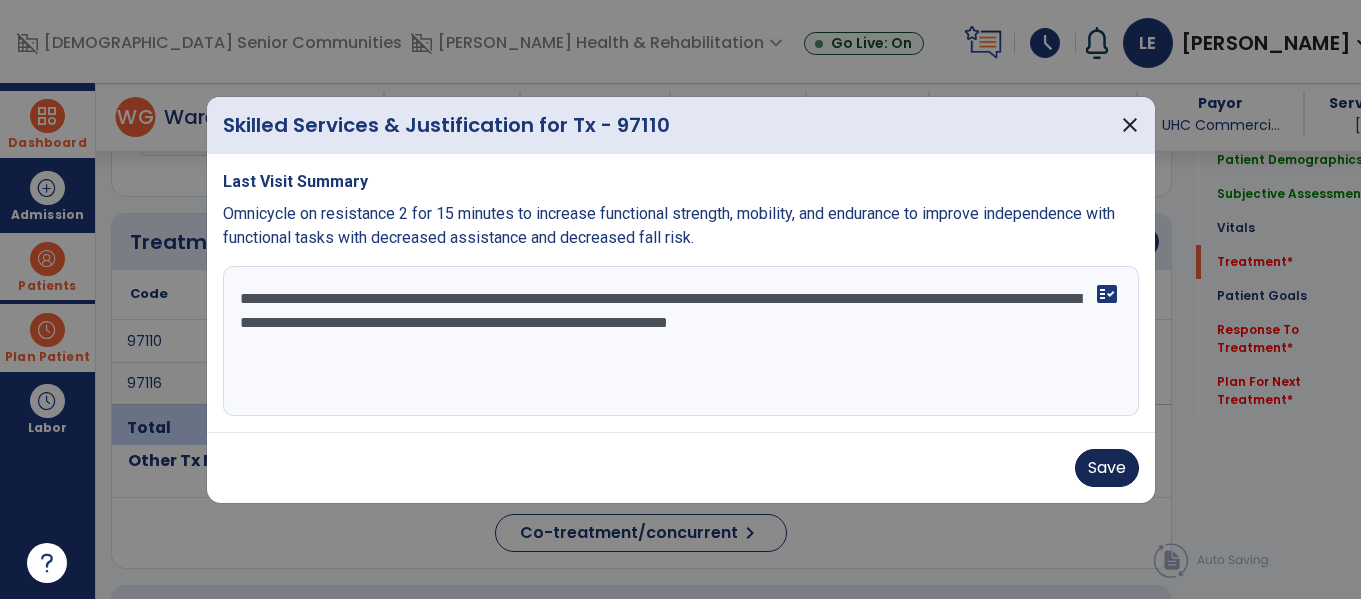 type on "**********" 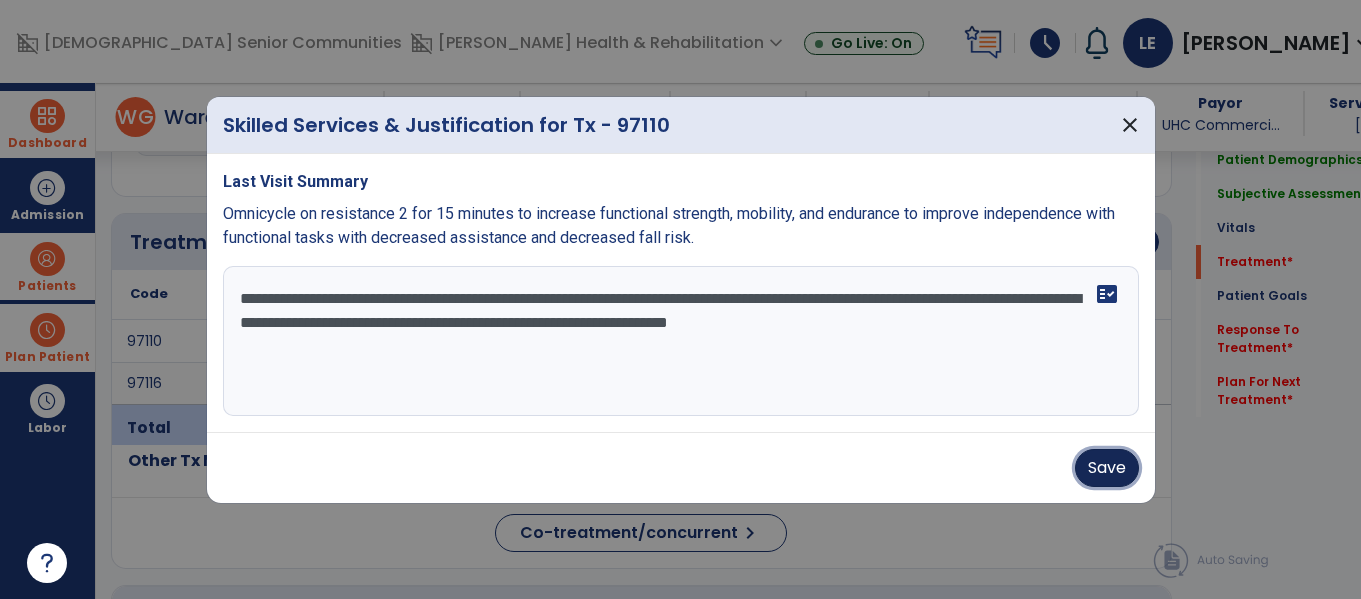 click on "Save" at bounding box center (1107, 468) 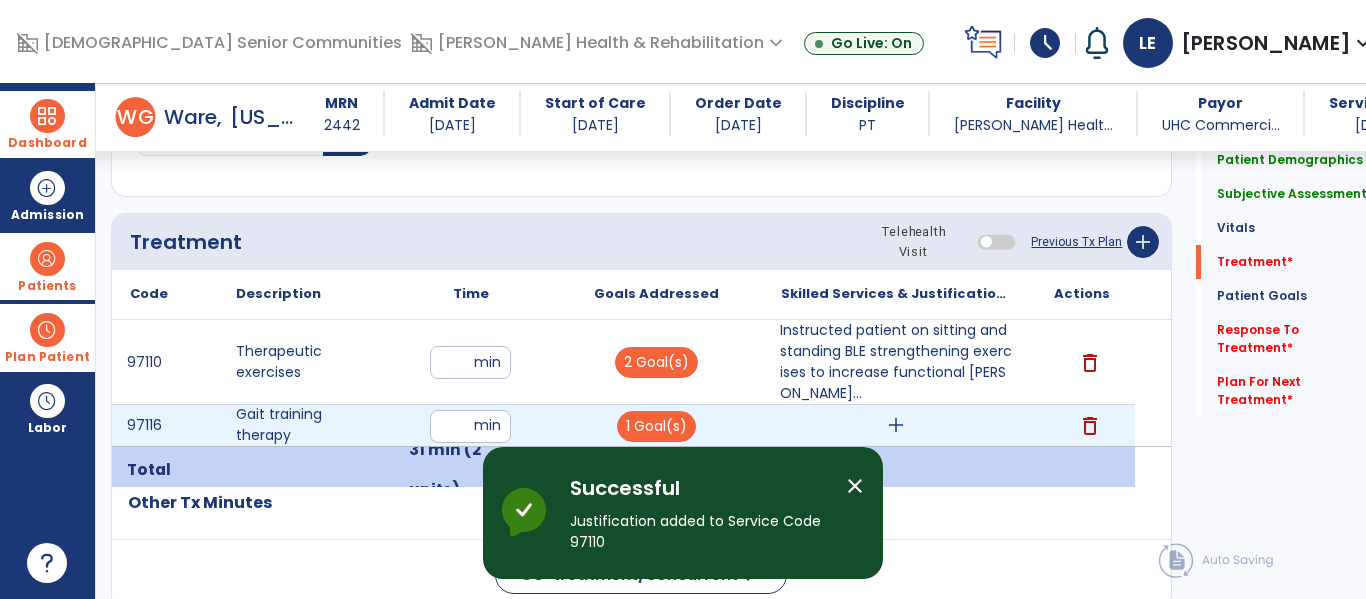 click on "add" at bounding box center (896, 425) 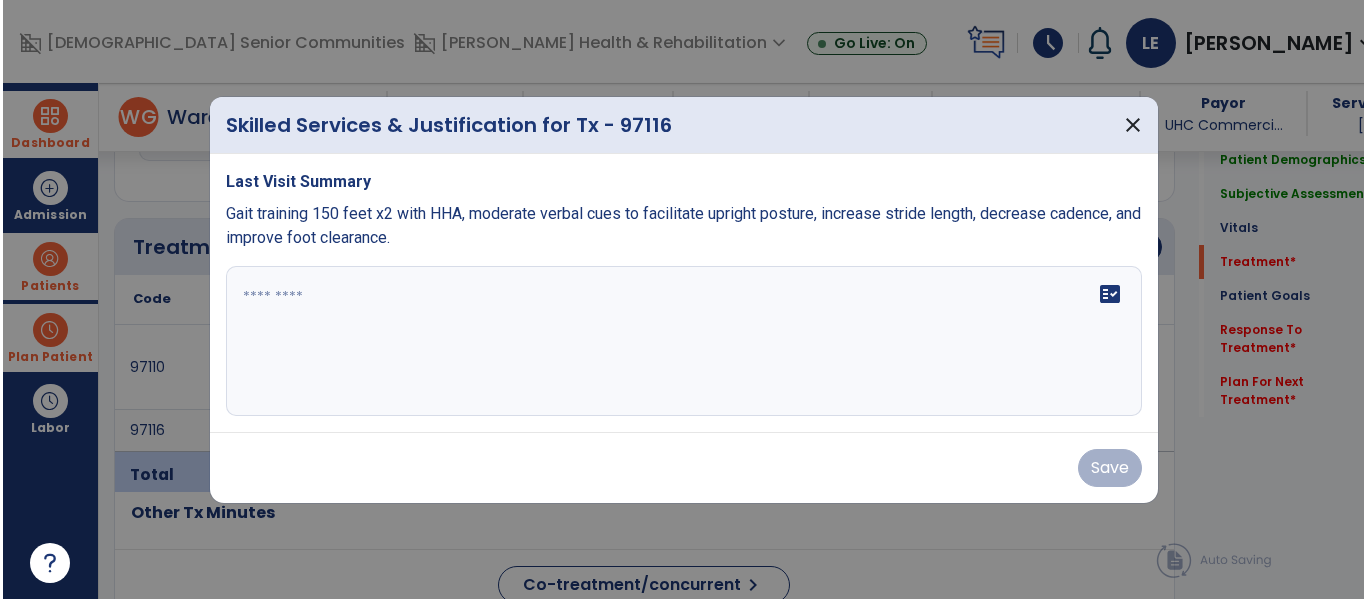 scroll, scrollTop: 1076, scrollLeft: 0, axis: vertical 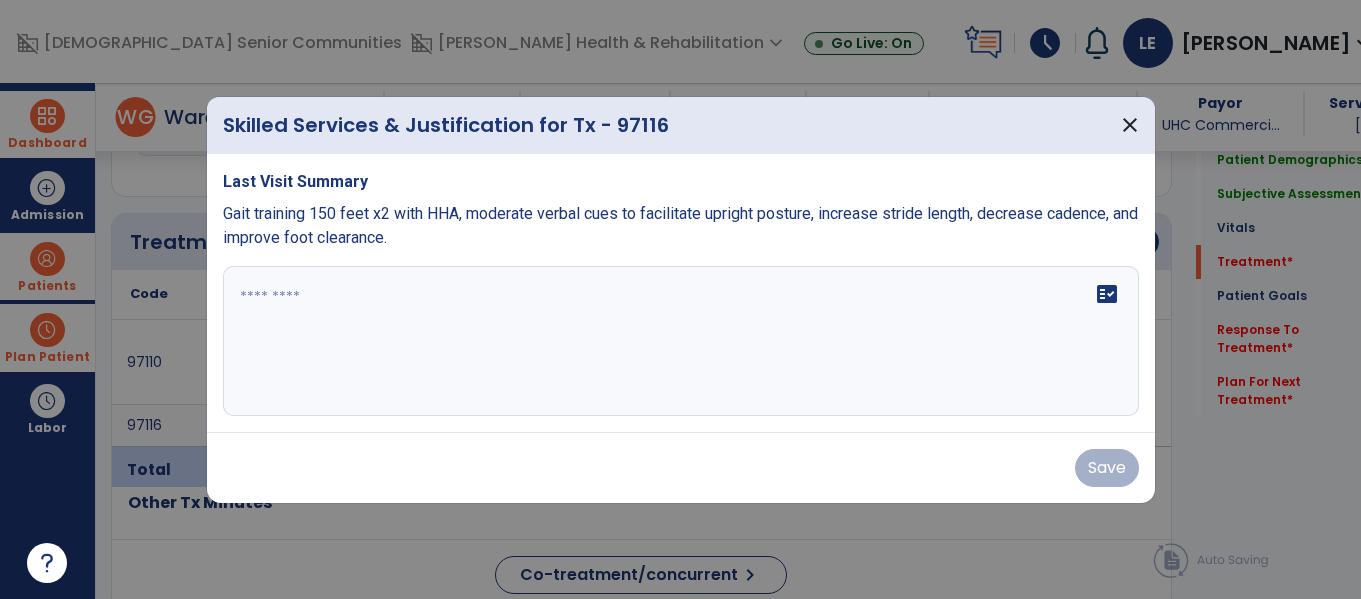 click on "fact_check" at bounding box center [681, 341] 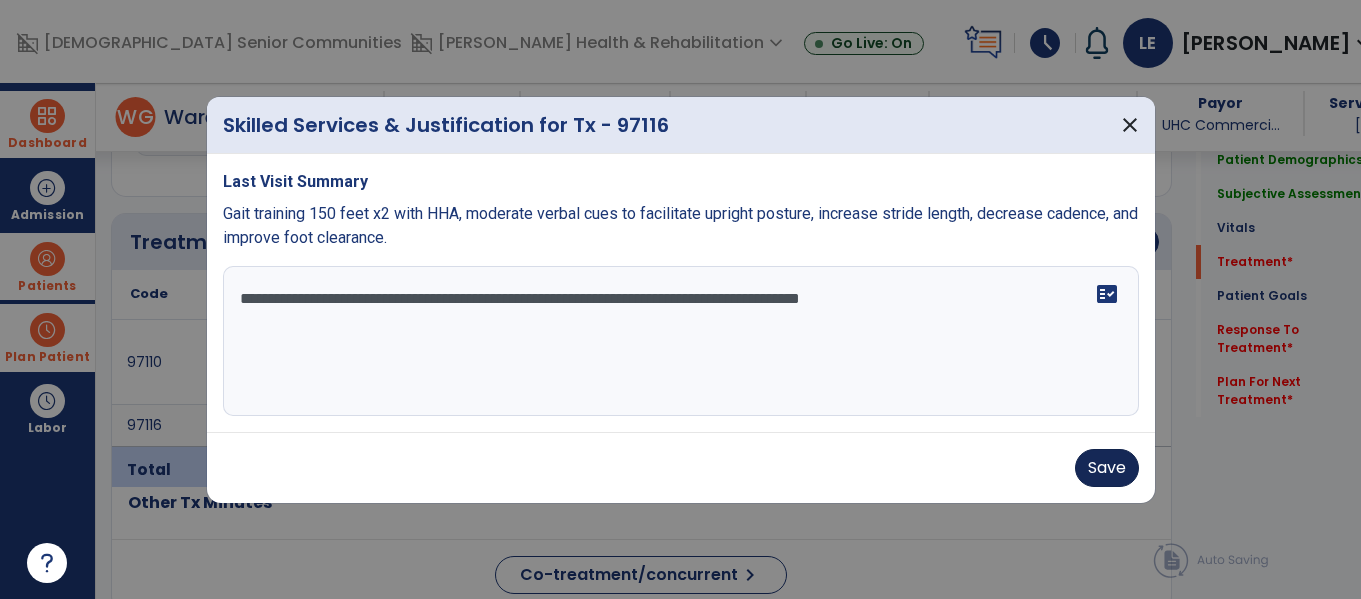 type on "**********" 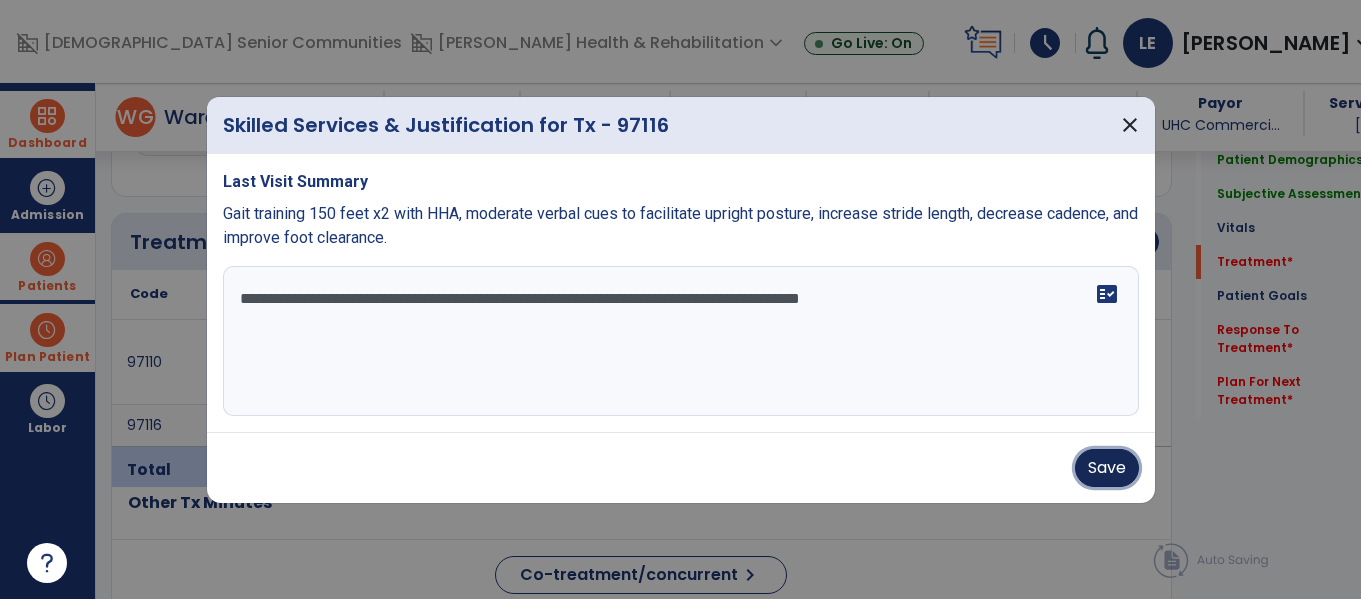 click on "Save" at bounding box center (1107, 468) 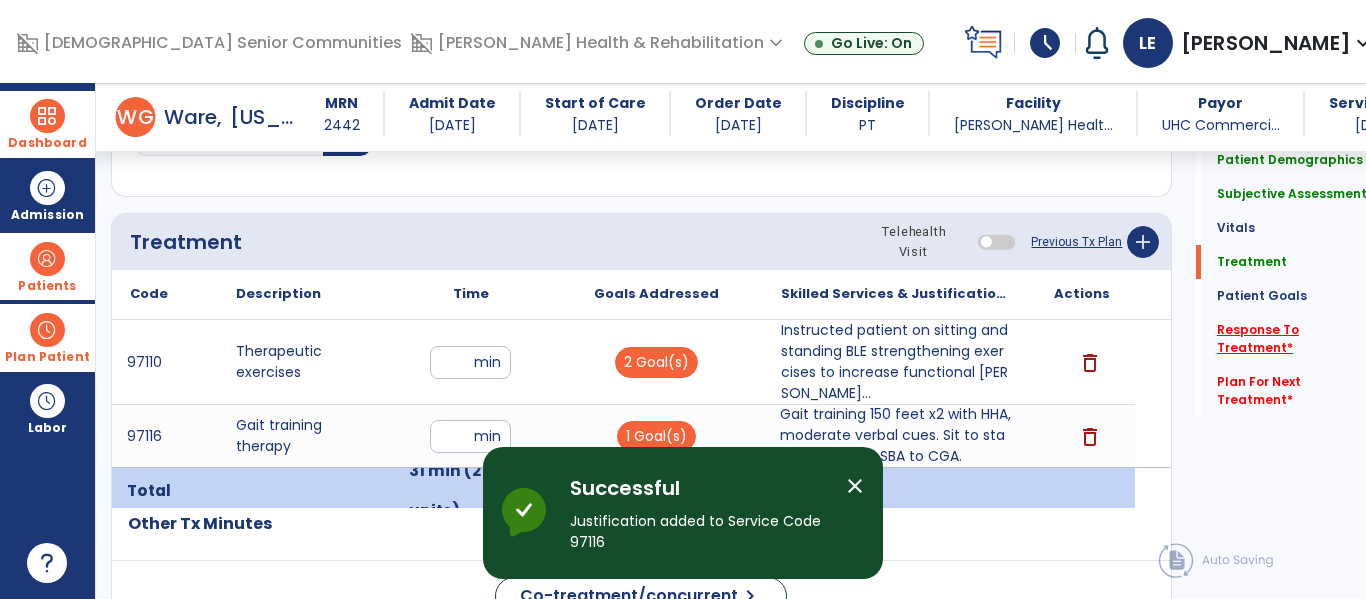 click on "Response To Treatment   *" 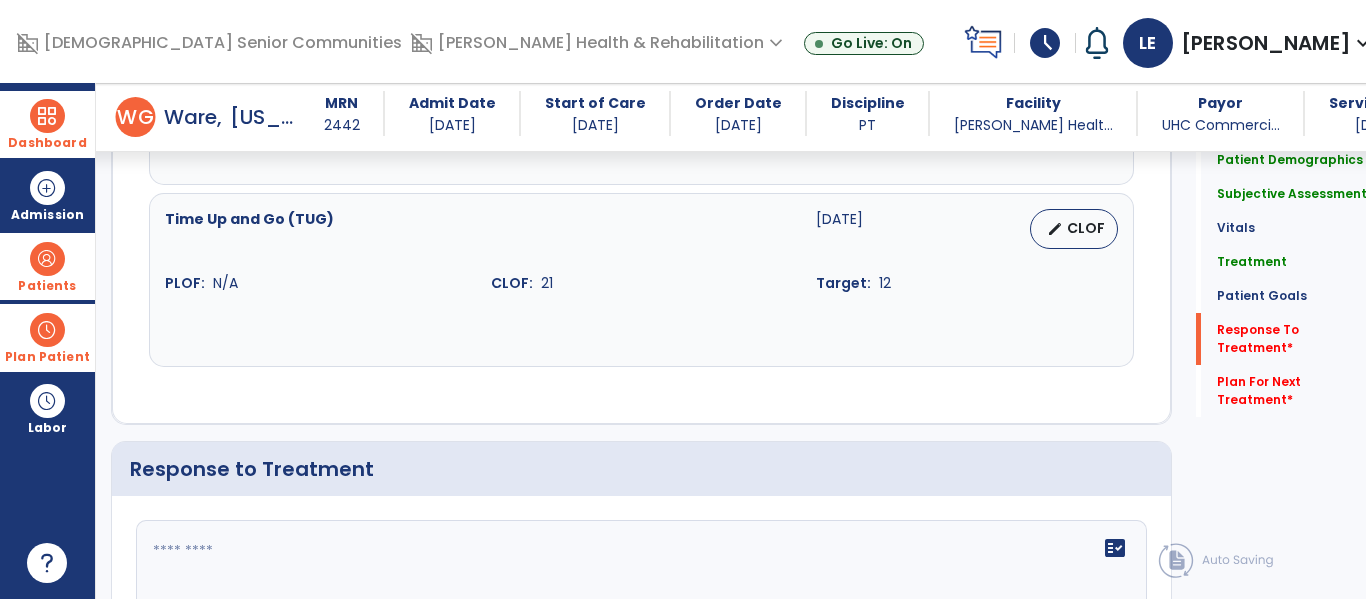 scroll, scrollTop: 3017, scrollLeft: 0, axis: vertical 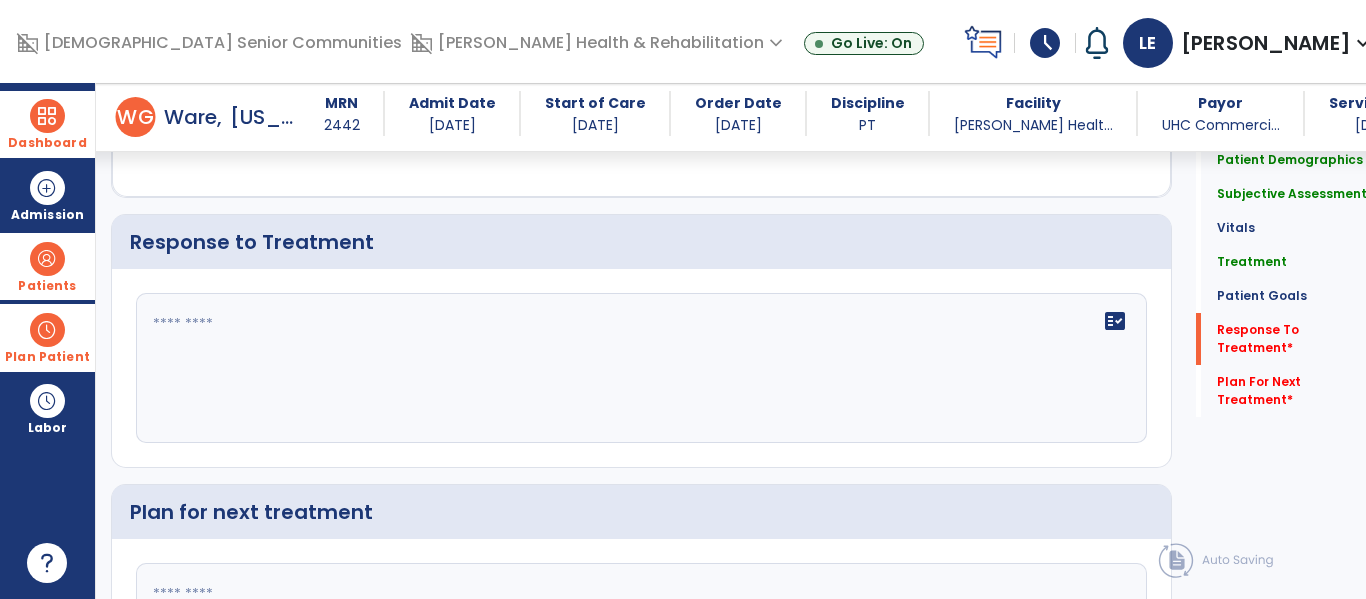 click on "fact_check" 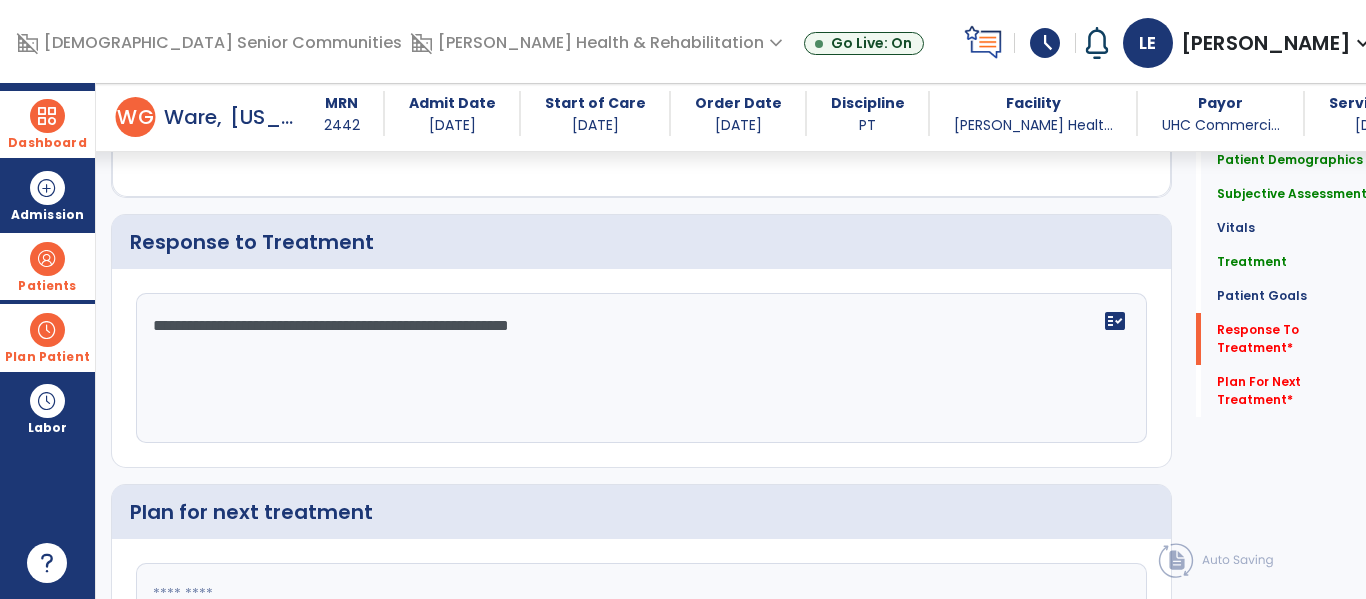 scroll, scrollTop: 3222, scrollLeft: 0, axis: vertical 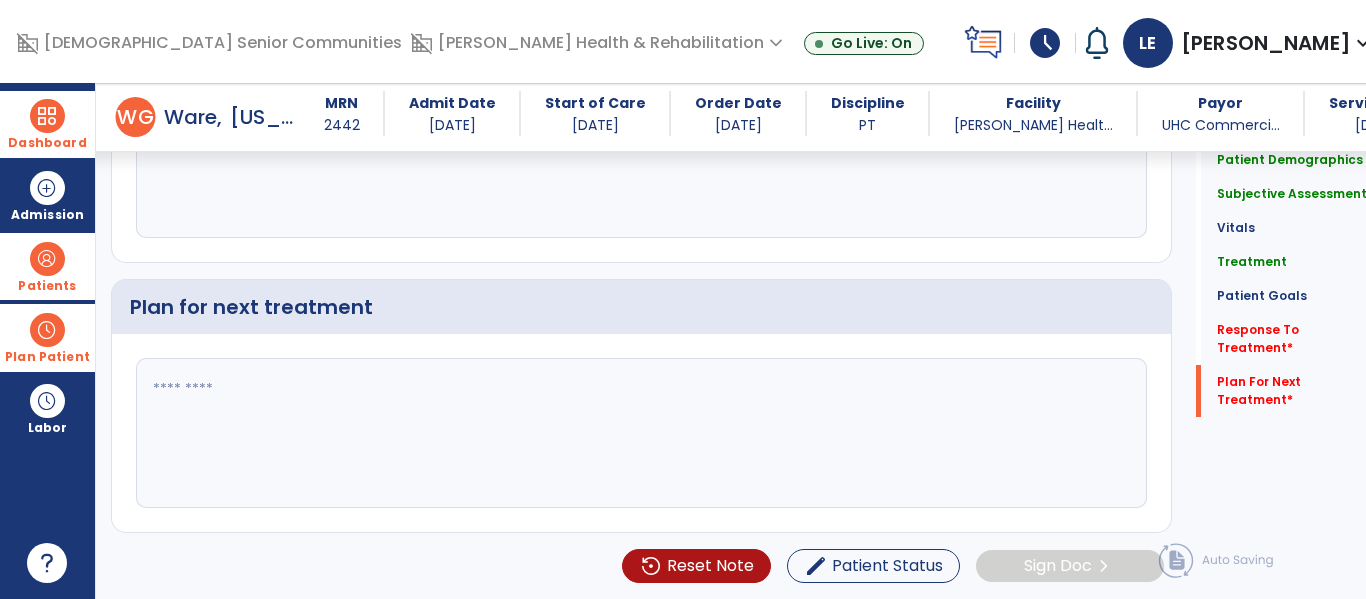 type on "**********" 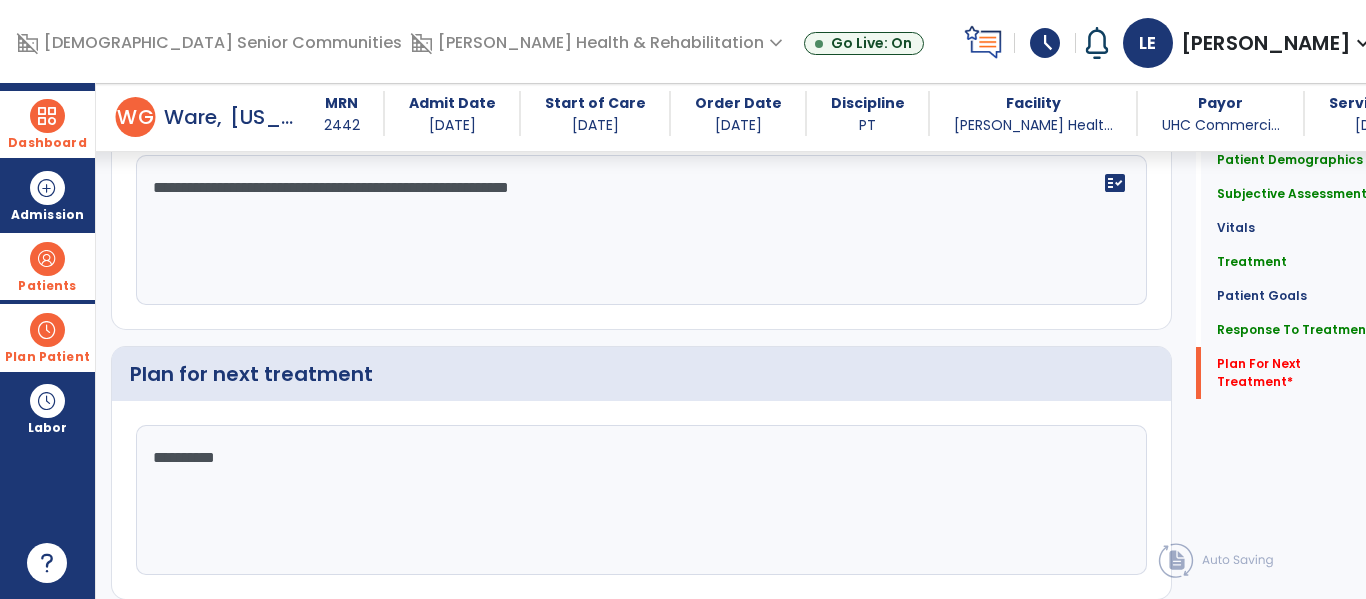 scroll, scrollTop: 3222, scrollLeft: 0, axis: vertical 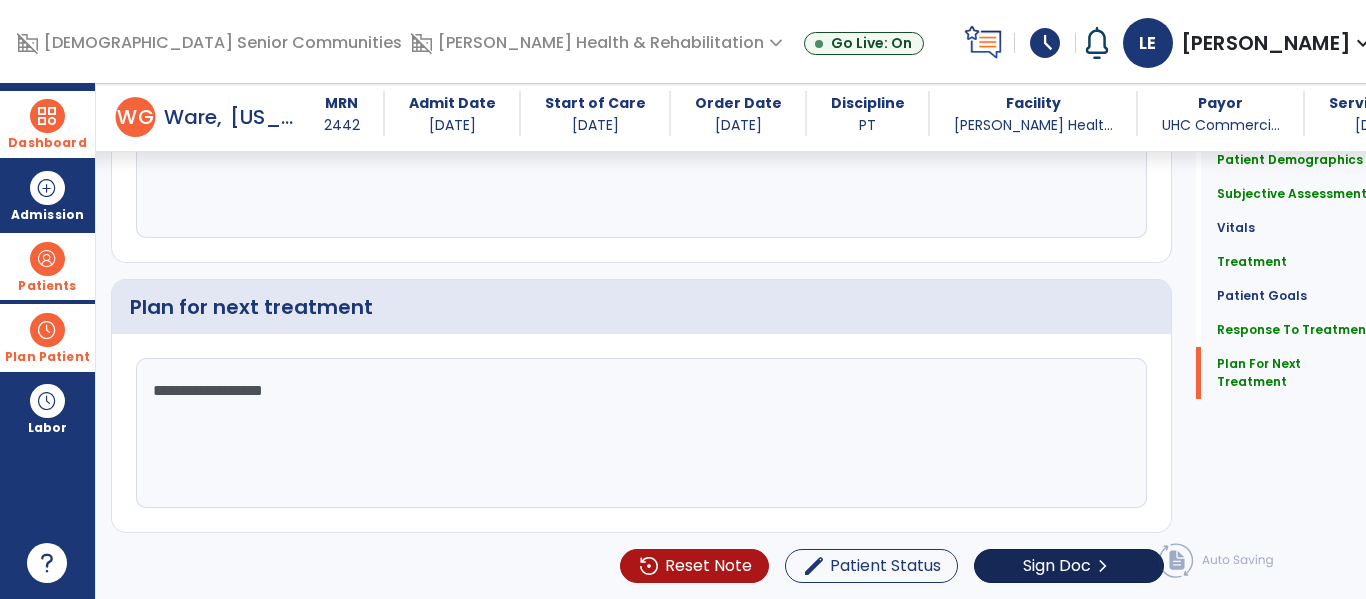 type on "**********" 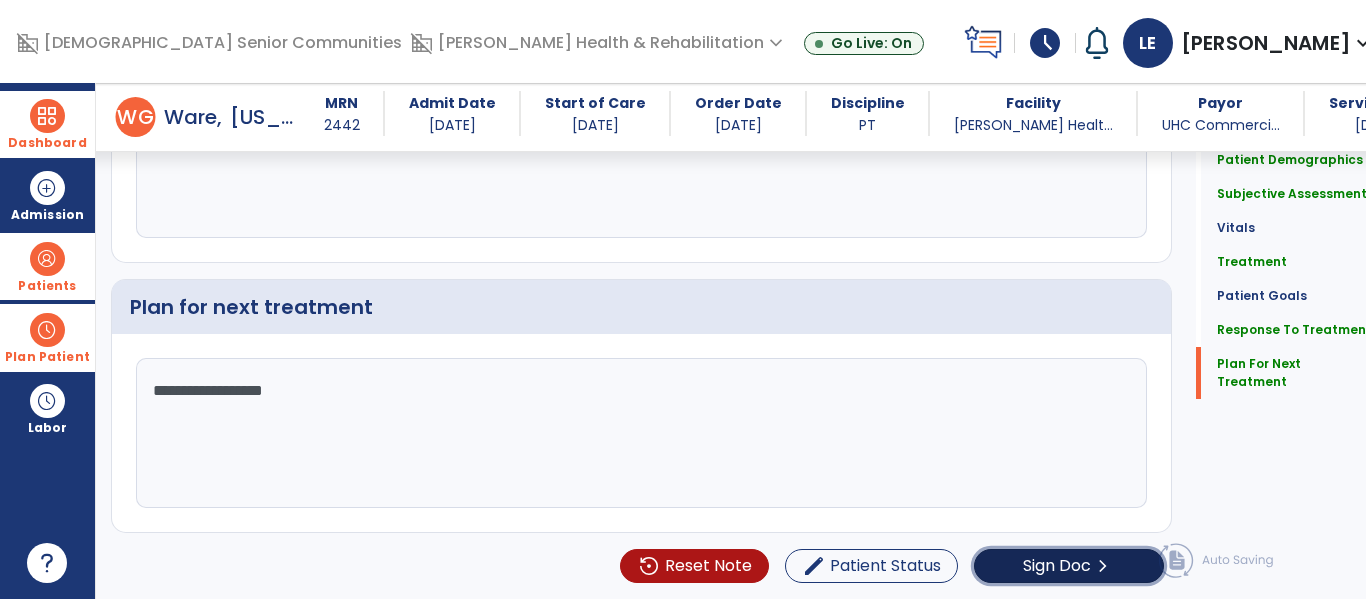 click on "Sign Doc" 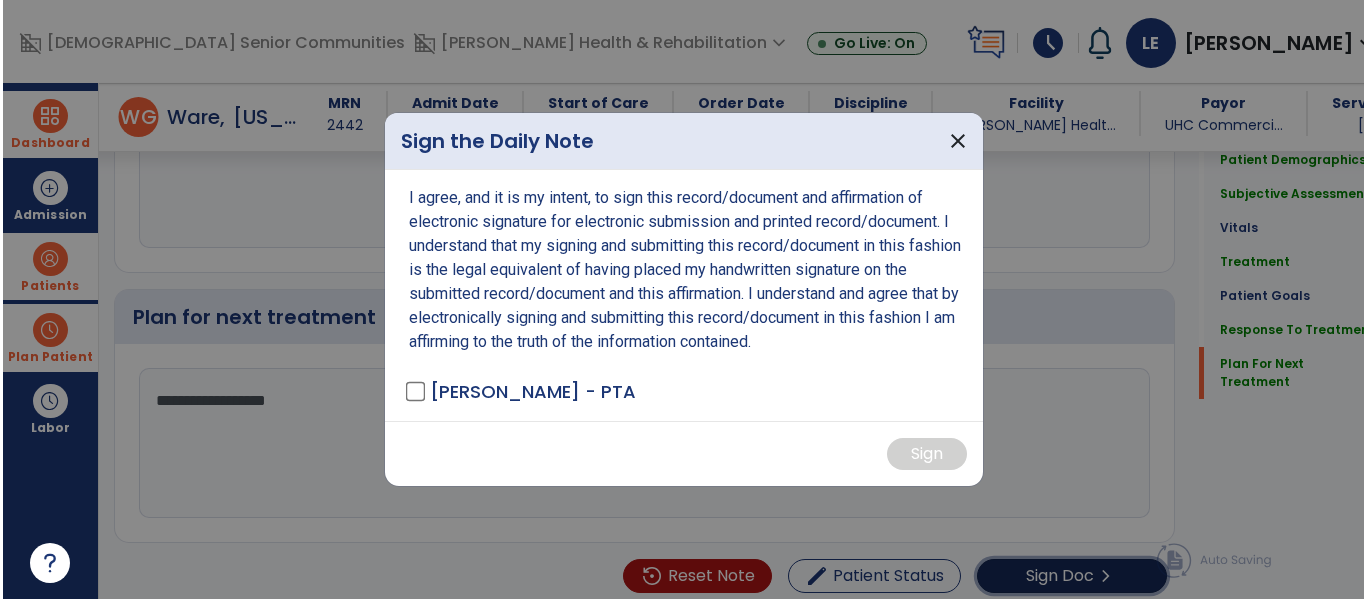 scroll, scrollTop: 3222, scrollLeft: 0, axis: vertical 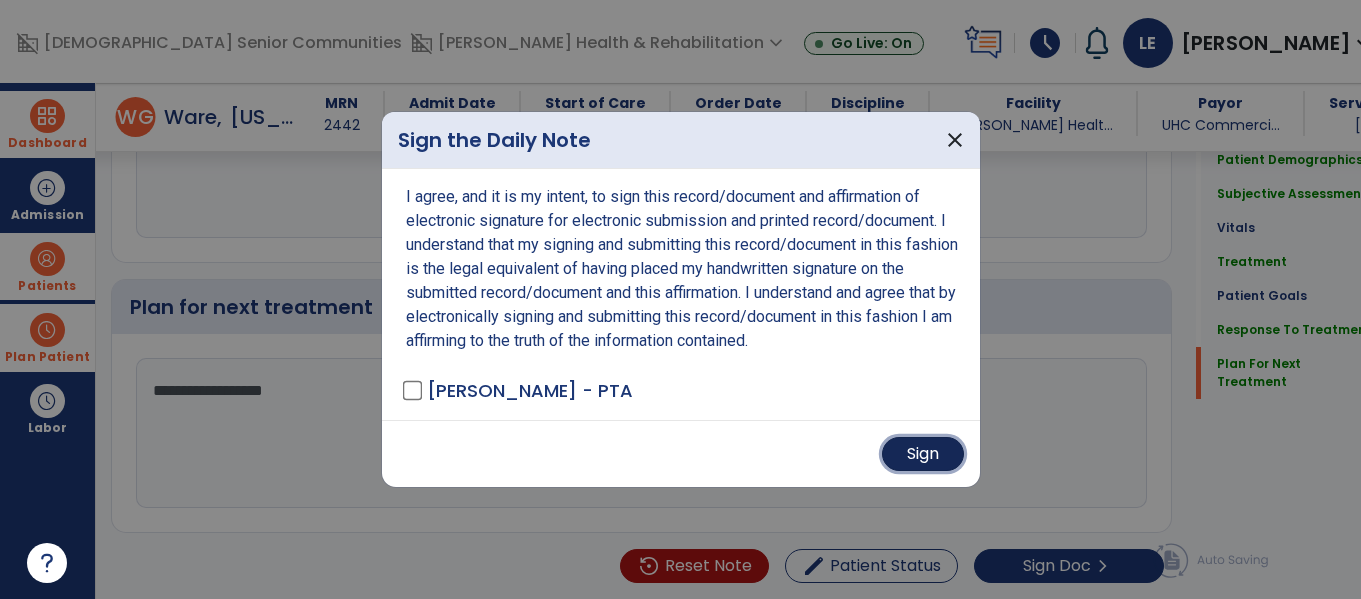 click on "Sign" at bounding box center [923, 454] 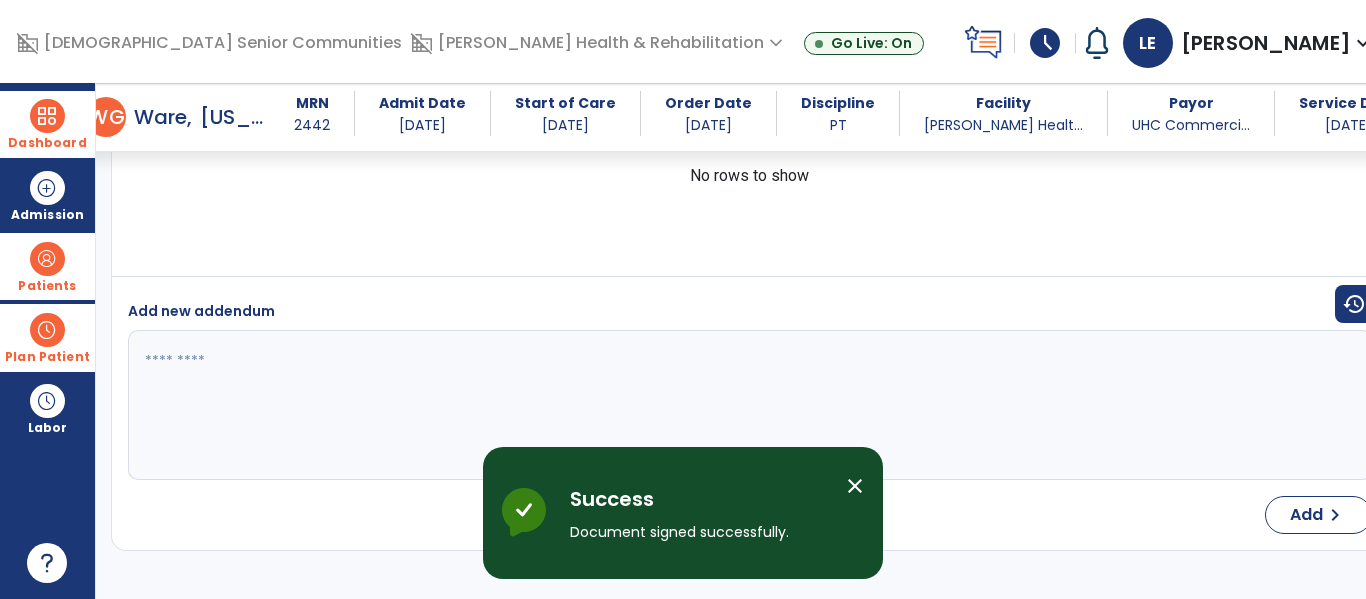 scroll, scrollTop: 3993, scrollLeft: 0, axis: vertical 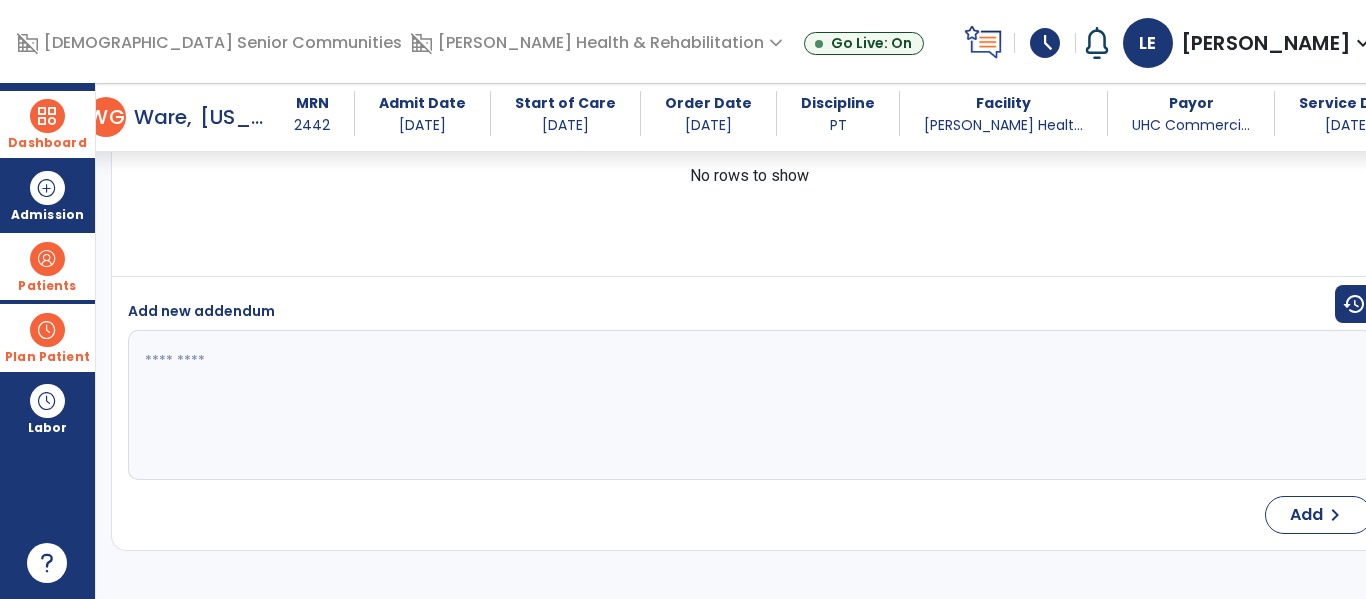 click at bounding box center [47, 116] 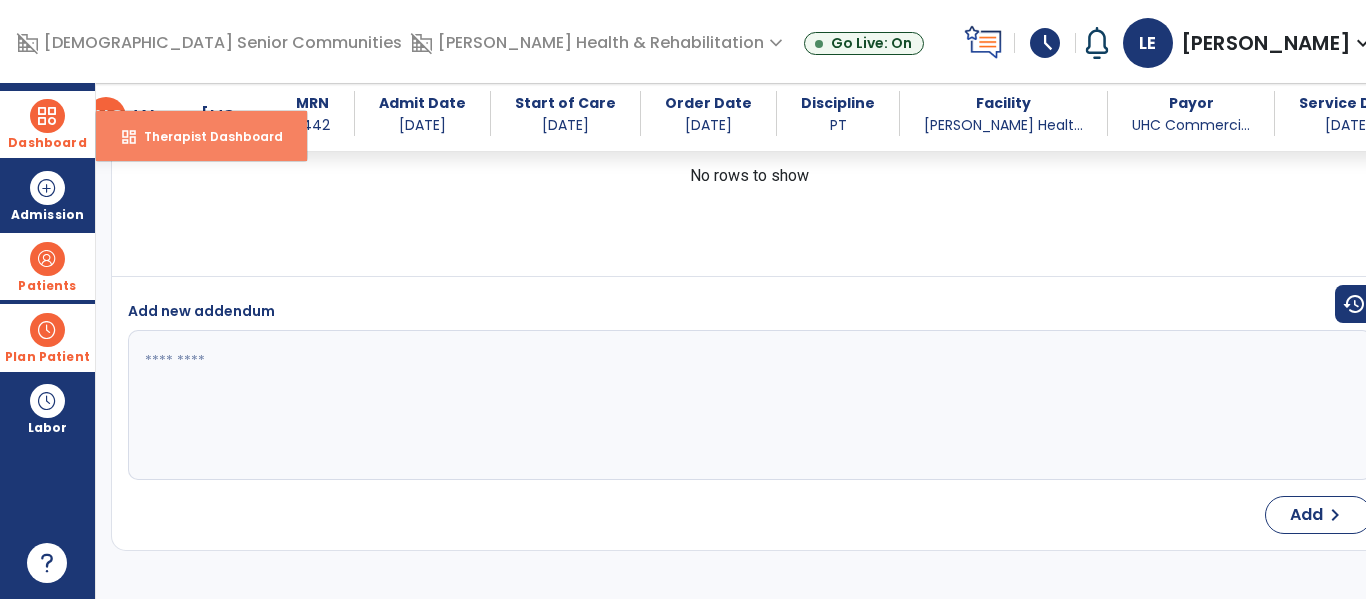 click on "dashboard" at bounding box center (129, 137) 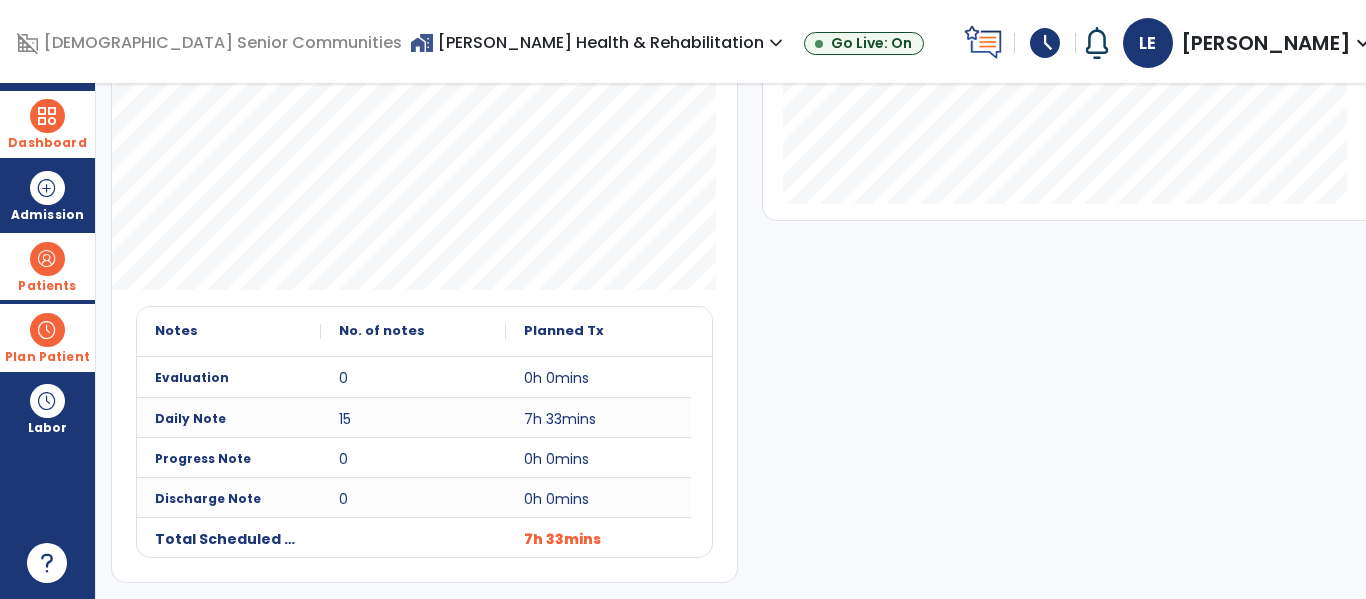 scroll, scrollTop: 0, scrollLeft: 0, axis: both 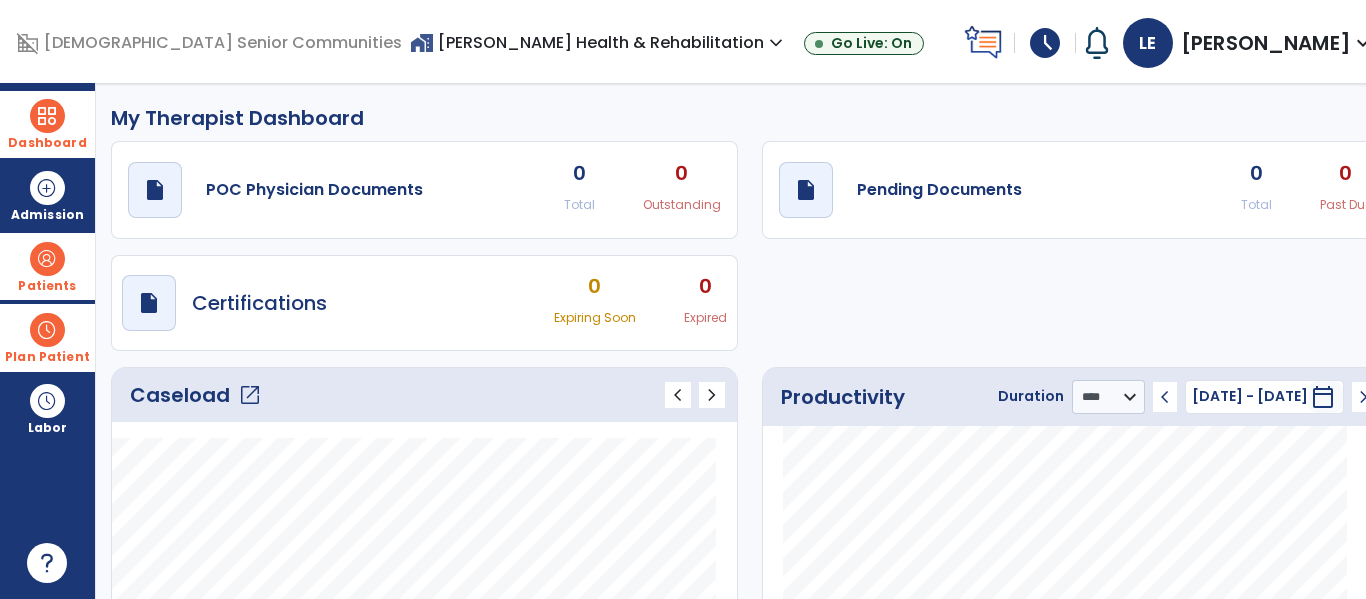 click on "[PERSON_NAME]" at bounding box center [1266, 43] 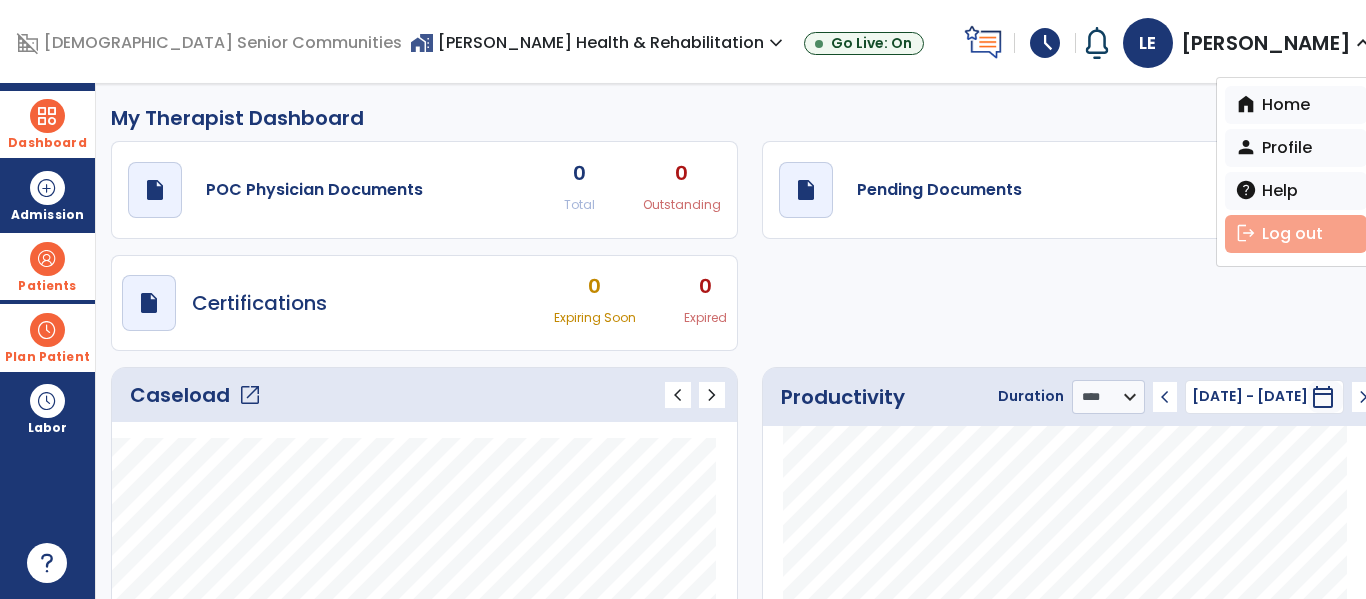 click on "logout   Log out" at bounding box center (1296, 234) 